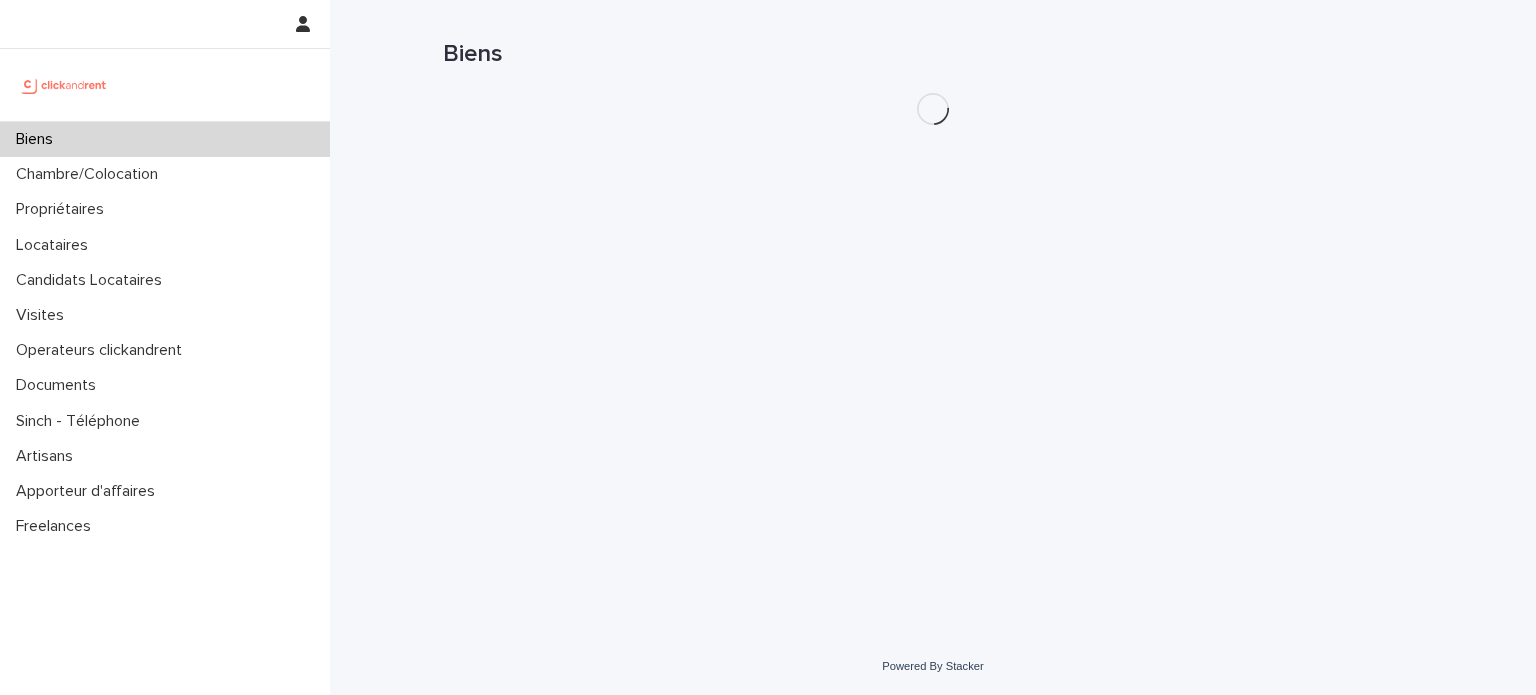 scroll, scrollTop: 0, scrollLeft: 0, axis: both 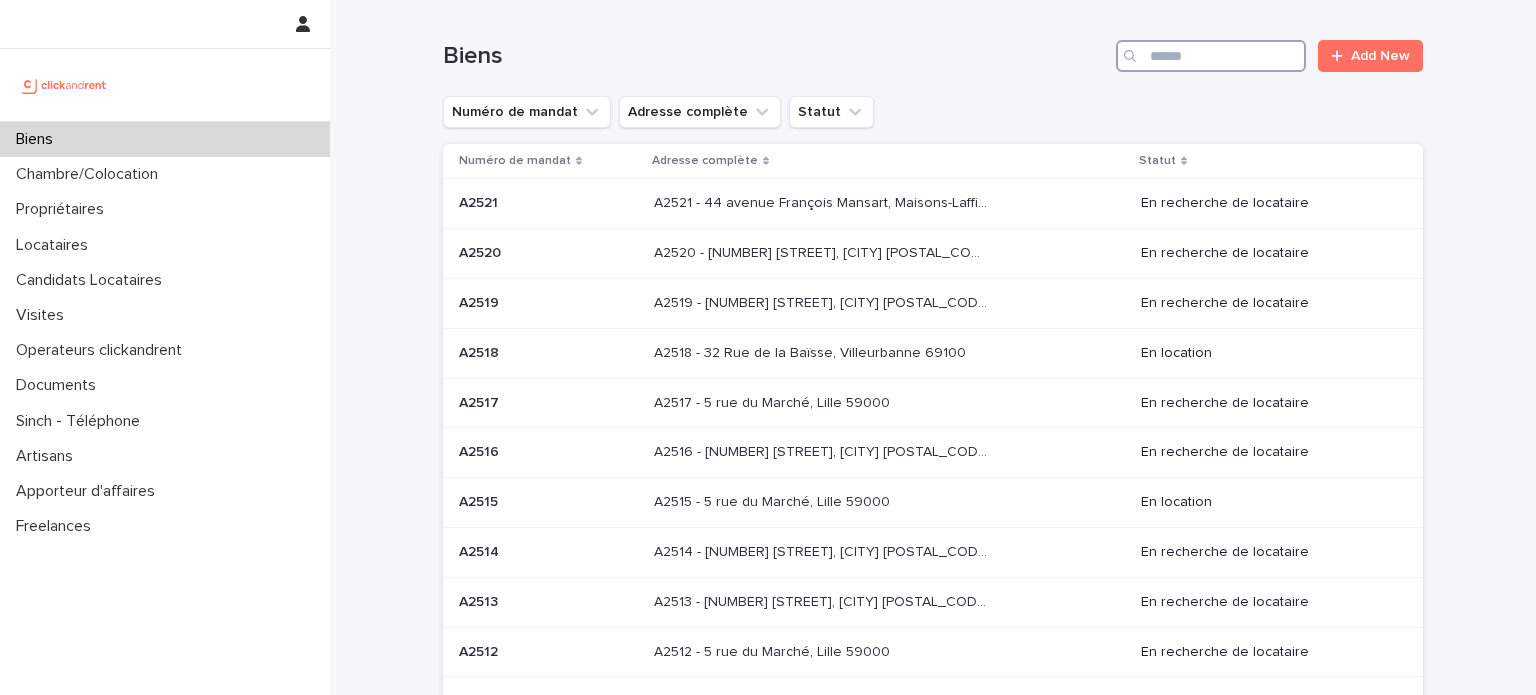 click at bounding box center (1211, 56) 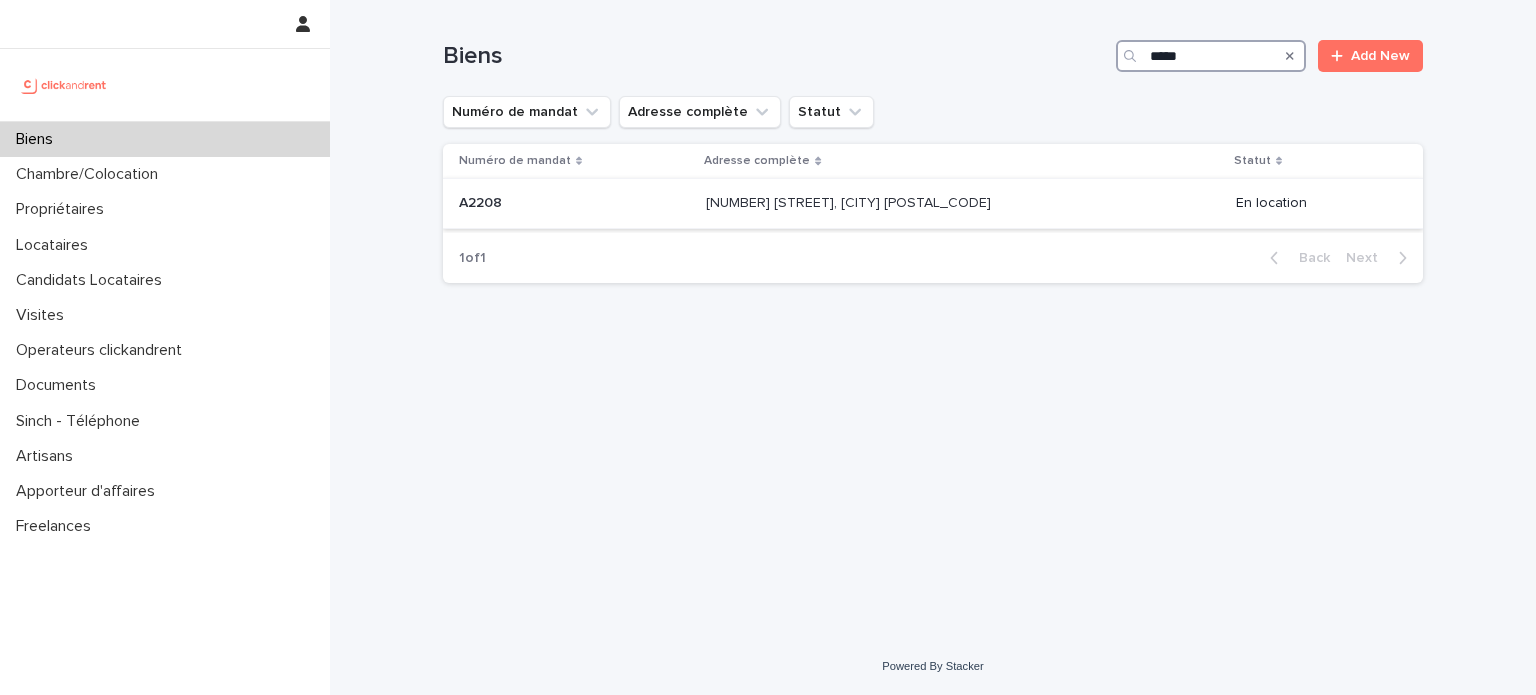 type on "*****" 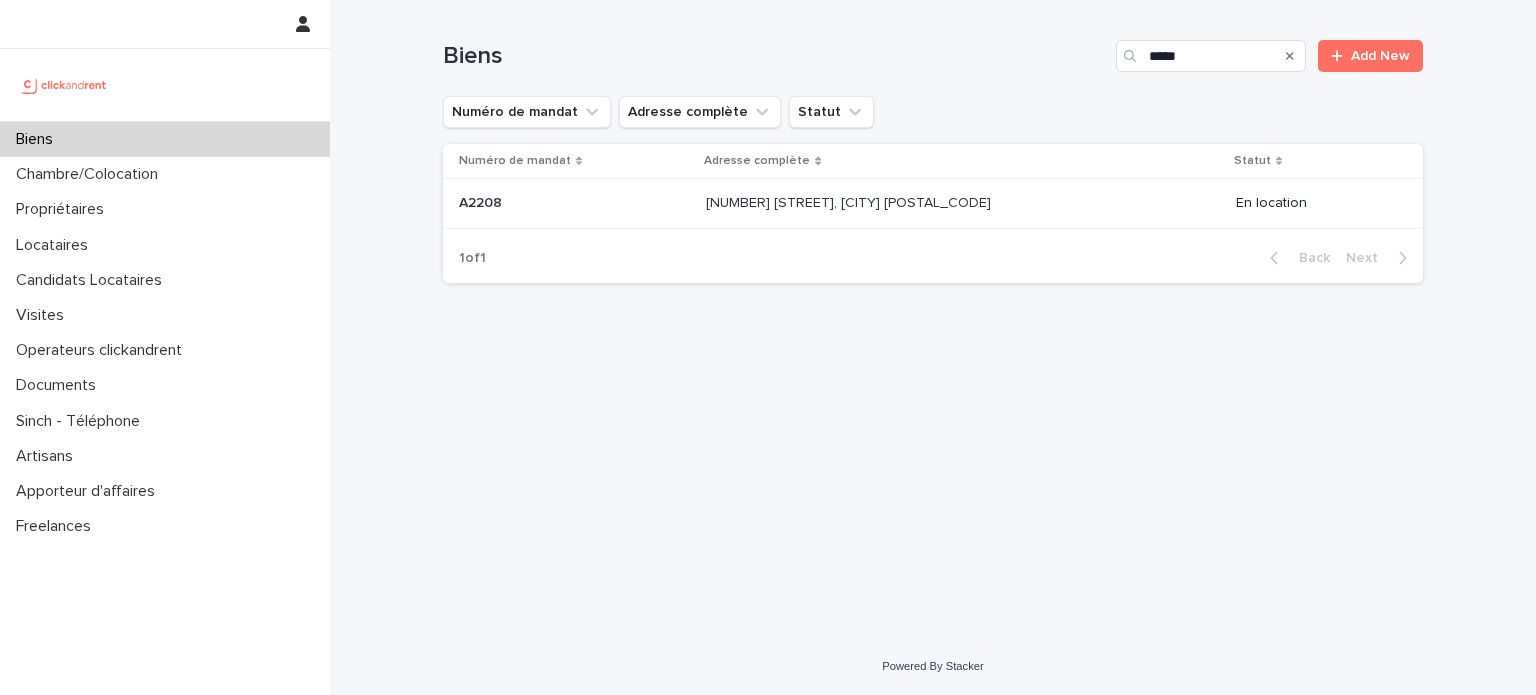 click on "[NUMBER] [STREET], [CITY] [POSTAL_CODE]" at bounding box center (850, 201) 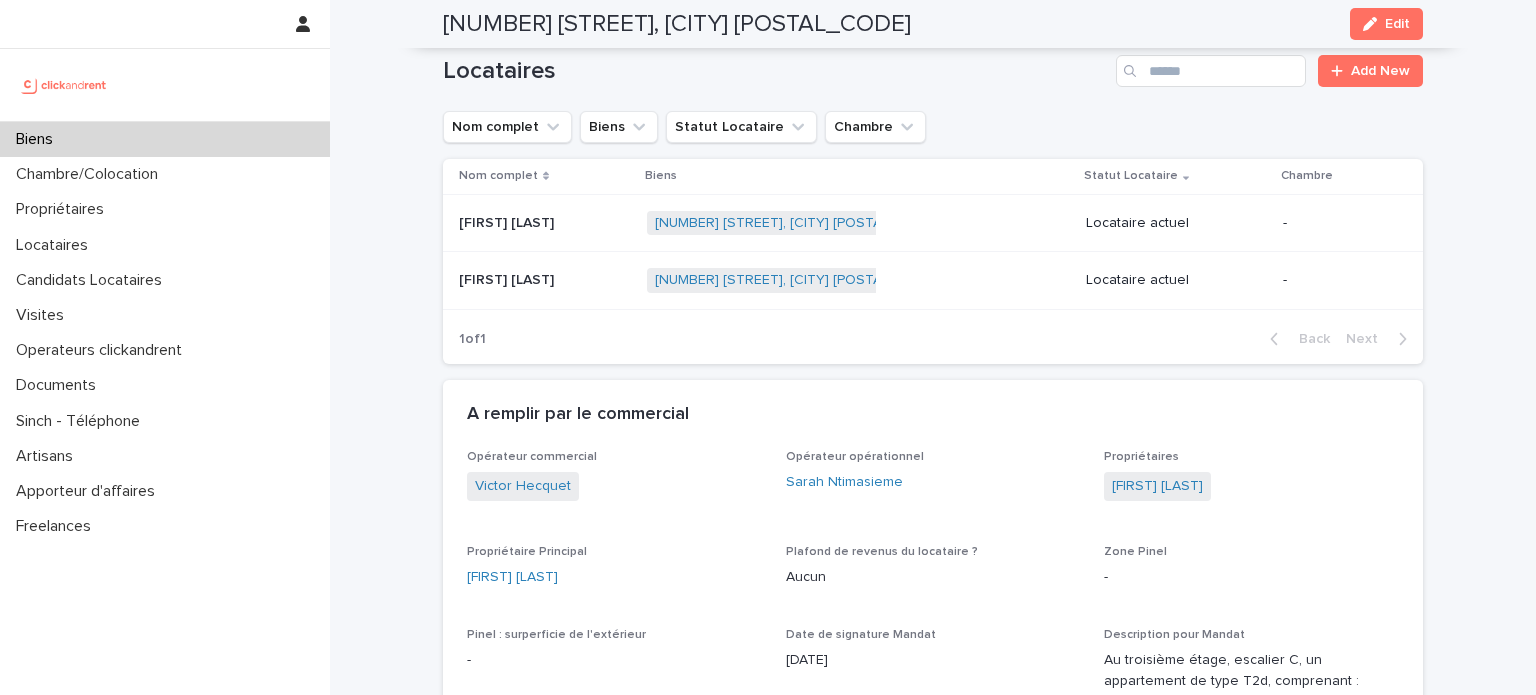 scroll, scrollTop: 776, scrollLeft: 0, axis: vertical 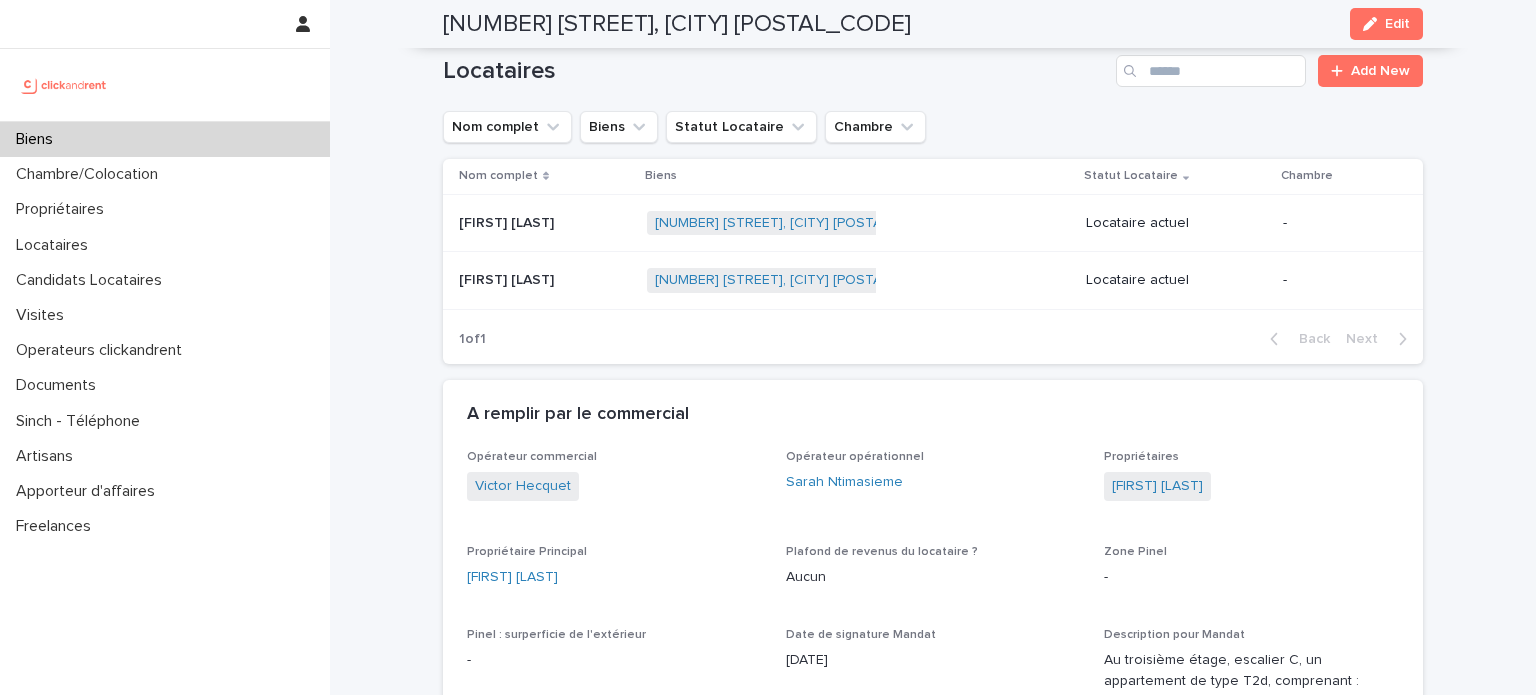 click at bounding box center [545, 280] 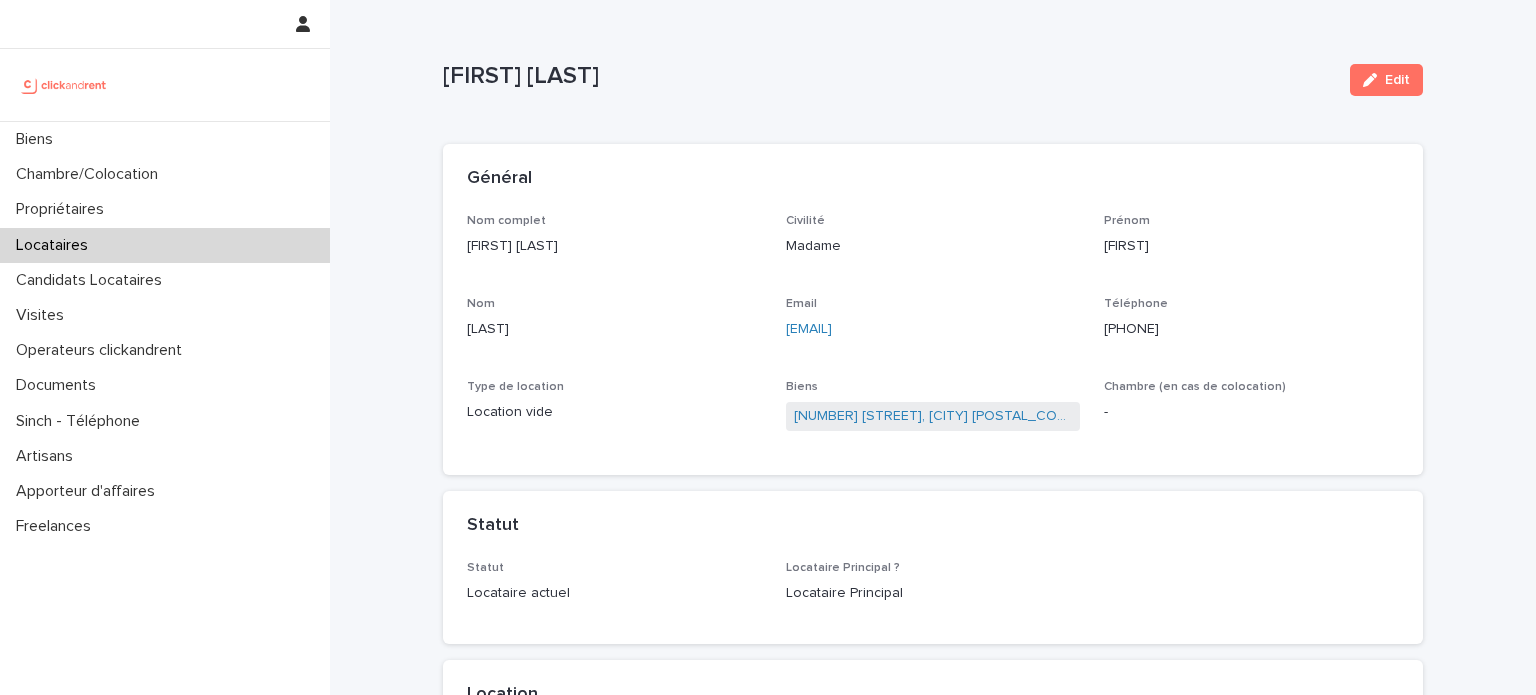 scroll, scrollTop: 2, scrollLeft: 0, axis: vertical 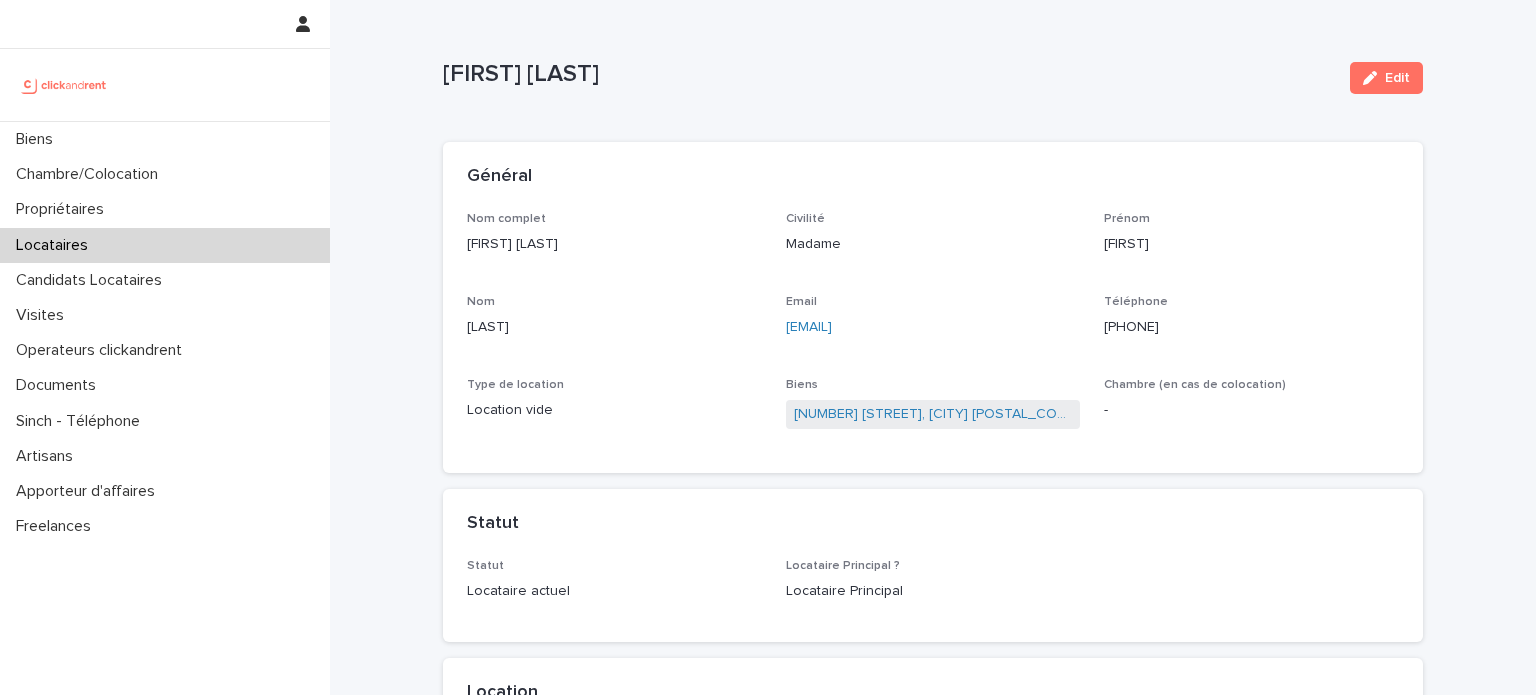 drag, startPoint x: 615, startPoint y: 71, endPoint x: 428, endPoint y: 78, distance: 187.13097 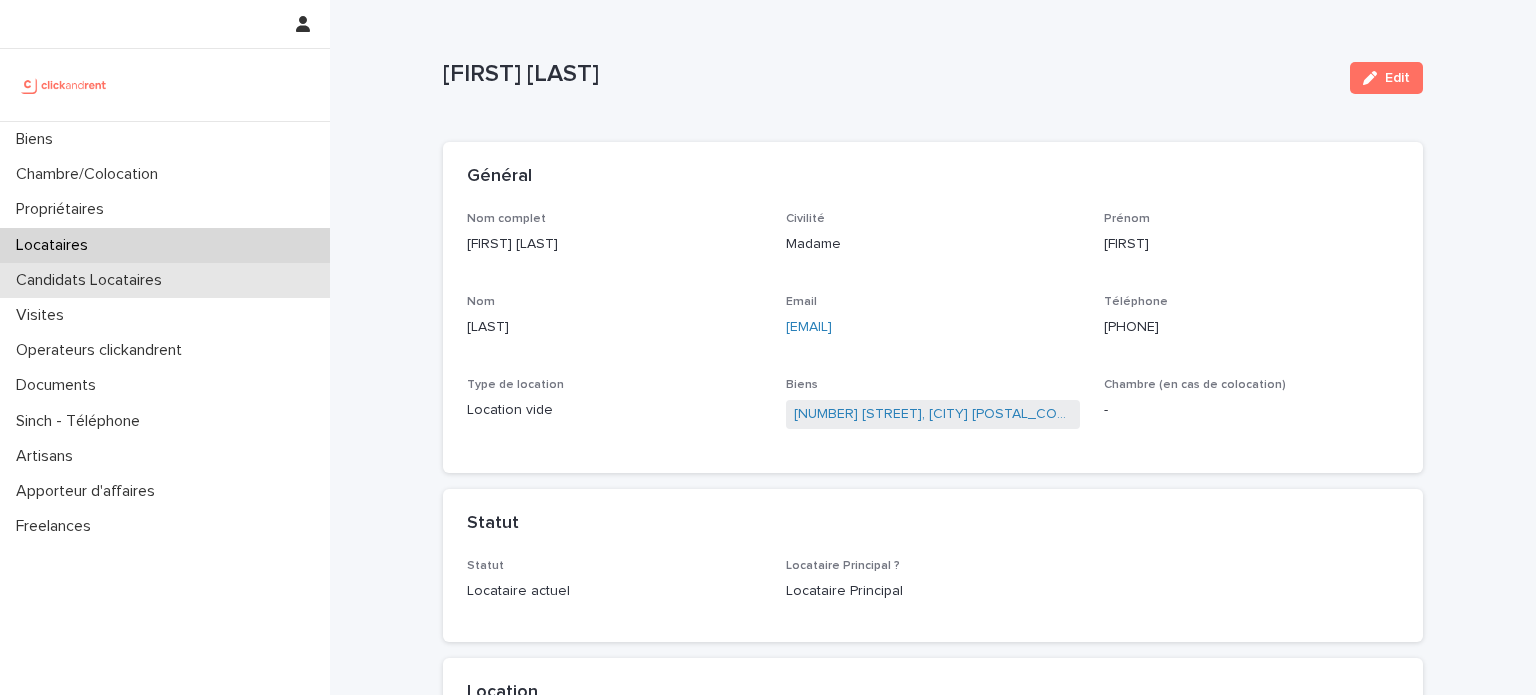 click on "Candidats Locataires" at bounding box center [165, 280] 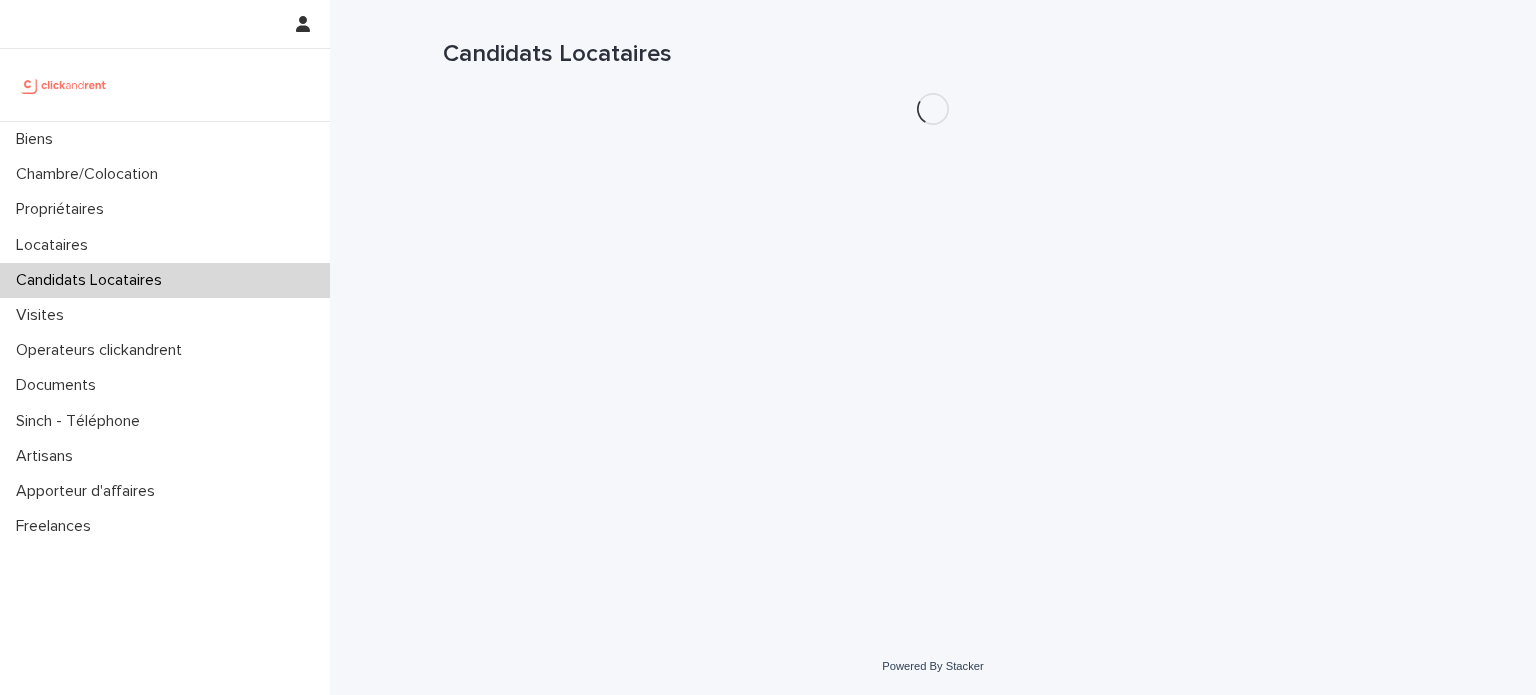 scroll, scrollTop: 0, scrollLeft: 0, axis: both 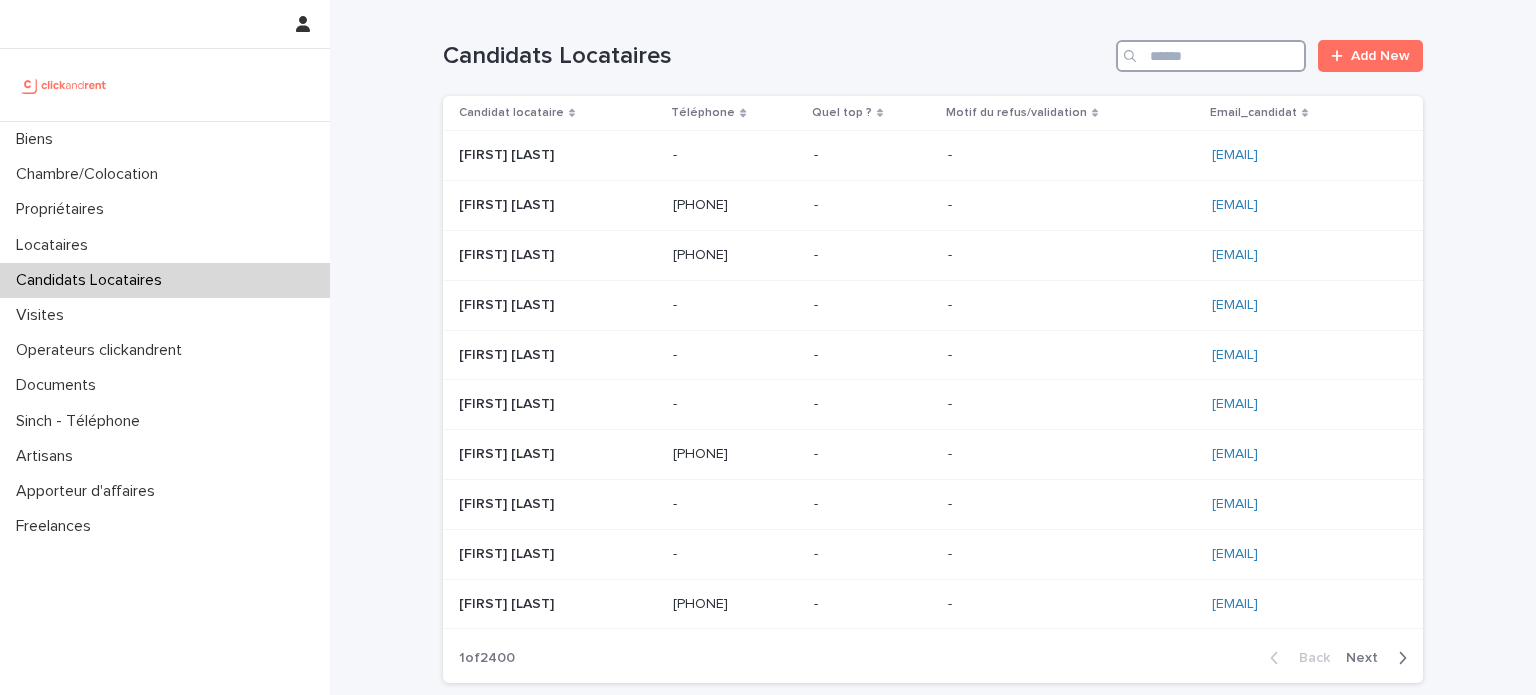 click at bounding box center [1211, 56] 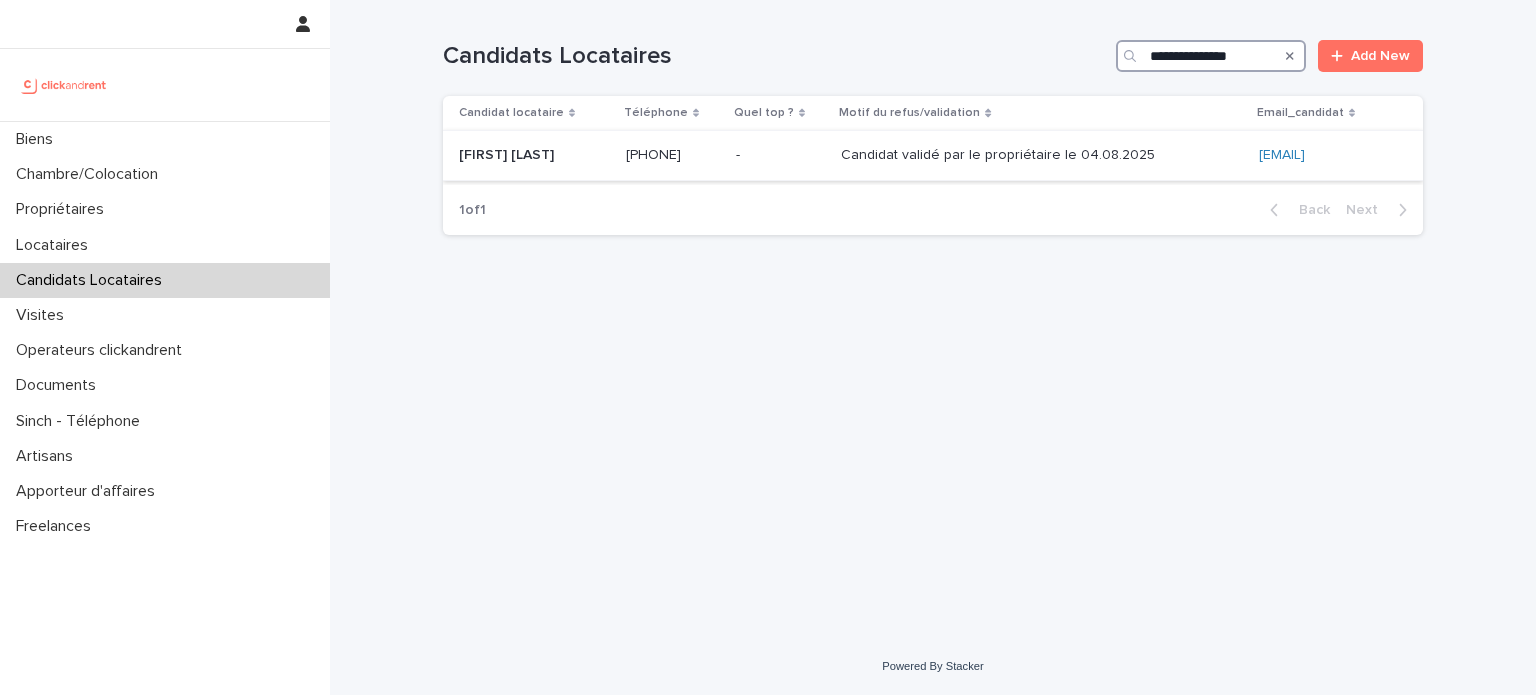 type on "**********" 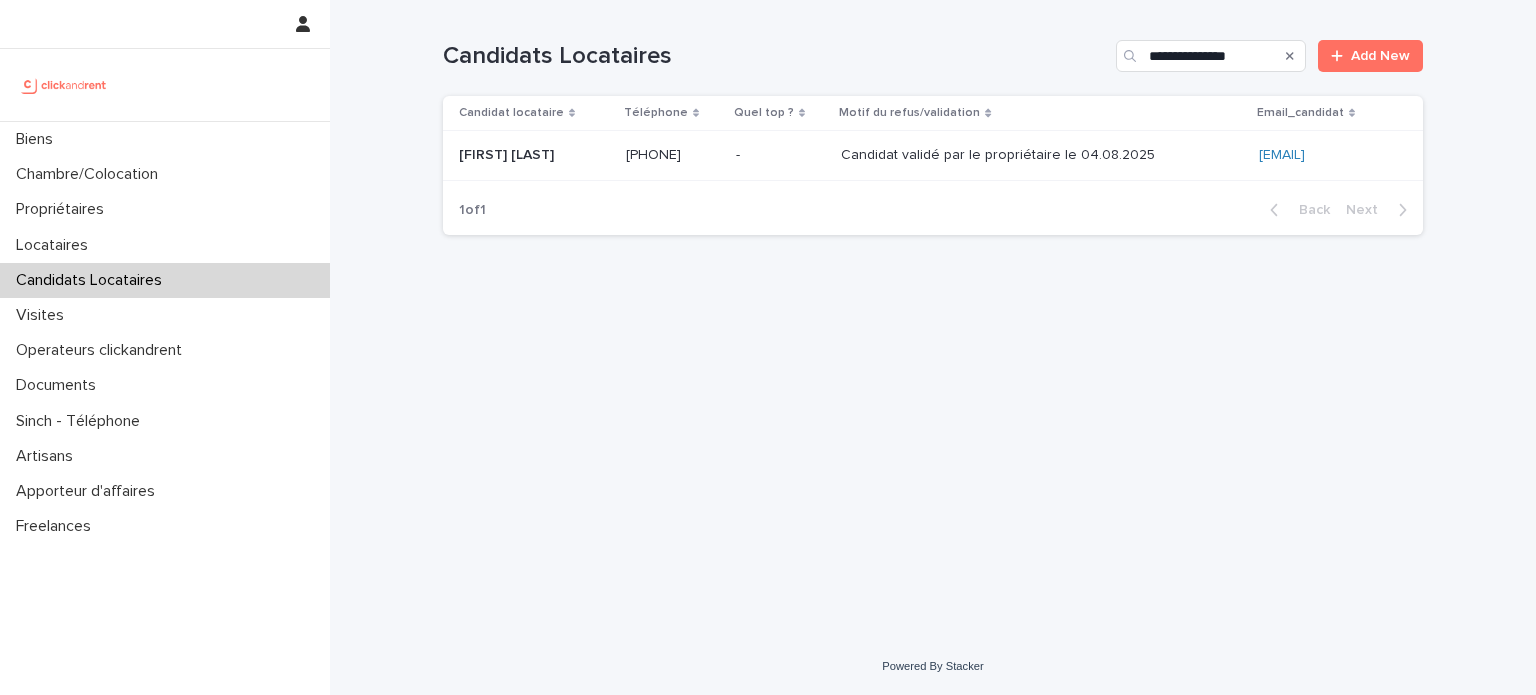 click on "- -" at bounding box center [780, 155] 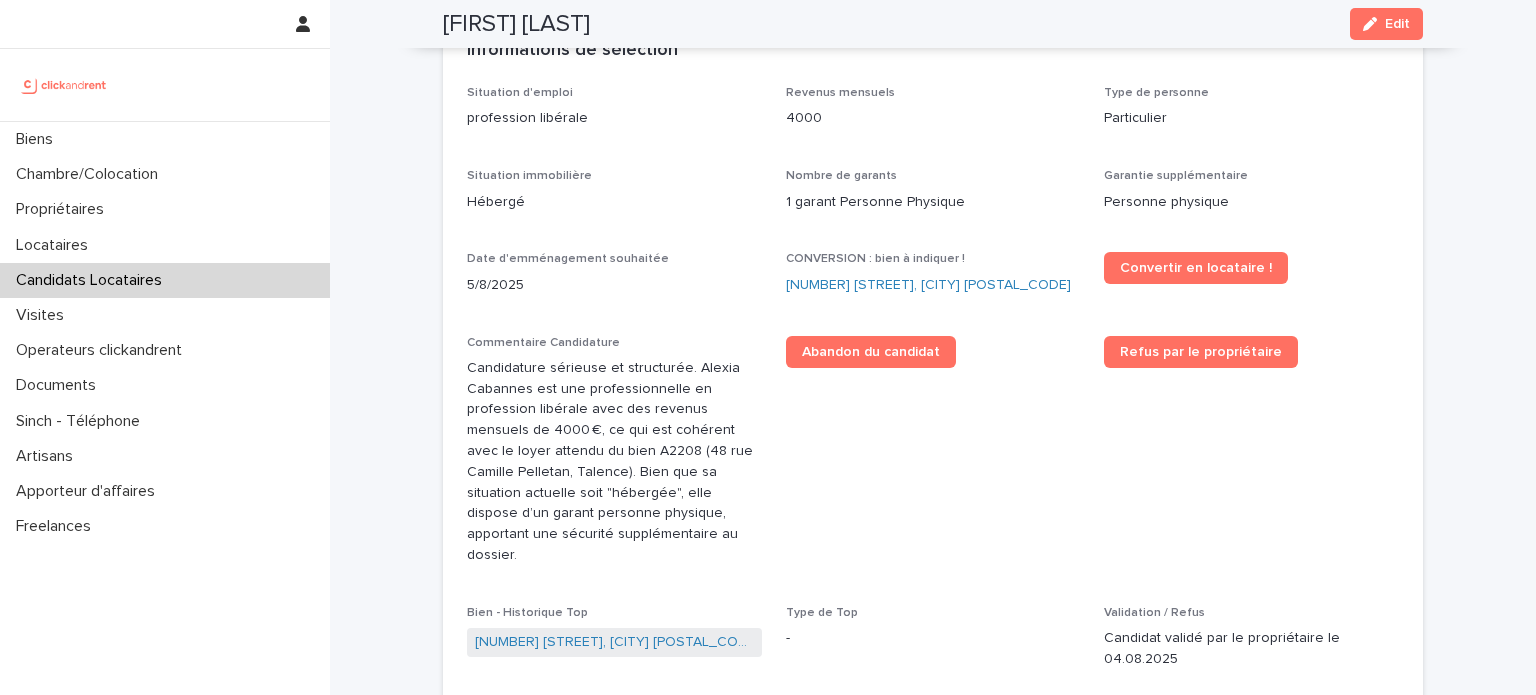 scroll, scrollTop: 544, scrollLeft: 0, axis: vertical 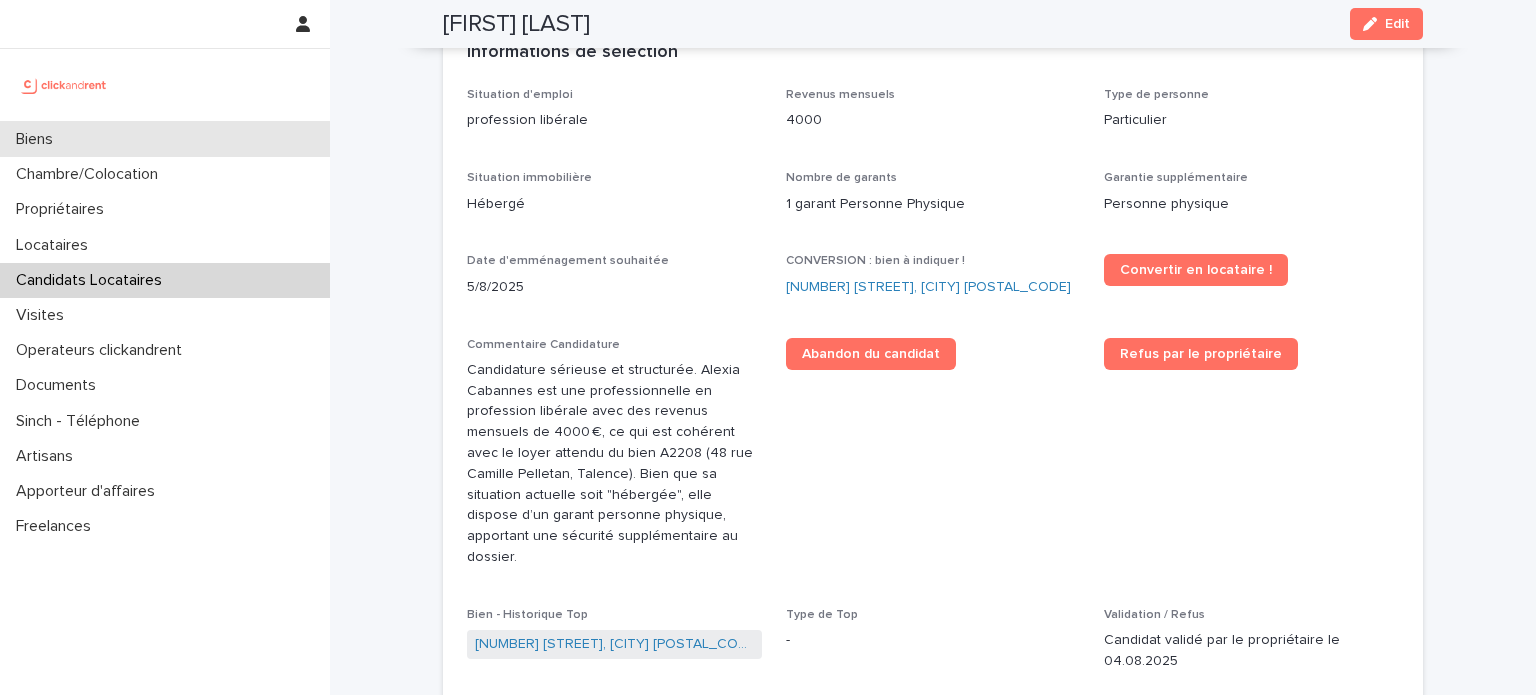 click on "Biens" at bounding box center [165, 139] 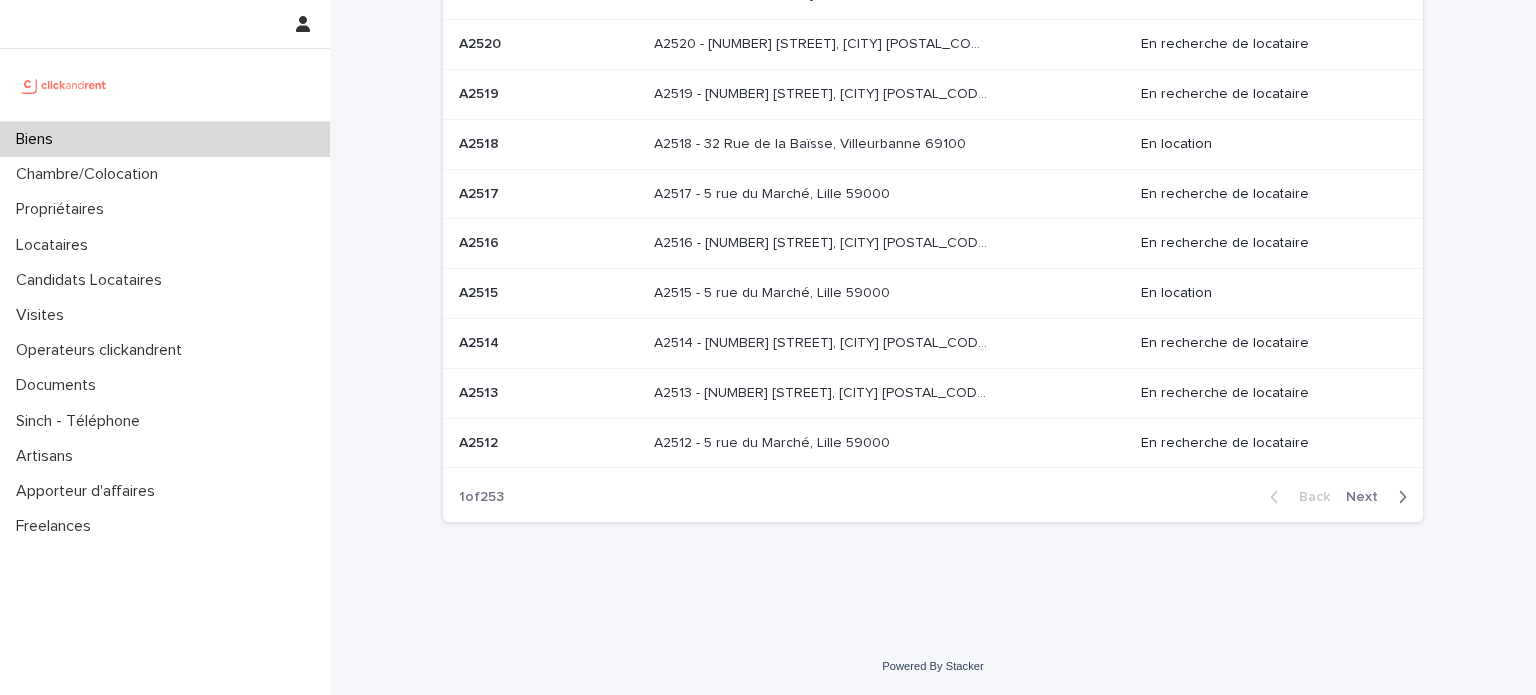 scroll, scrollTop: 0, scrollLeft: 0, axis: both 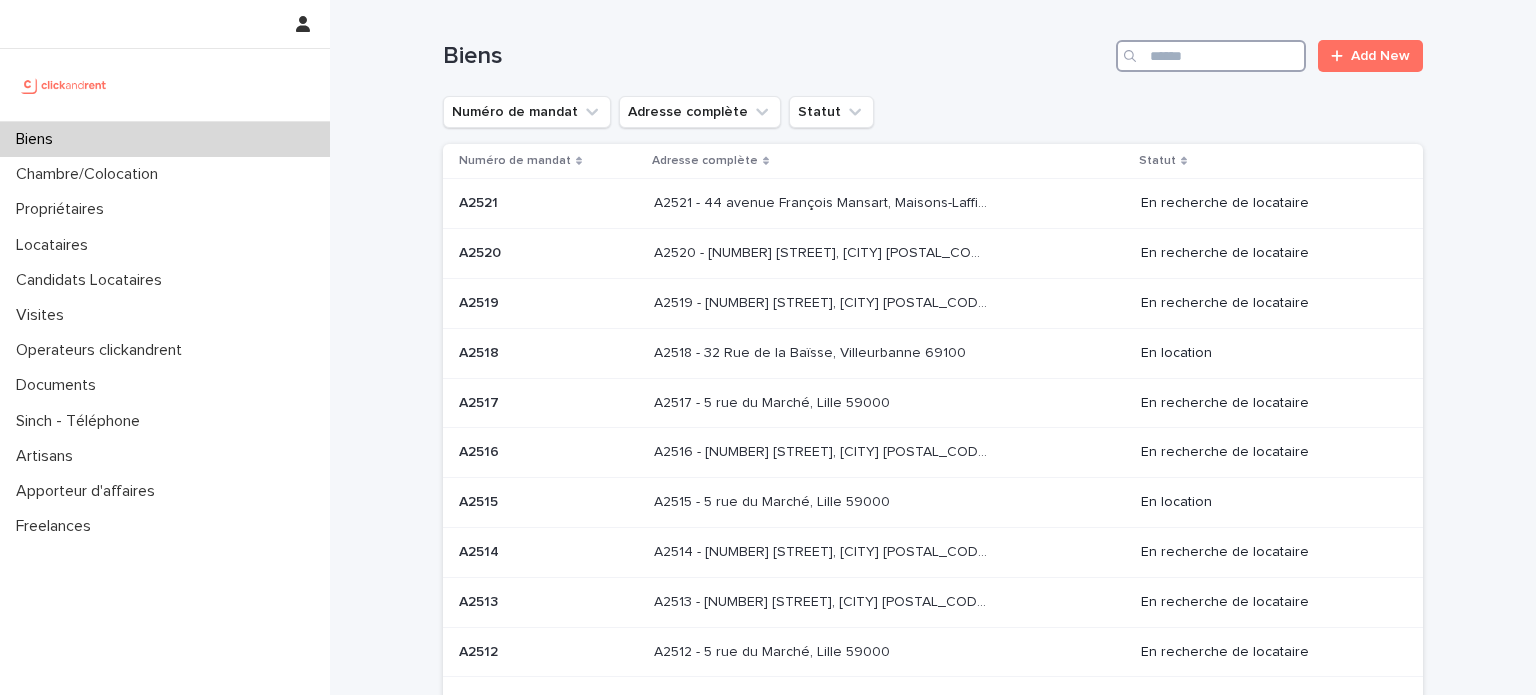 click at bounding box center (1211, 56) 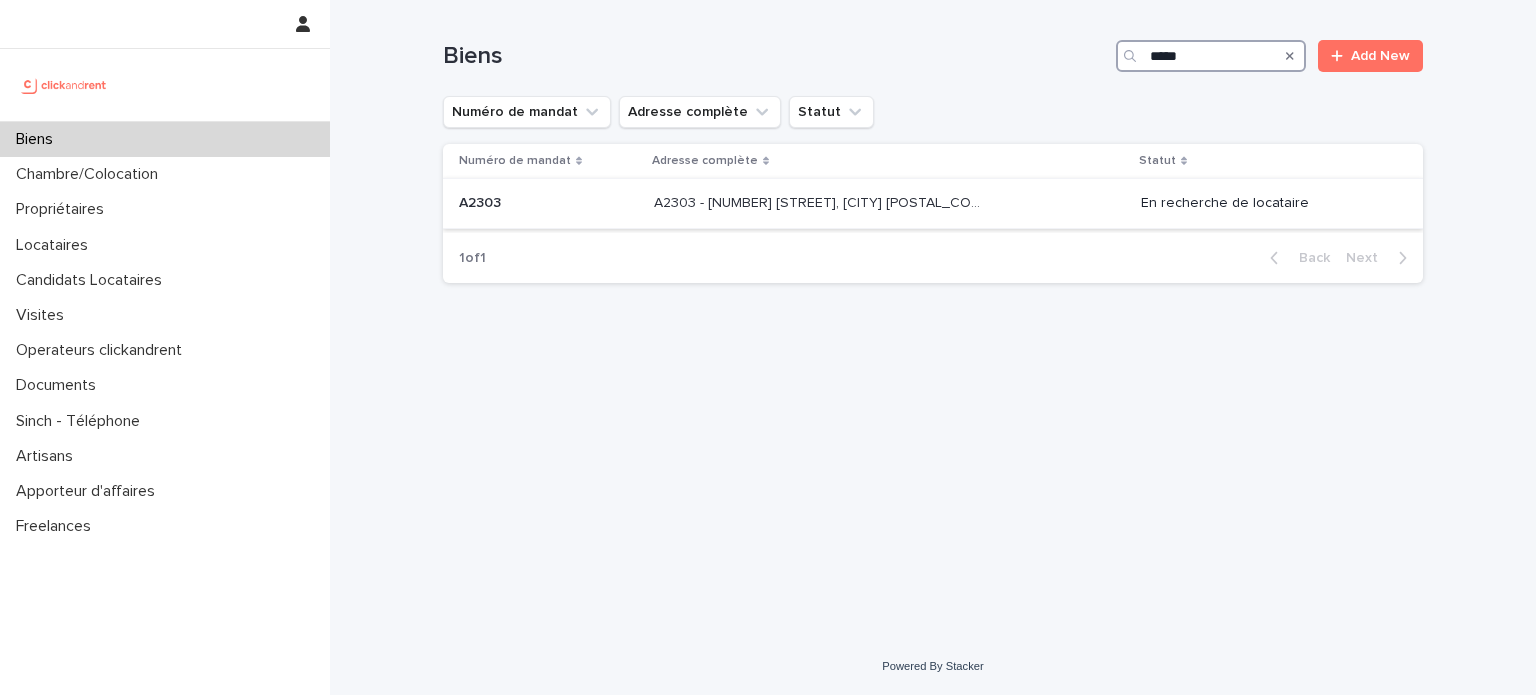 type on "*****" 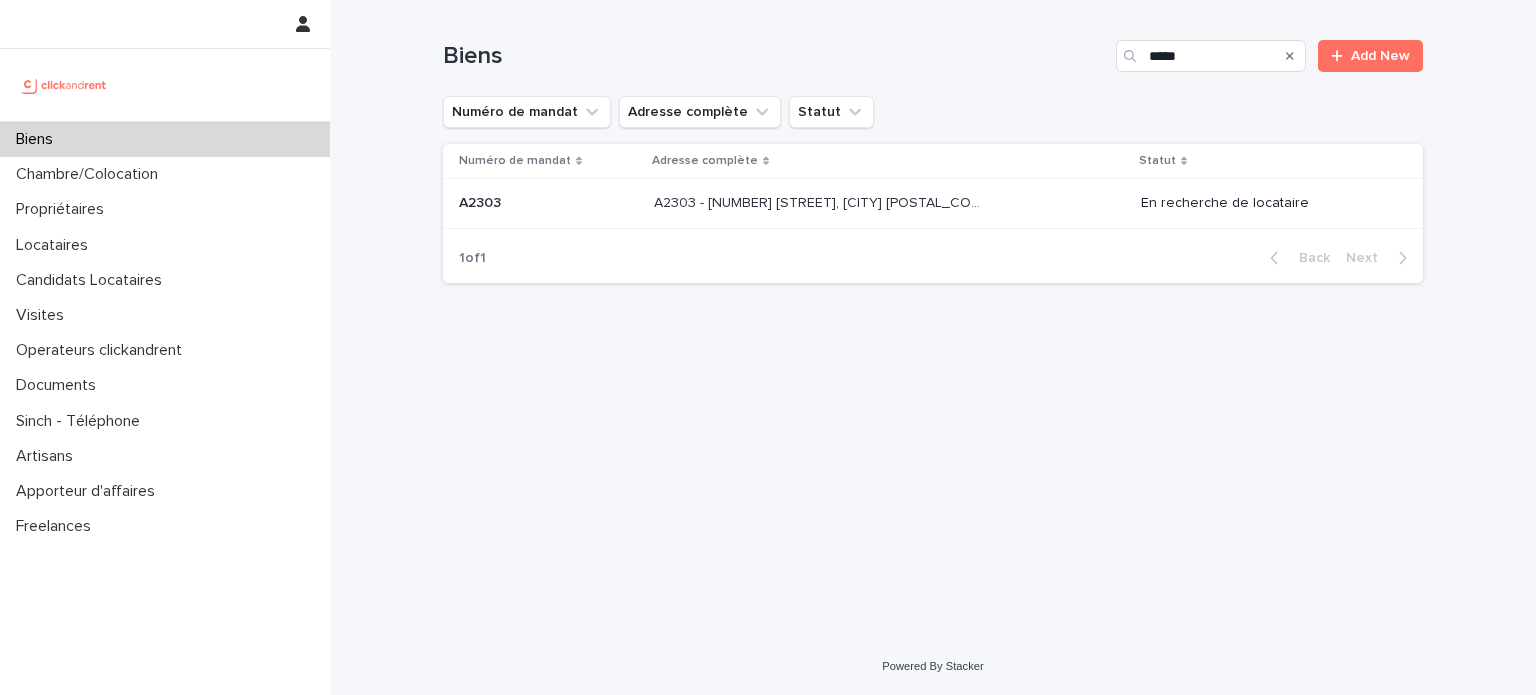 click at bounding box center [820, 203] 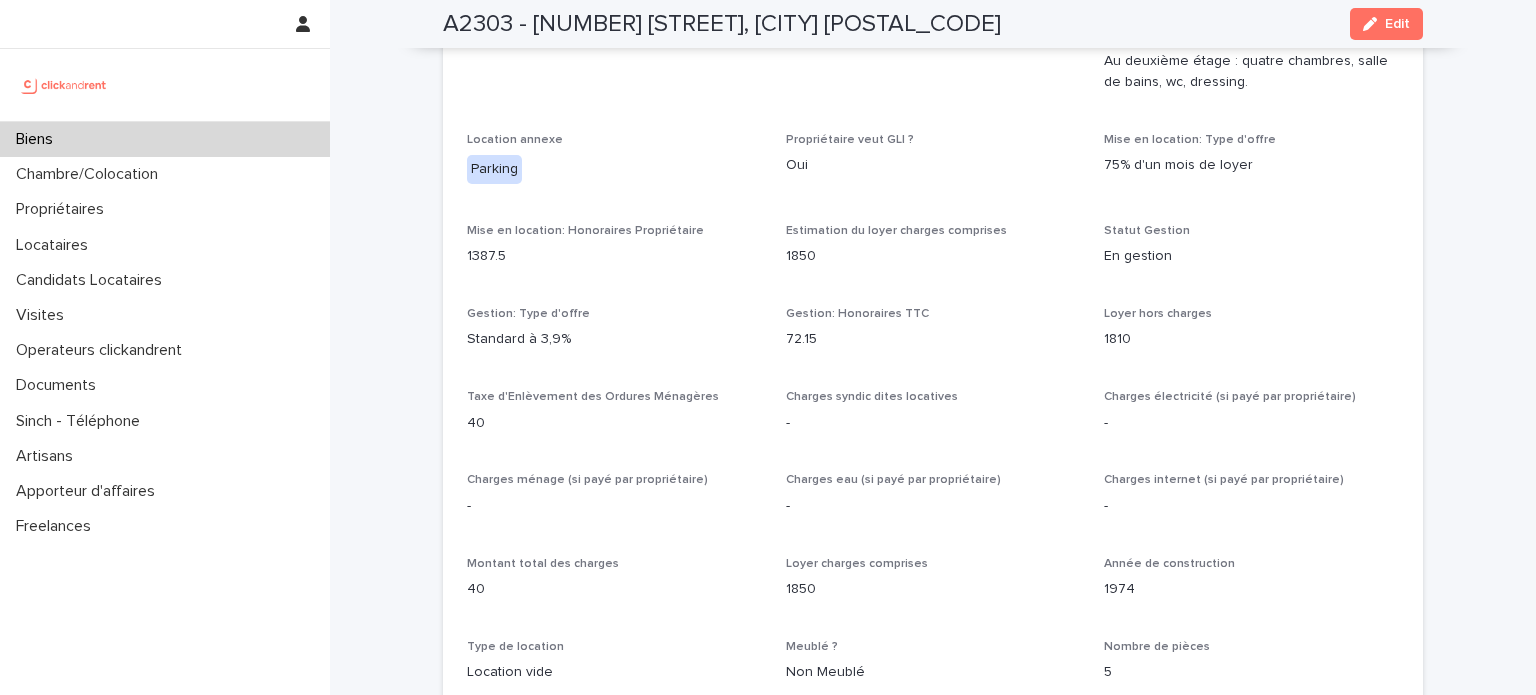 scroll, scrollTop: 1494, scrollLeft: 0, axis: vertical 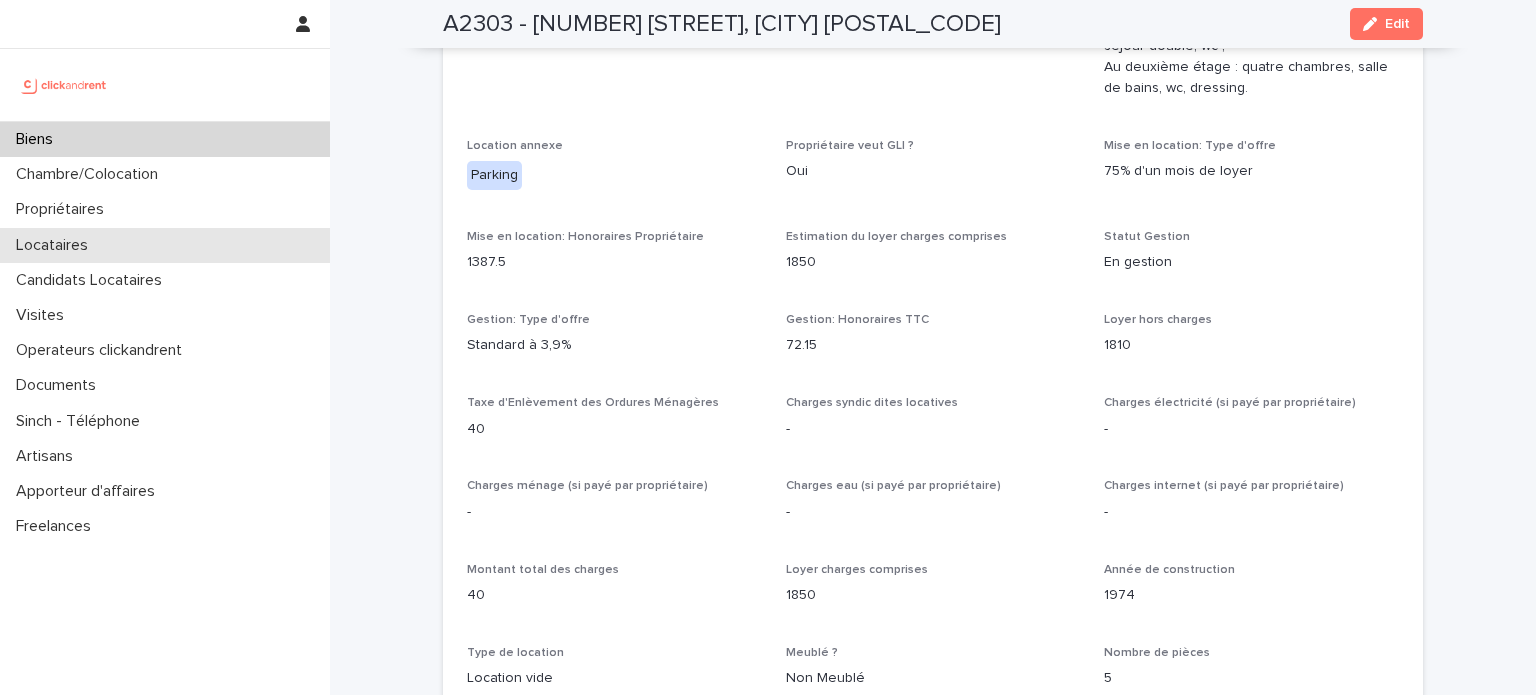 click on "Locataires" at bounding box center (165, 245) 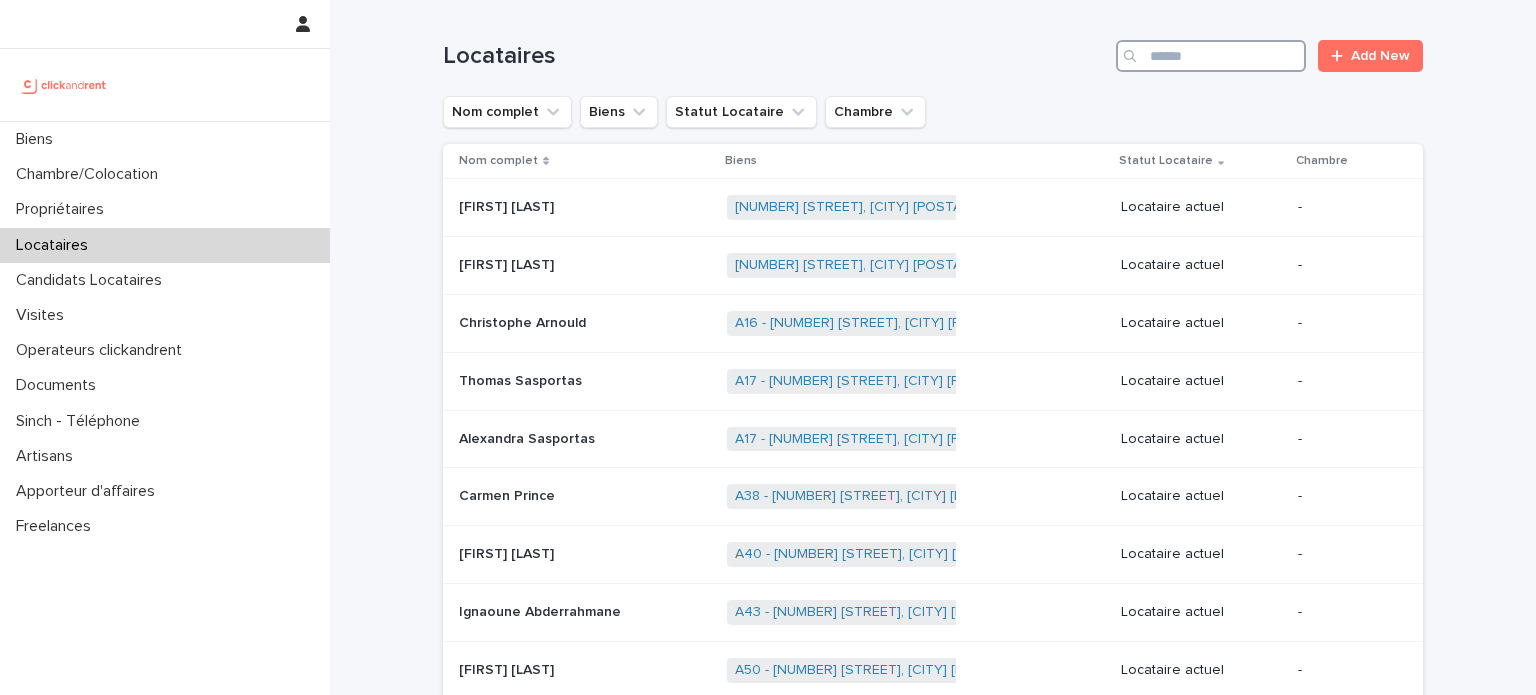 click at bounding box center [1211, 56] 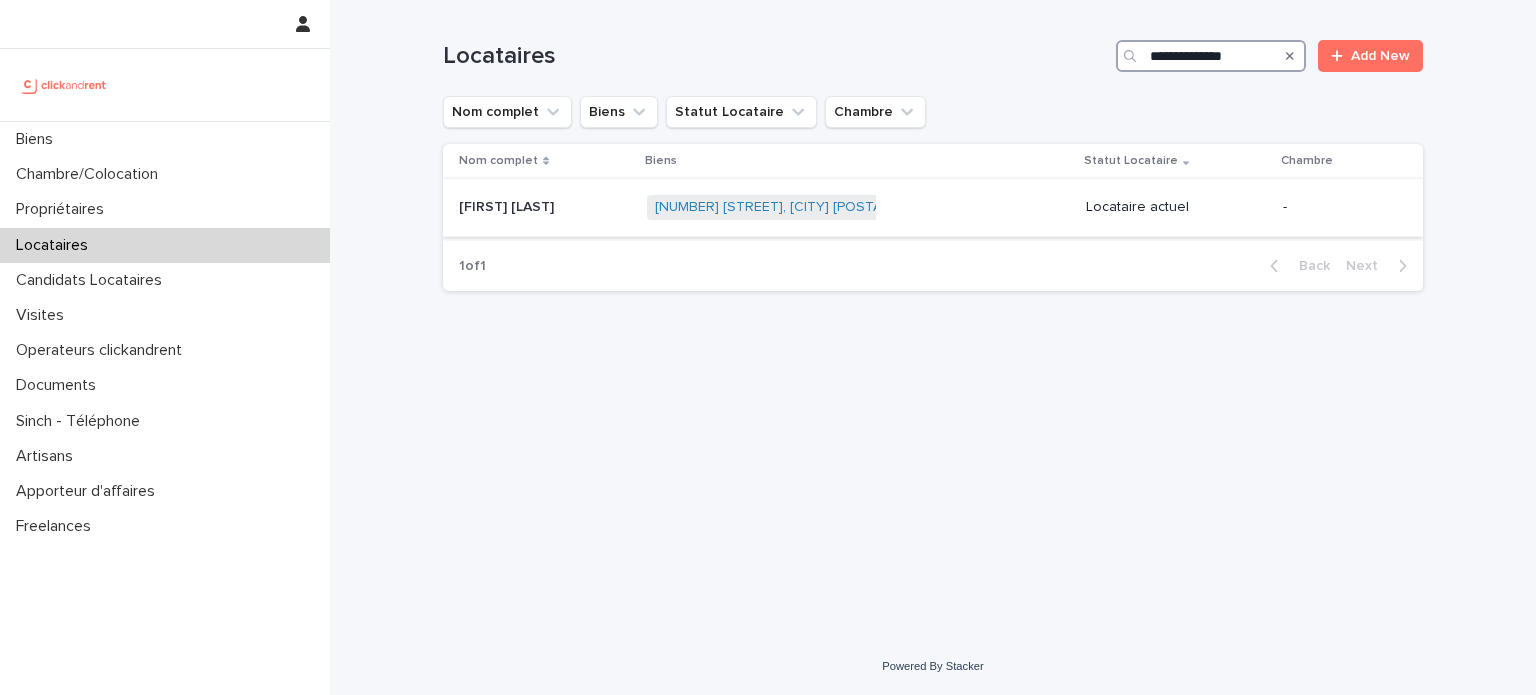 type on "**********" 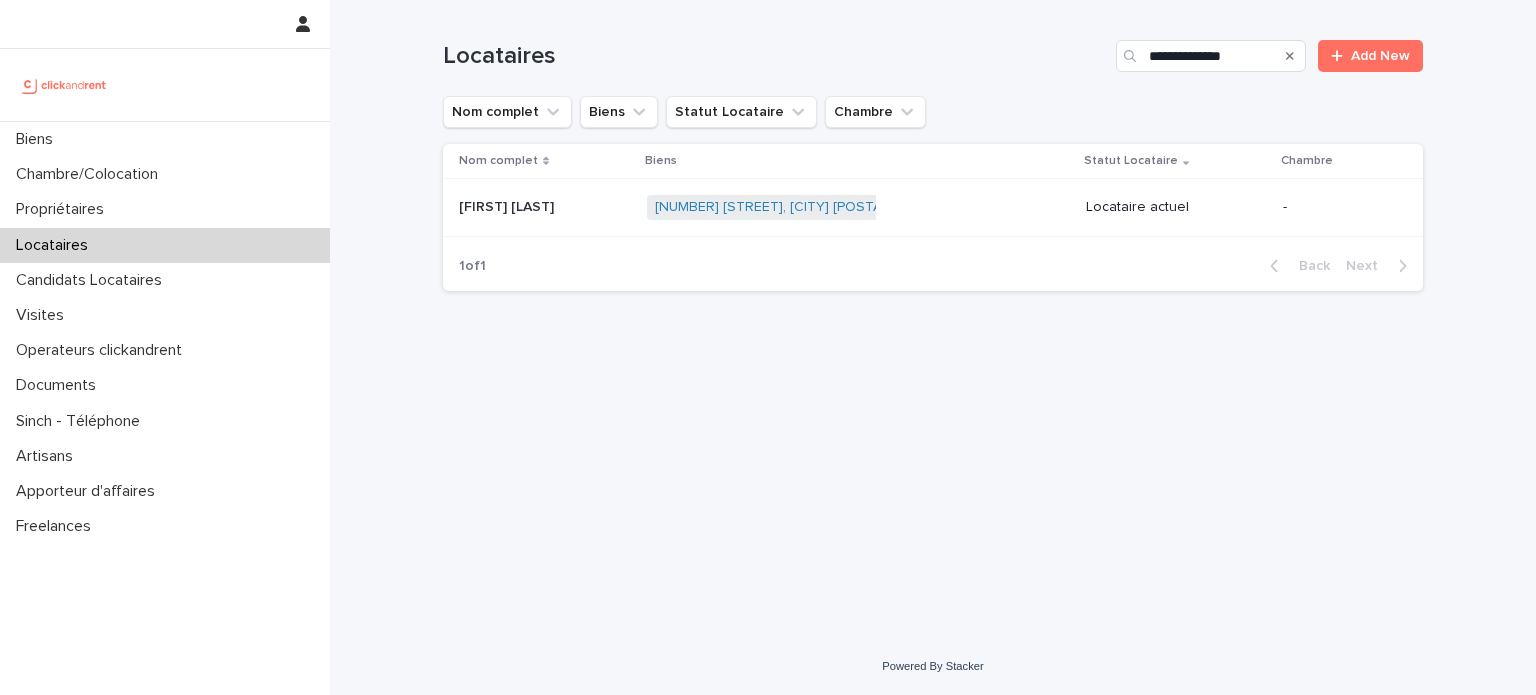 click on "A1876 - [NUMBER] [STREET], [CITY] [POSTAL_CODE] + 0" at bounding box center (858, 207) 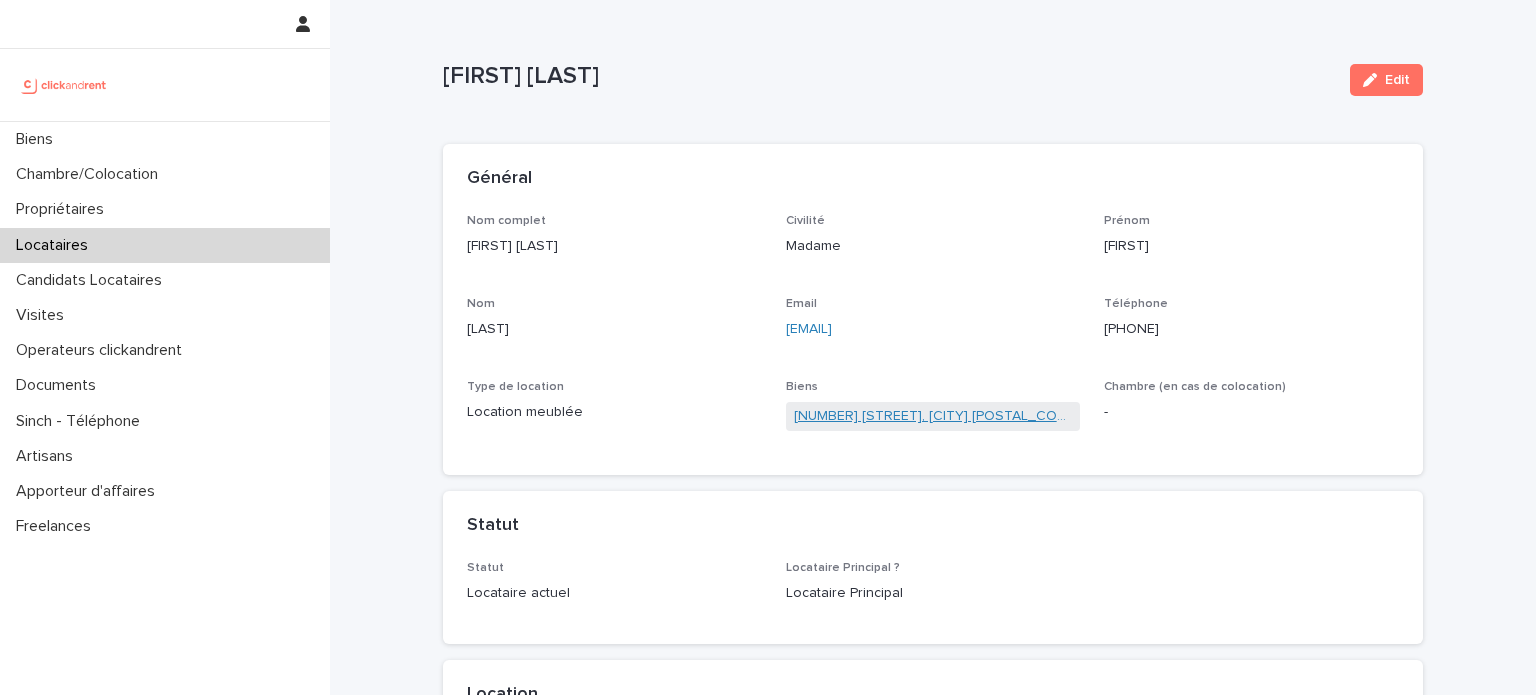 click on "[NUMBER] [STREET], [CITY] [POSTAL_CODE]" at bounding box center [933, 416] 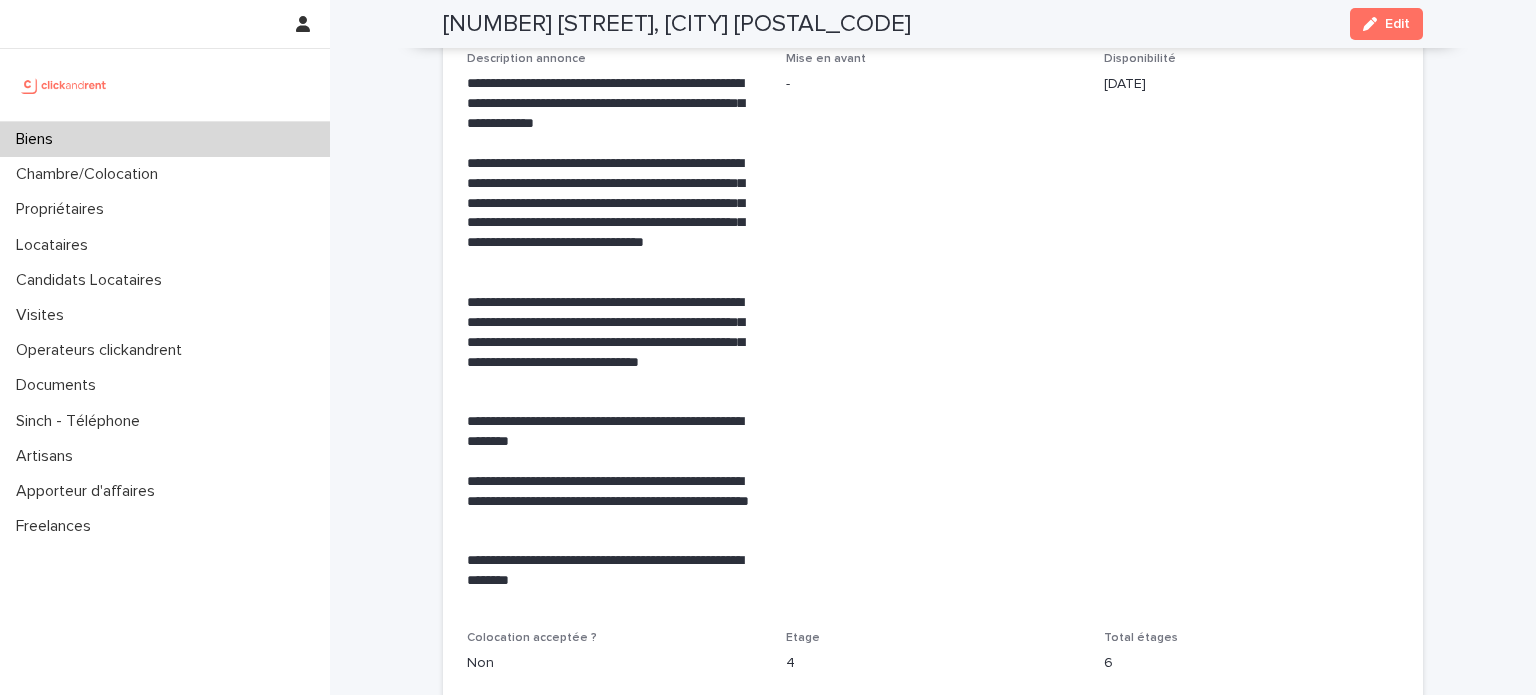 scroll, scrollTop: 3547, scrollLeft: 0, axis: vertical 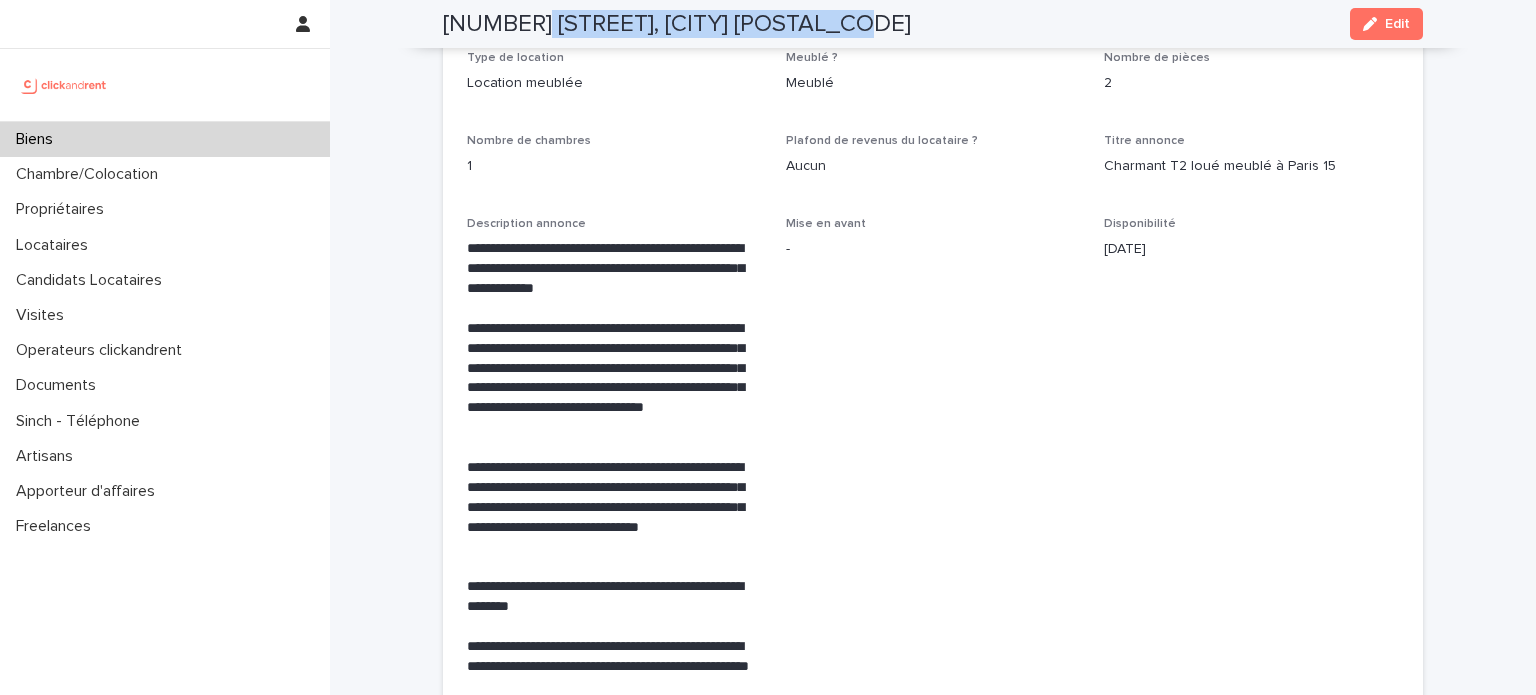 drag, startPoint x: 522, startPoint y: 19, endPoint x: 817, endPoint y: 31, distance: 295.24396 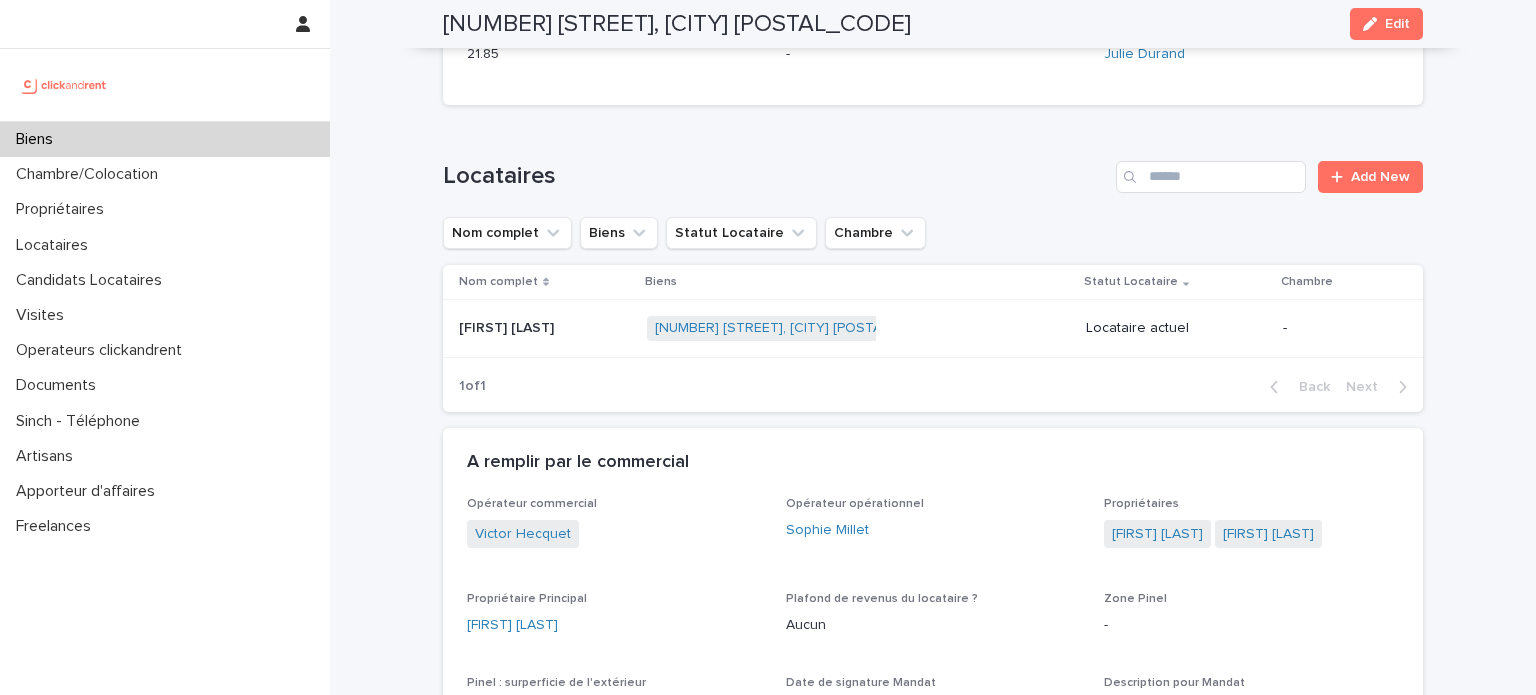 scroll, scrollTop: 832, scrollLeft: 0, axis: vertical 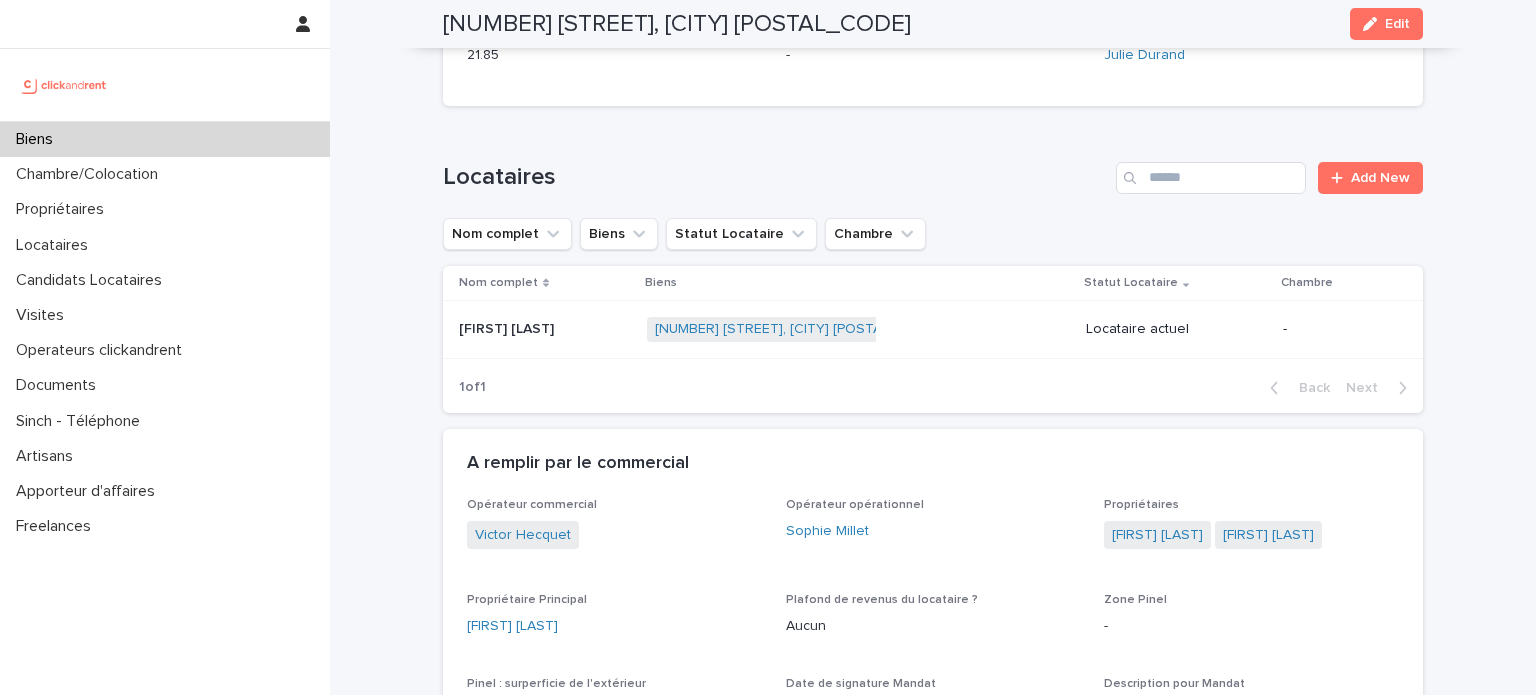 click on "A1876 - [NUMBER] [STREET], [CITY] [POSTAL_CODE] + 0" at bounding box center [858, 329] 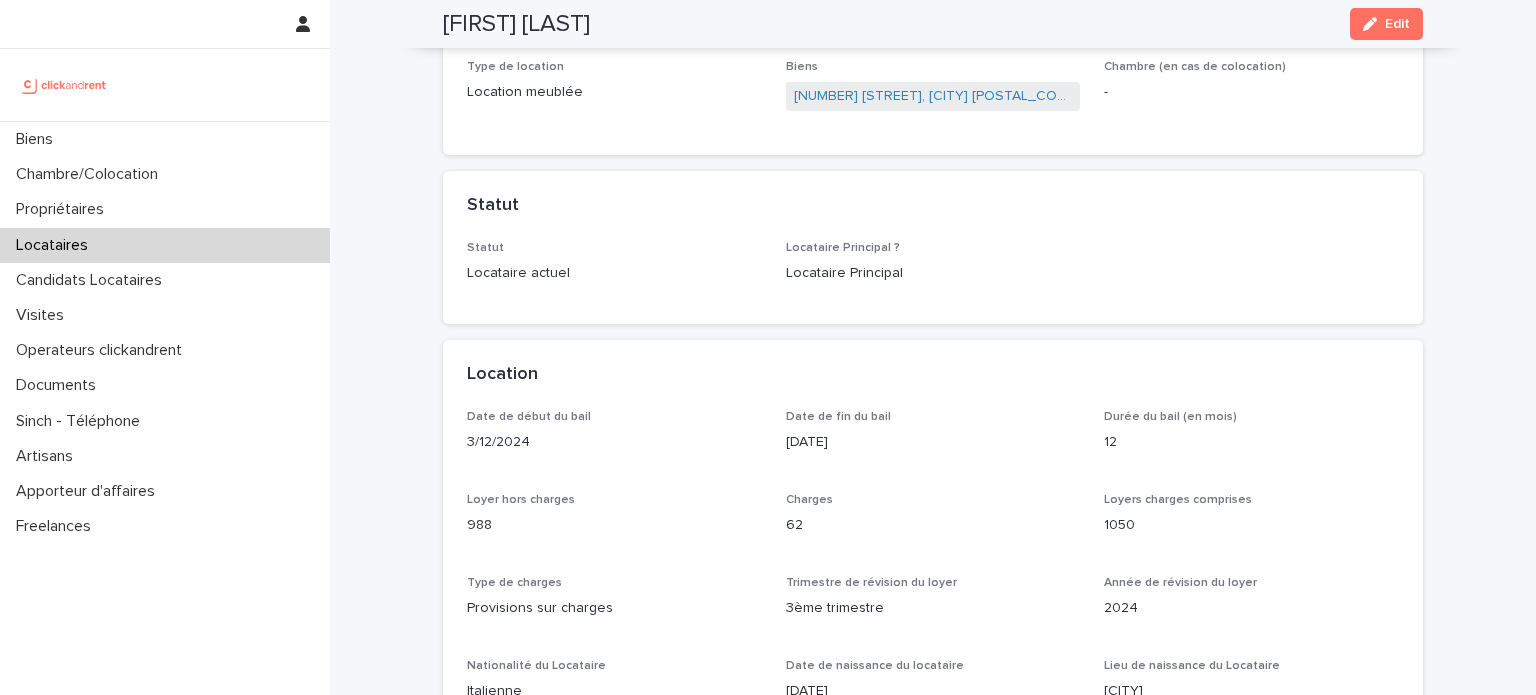 scroll, scrollTop: 160, scrollLeft: 0, axis: vertical 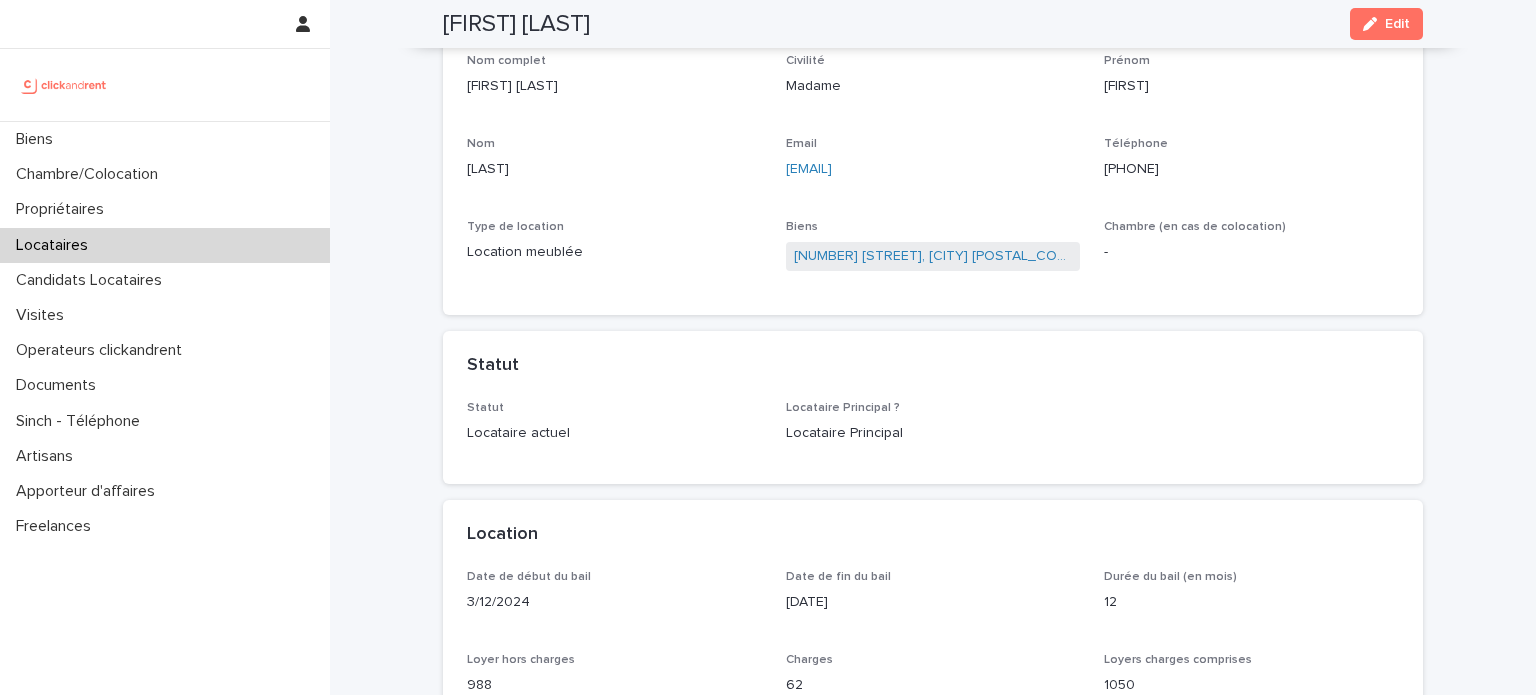 drag, startPoint x: 1200, startPoint y: 169, endPoint x: 1092, endPoint y: 161, distance: 108.29589 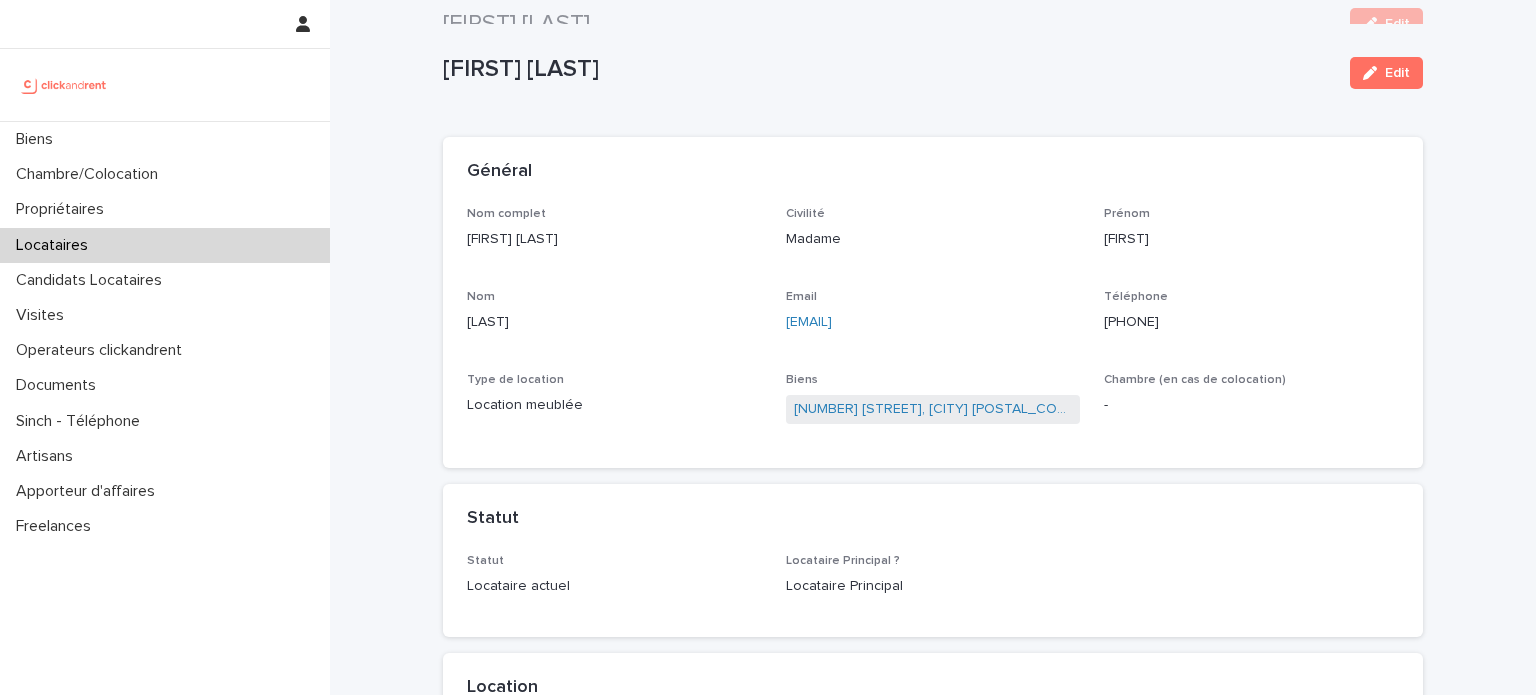 scroll, scrollTop: 0, scrollLeft: 0, axis: both 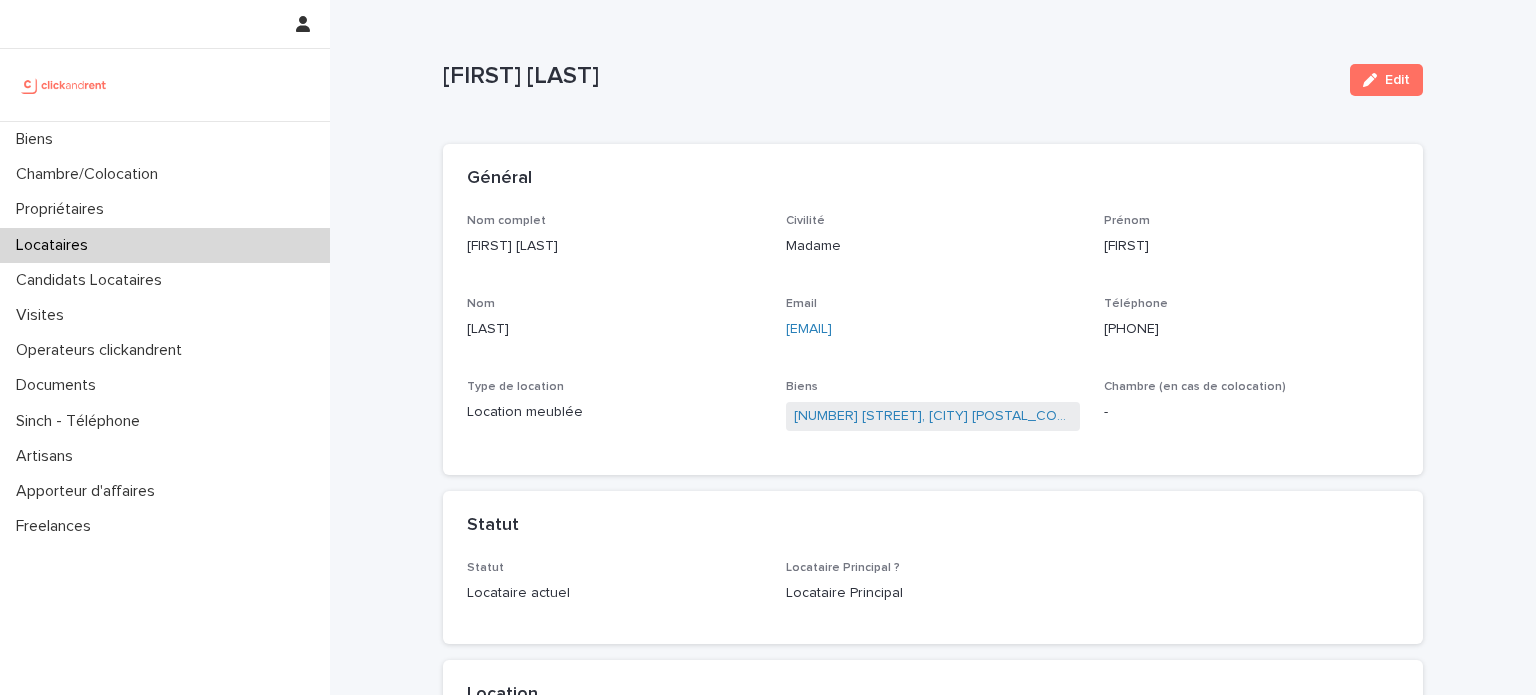 click on "Téléphone [PHONE]" at bounding box center (1251, 326) 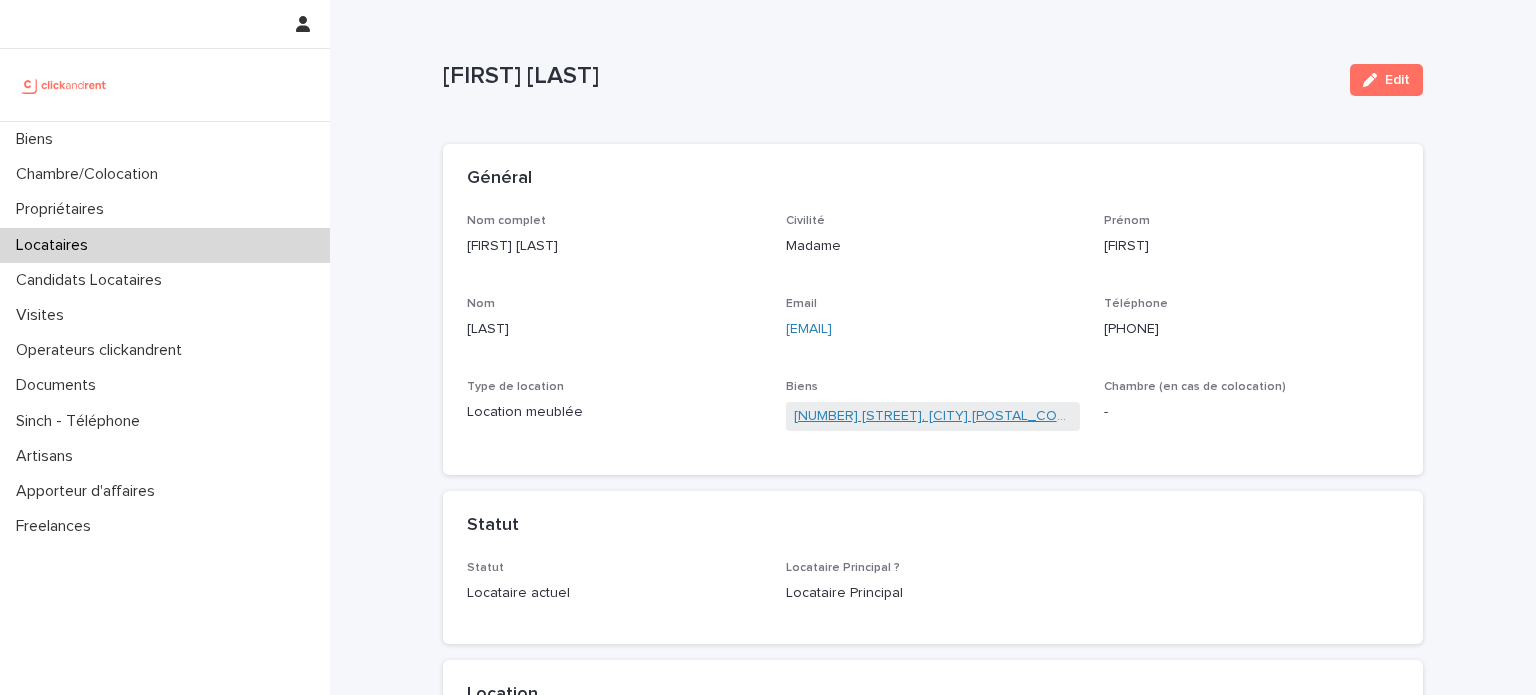 click on "[NUMBER] [STREET], [CITY] [POSTAL_CODE]" at bounding box center (933, 416) 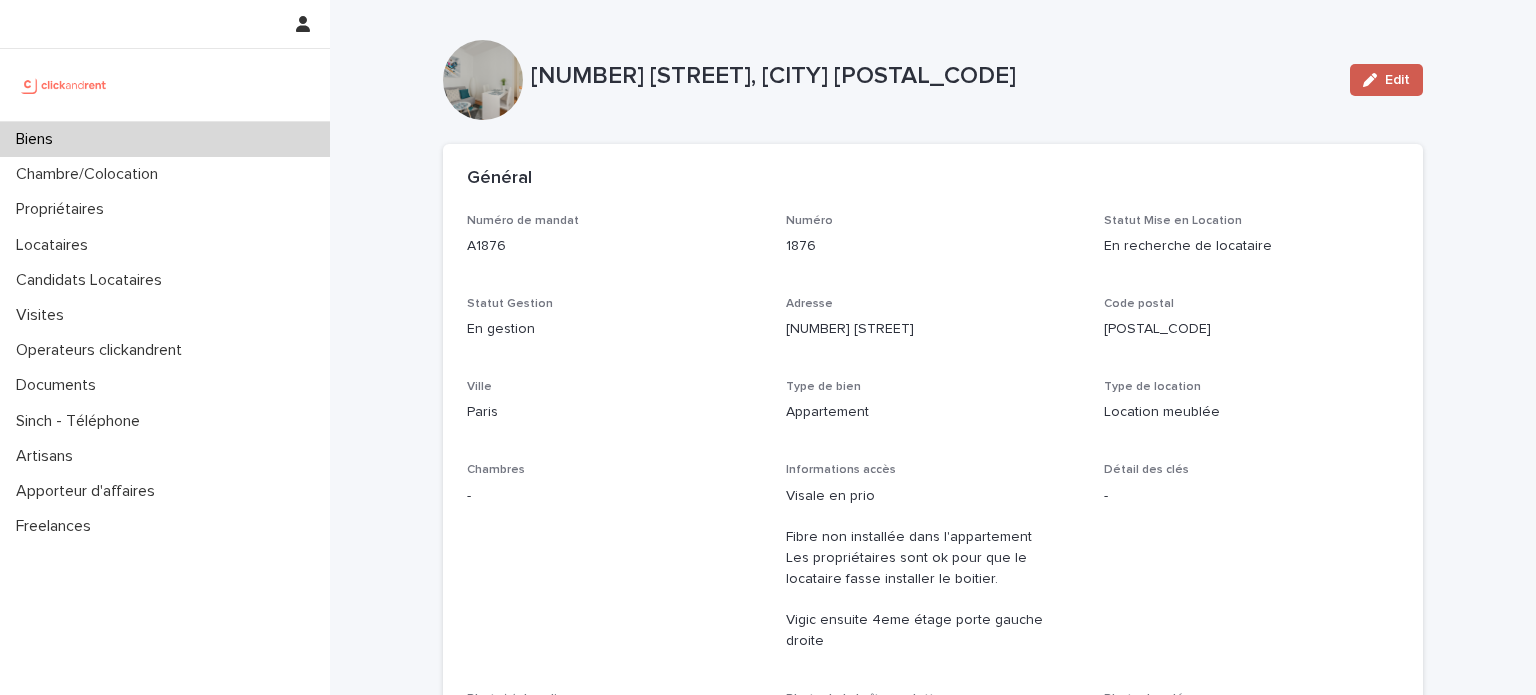click at bounding box center [1374, 80] 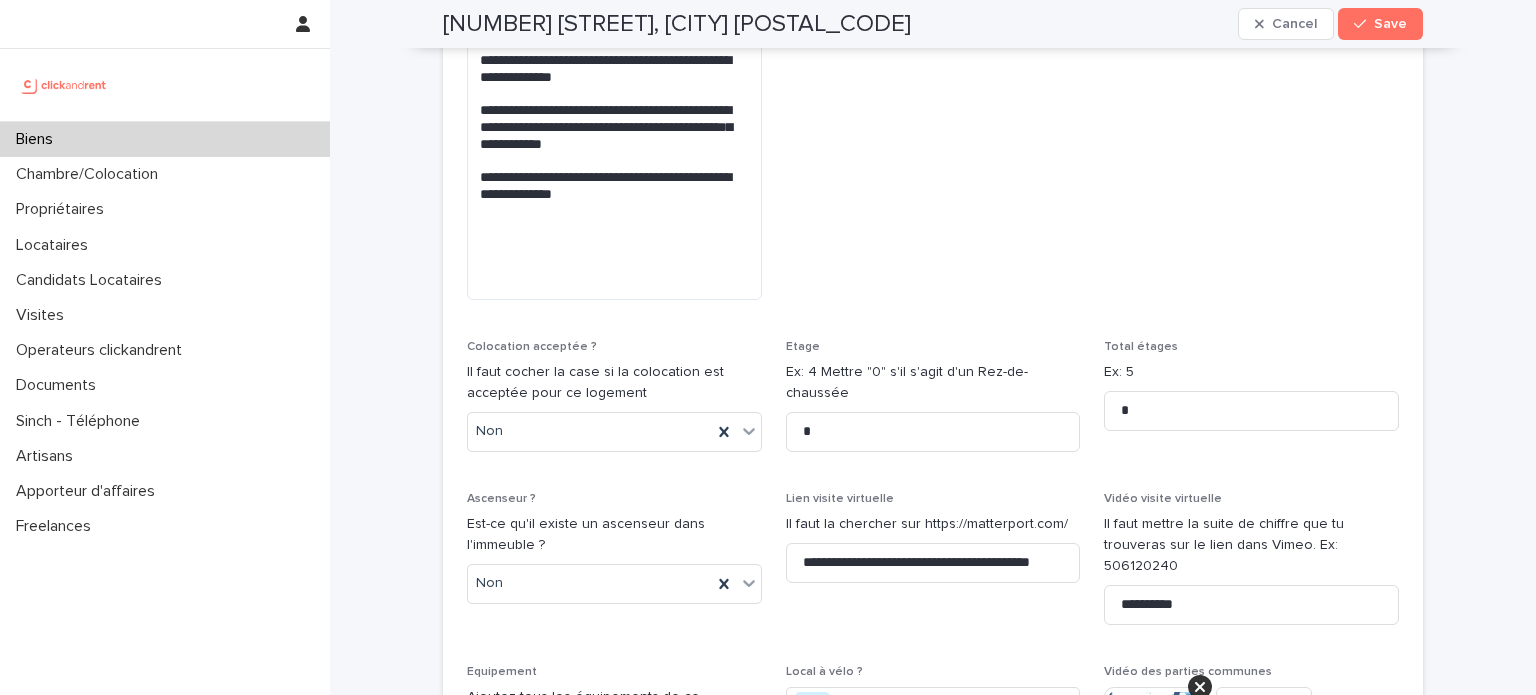 scroll, scrollTop: 6542, scrollLeft: 0, axis: vertical 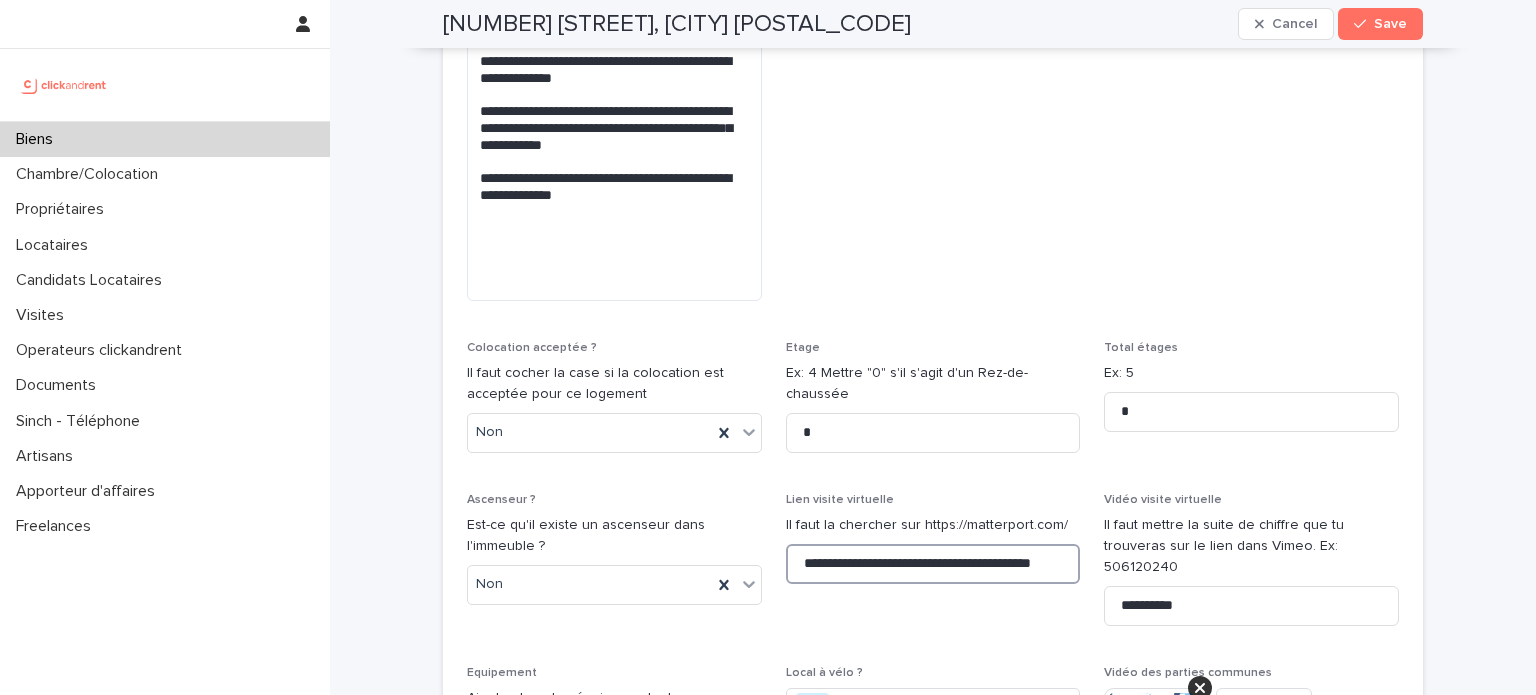 drag, startPoint x: 791, startPoint y: 431, endPoint x: 1073, endPoint y: 444, distance: 282.2995 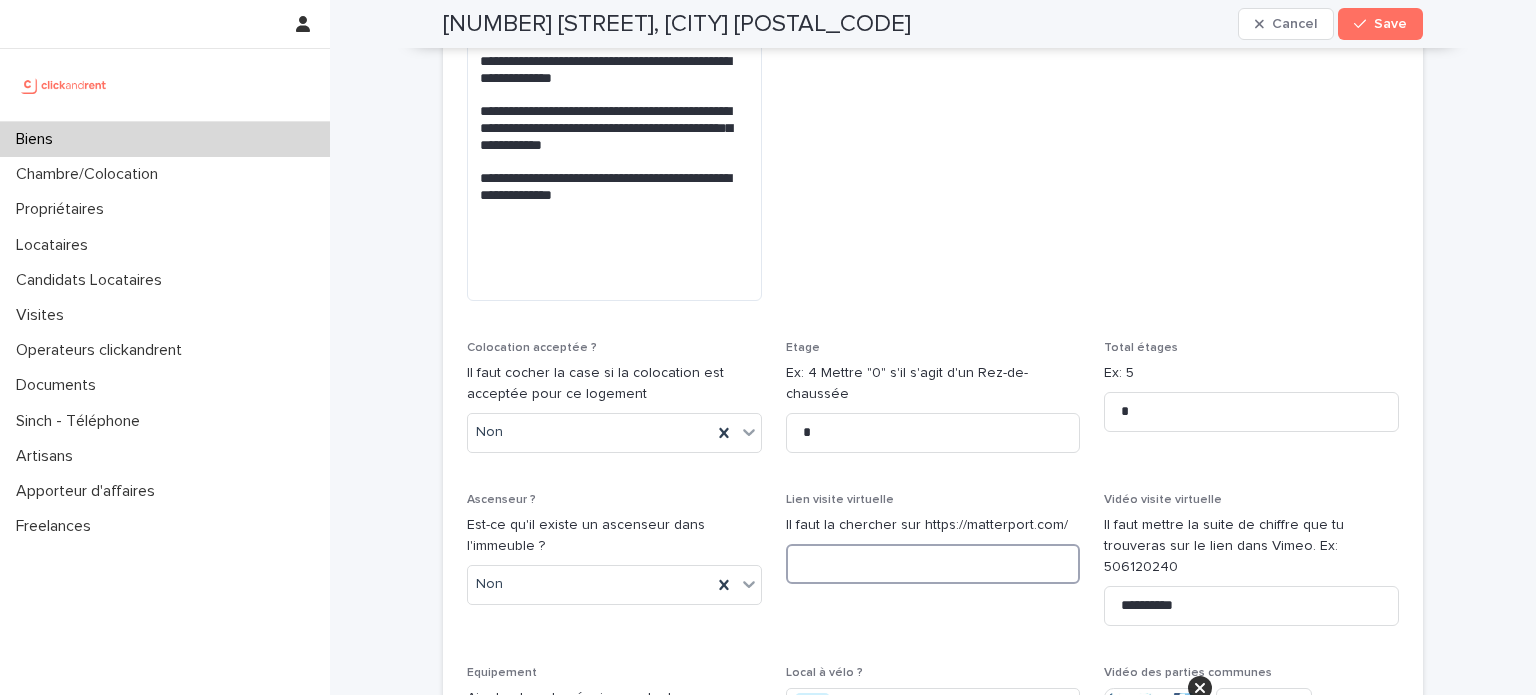 scroll, scrollTop: 0, scrollLeft: 0, axis: both 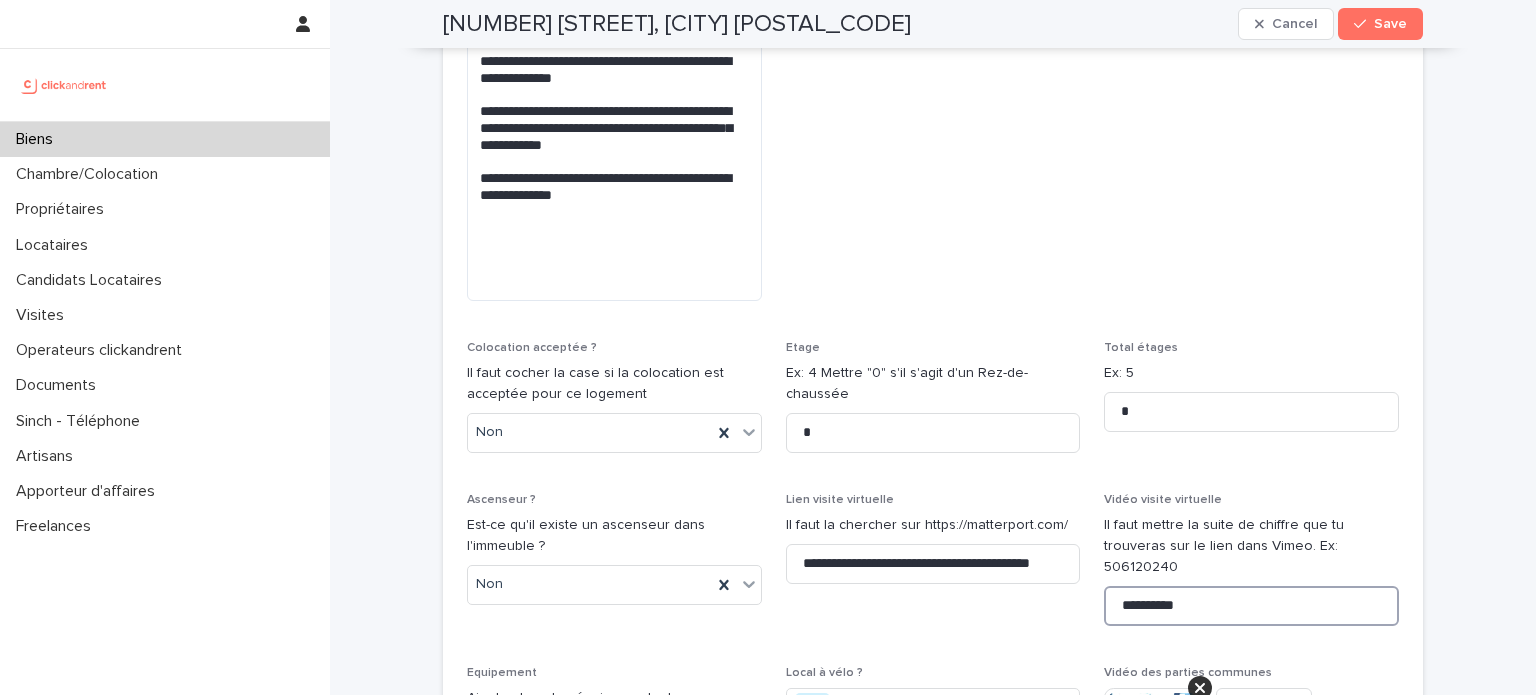 drag, startPoint x: 1210, startPoint y: 450, endPoint x: 1112, endPoint y: 443, distance: 98.24968 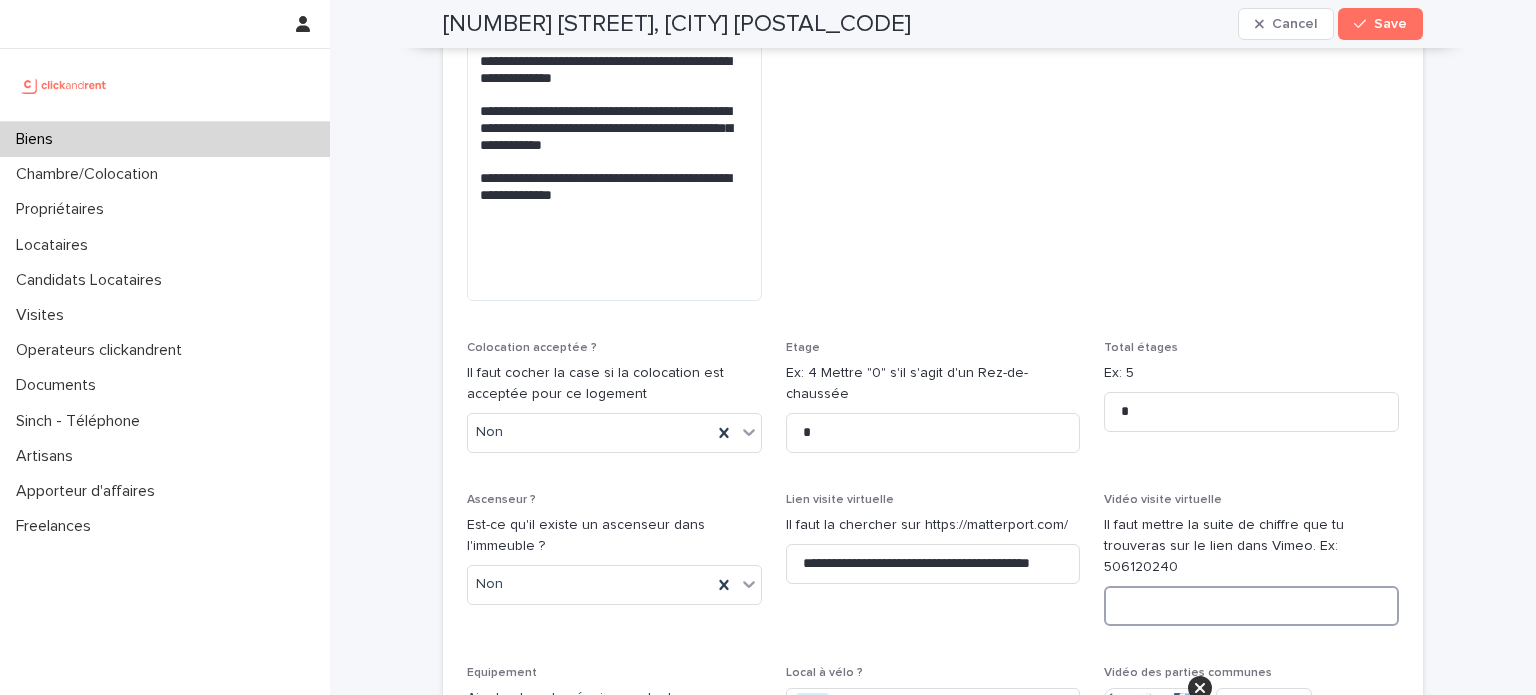 paste on "**********" 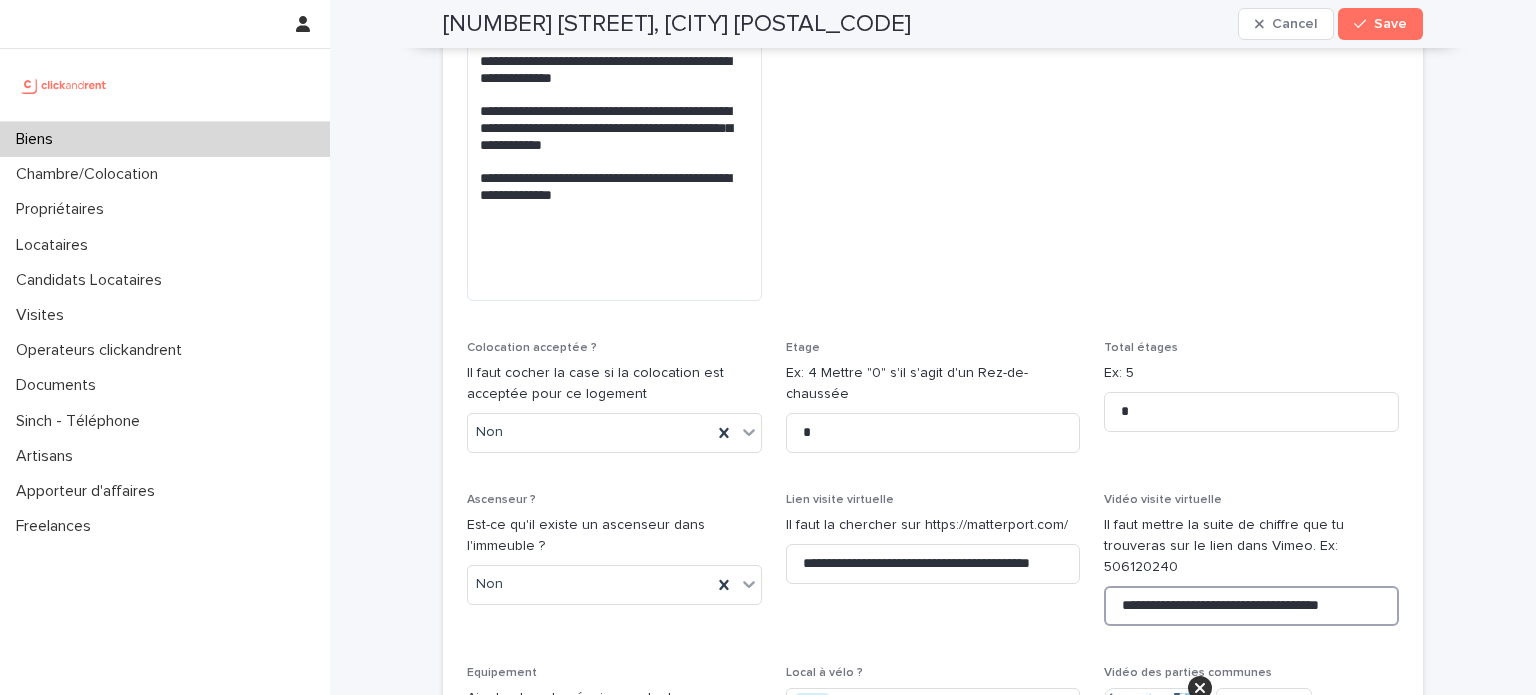 scroll, scrollTop: 0, scrollLeft: 4, axis: horizontal 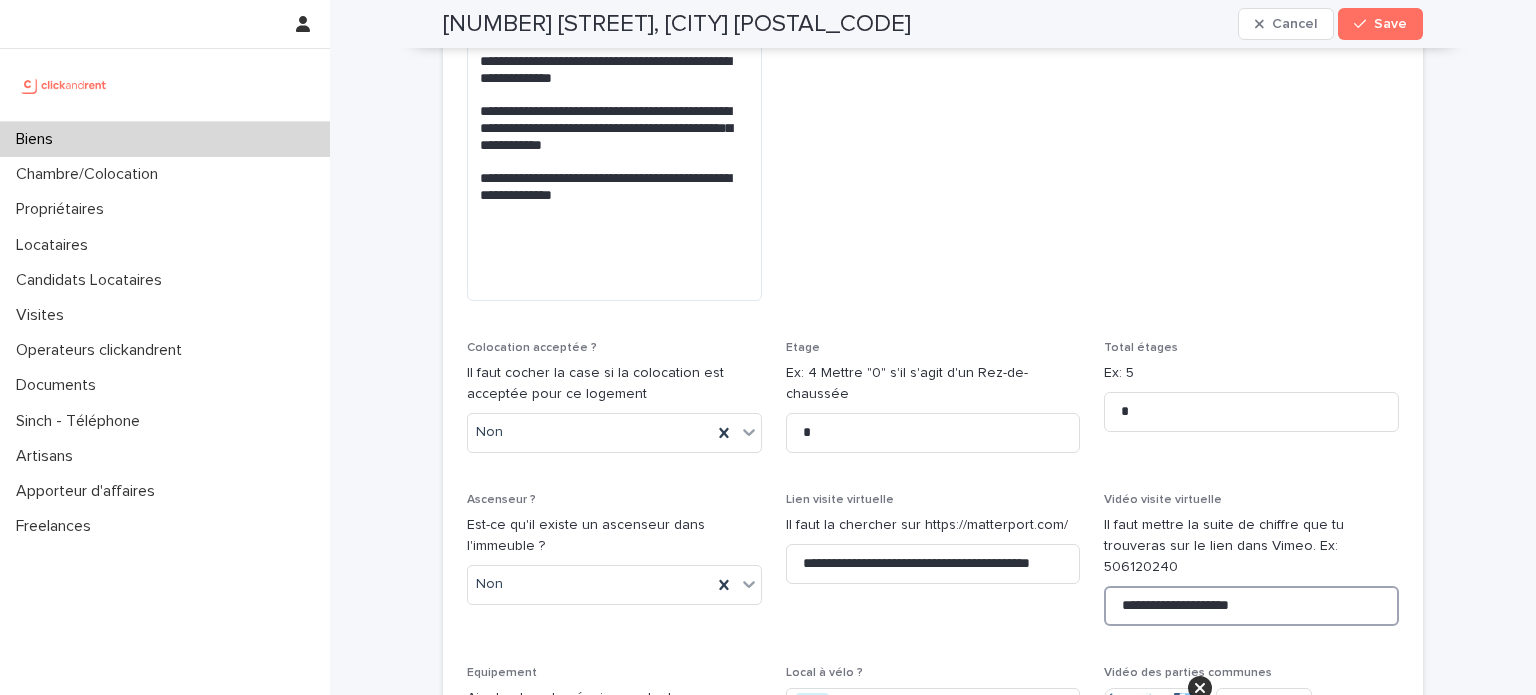 click on "**********" at bounding box center (1251, 606) 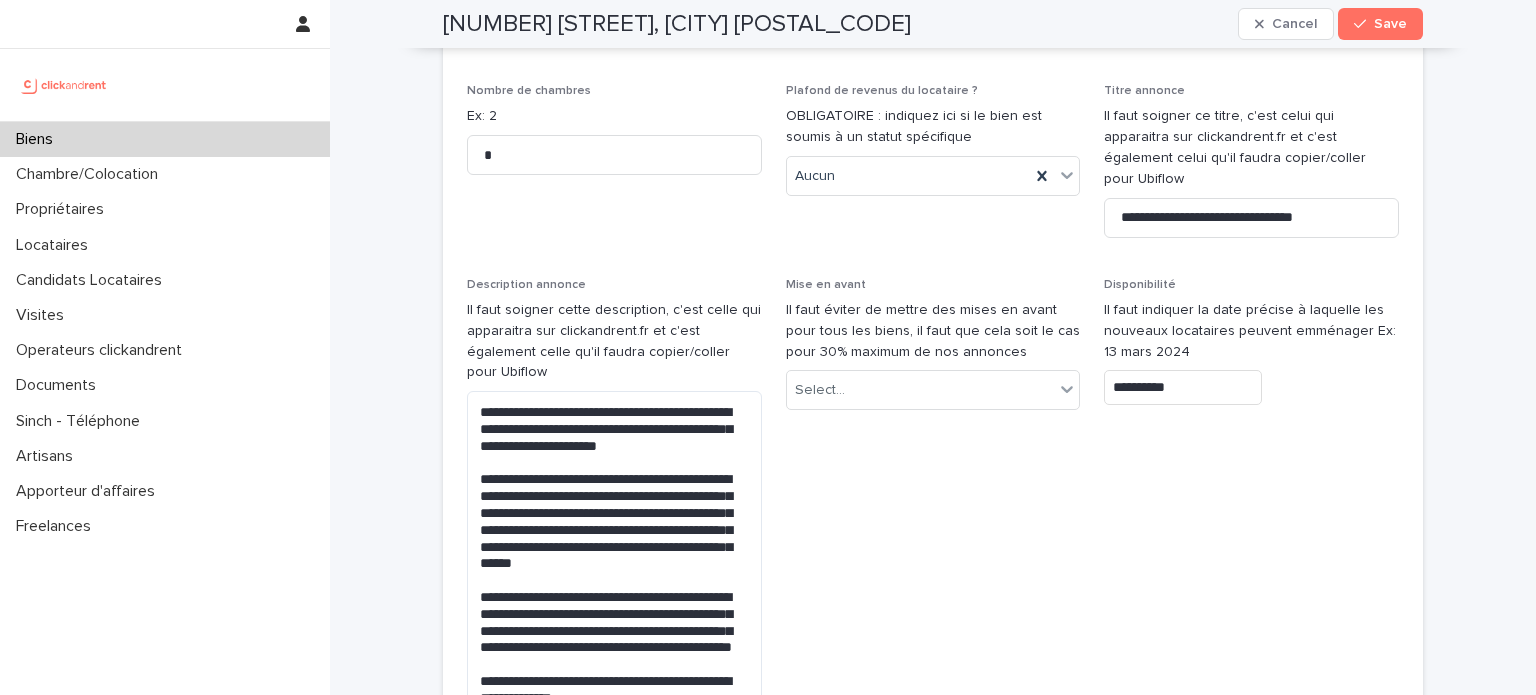 scroll, scrollTop: 5916, scrollLeft: 0, axis: vertical 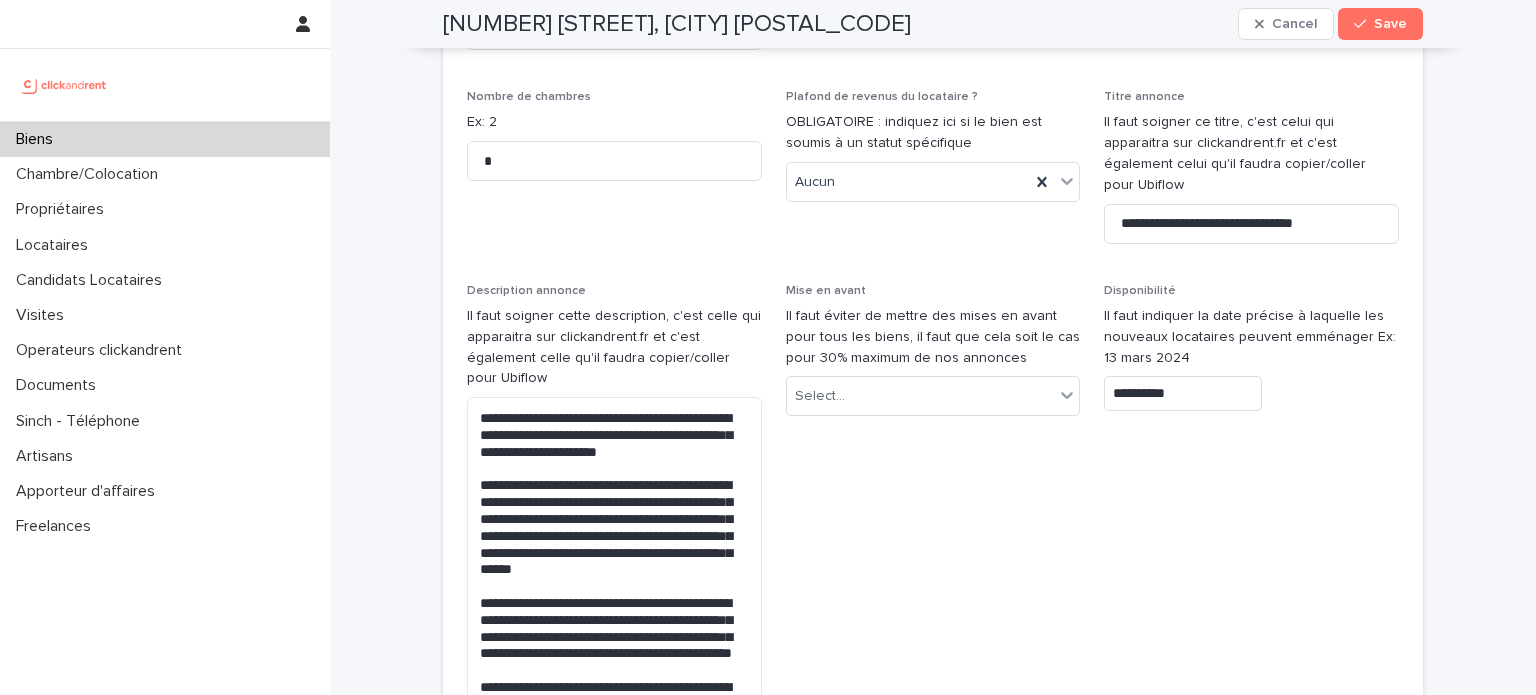 type on "**********" 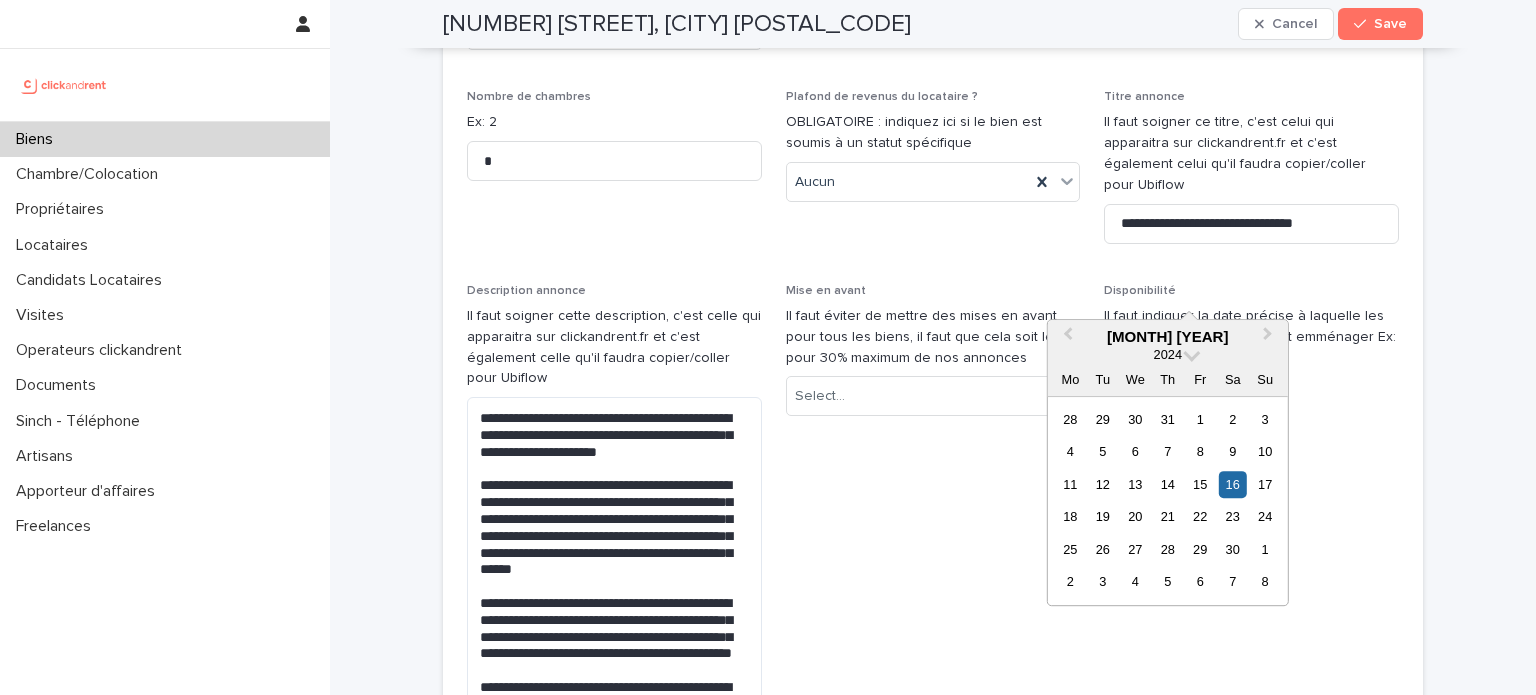 click on "**********" at bounding box center [1183, 393] 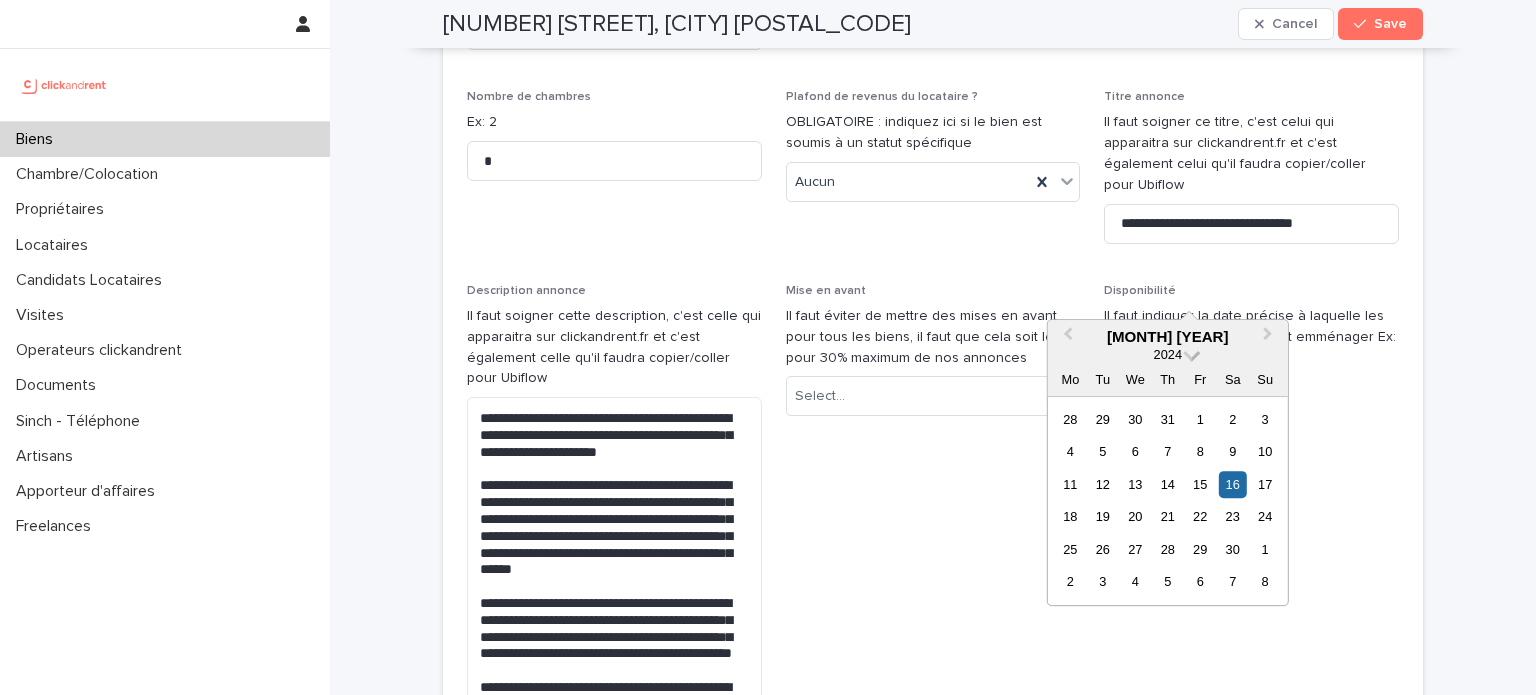 click at bounding box center [1192, 353] 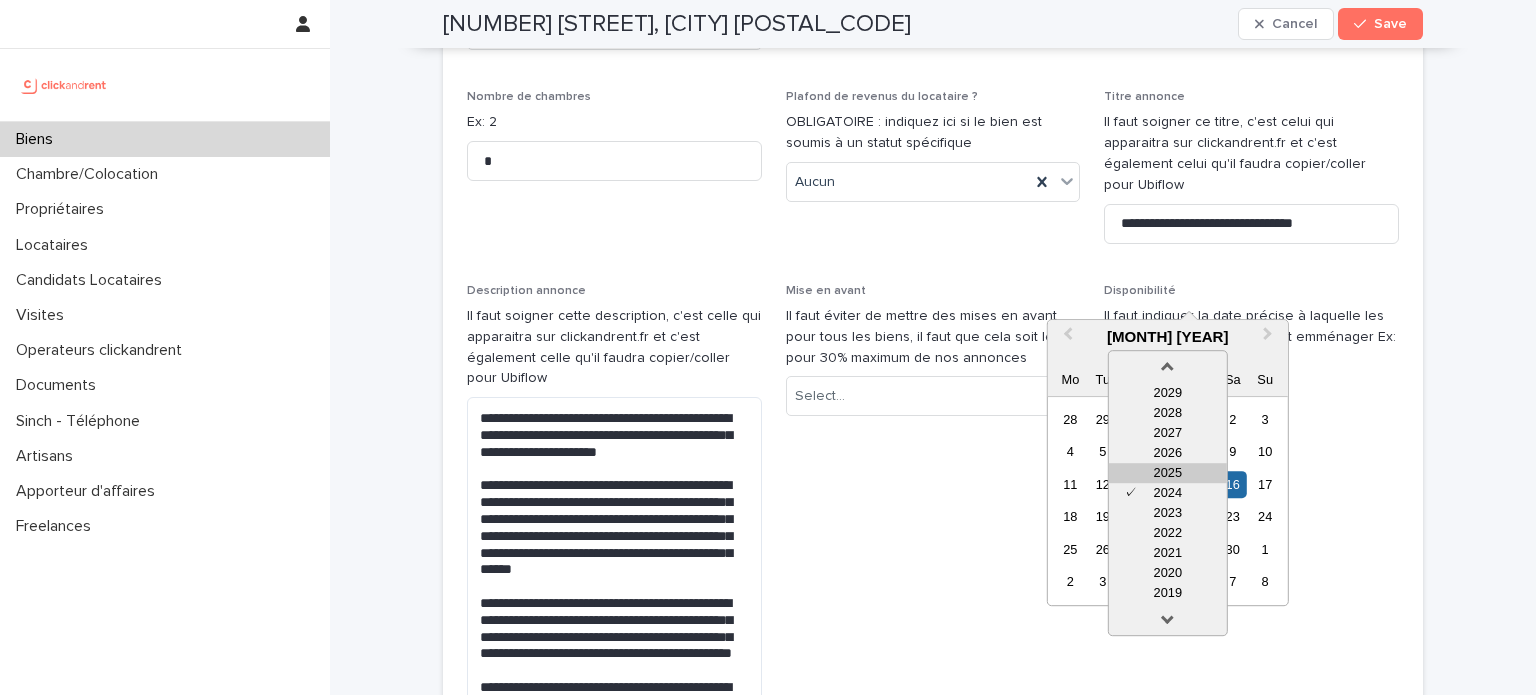 click on "2025" at bounding box center (1168, 473) 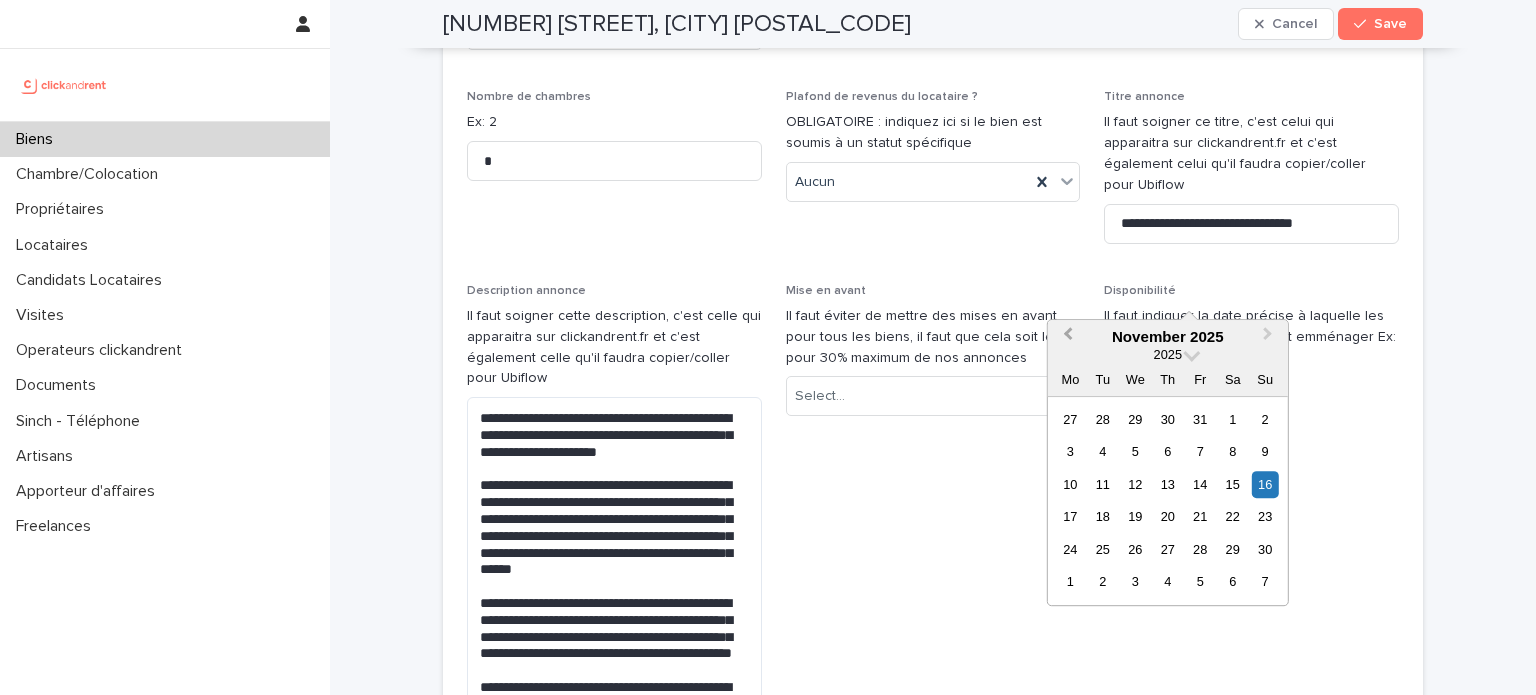 click on "Previous Month" at bounding box center [1068, 337] 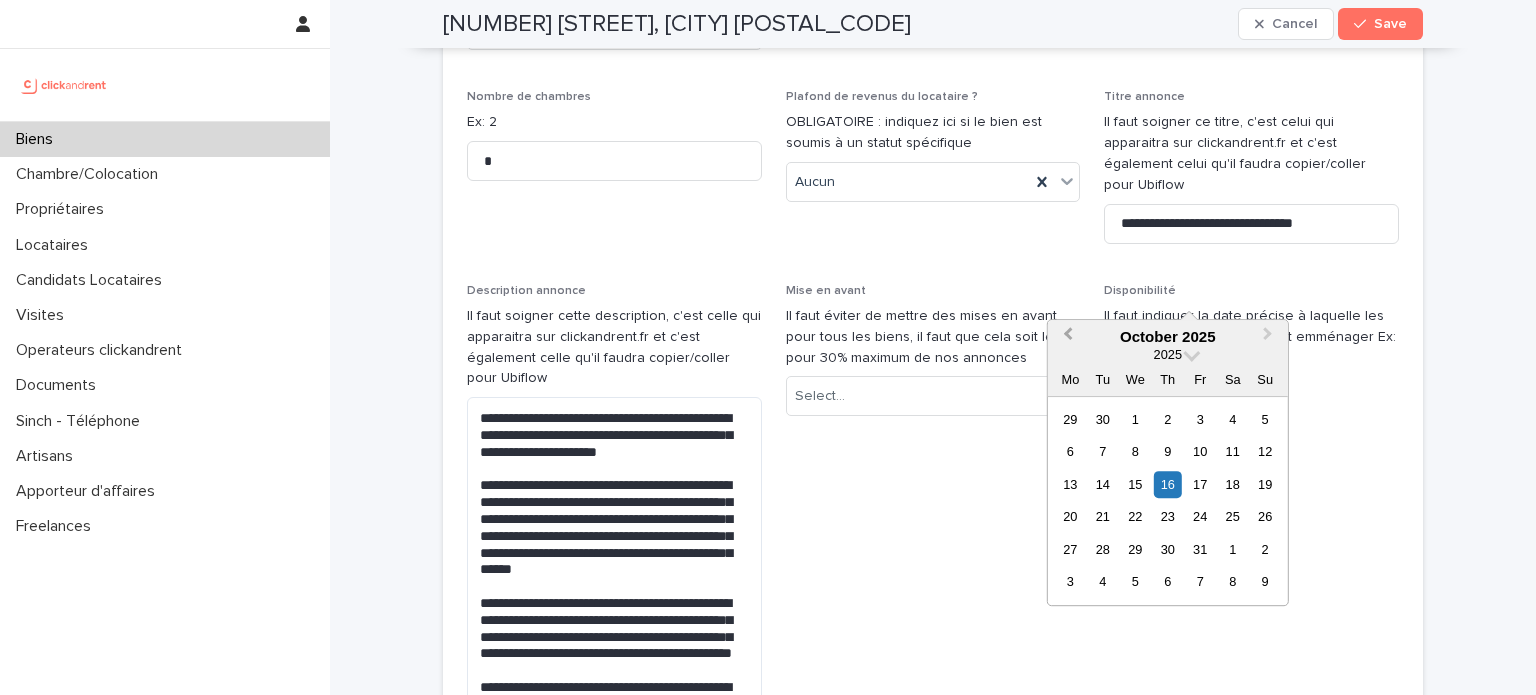 click on "Previous Month" at bounding box center (1068, 337) 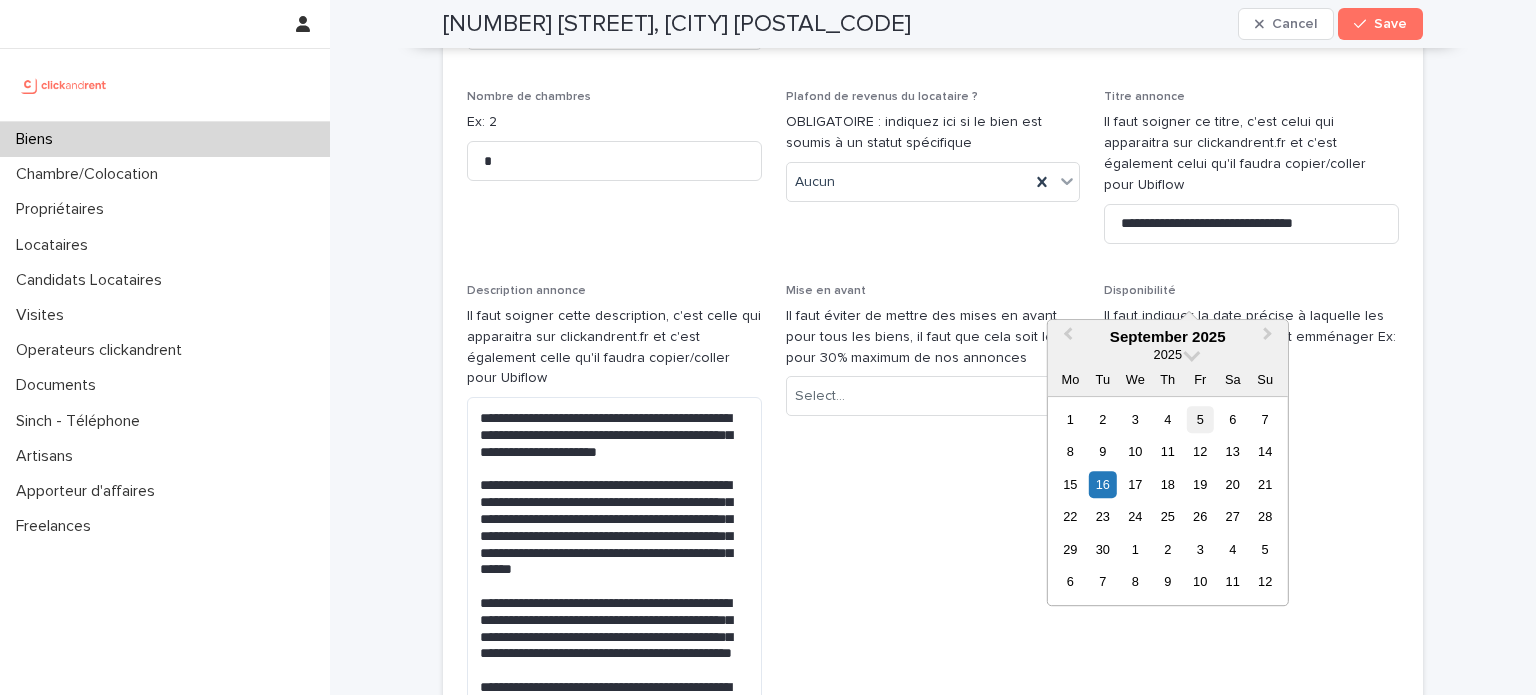click on "5" at bounding box center [1200, 419] 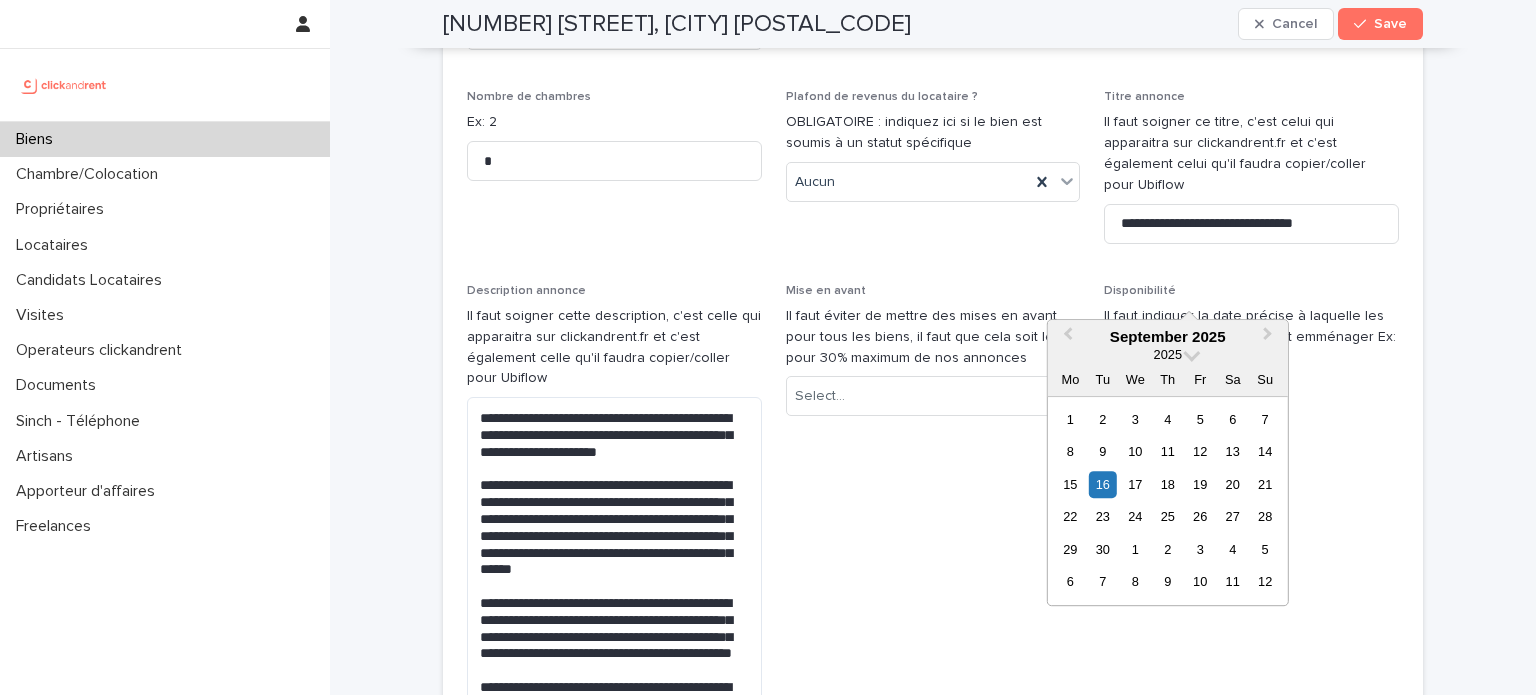 type on "********" 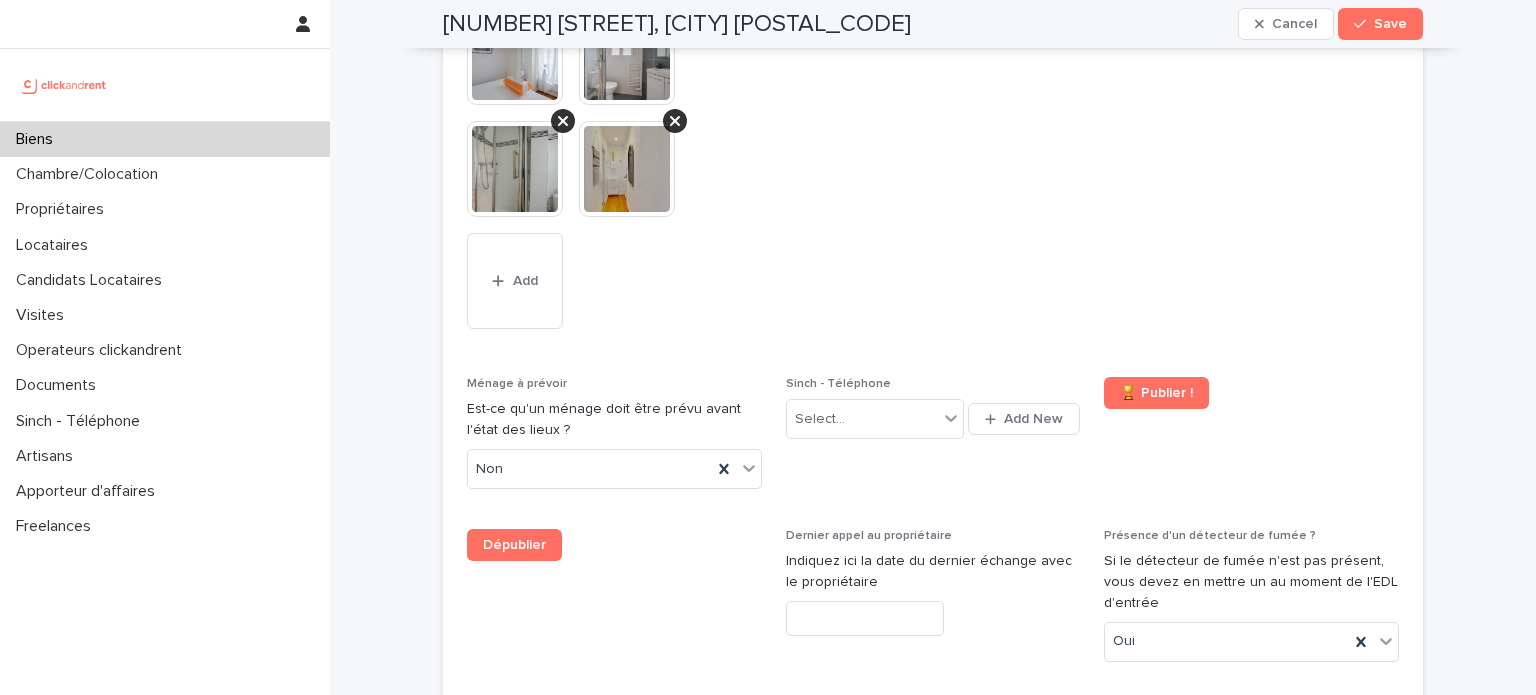 scroll, scrollTop: 8936, scrollLeft: 0, axis: vertical 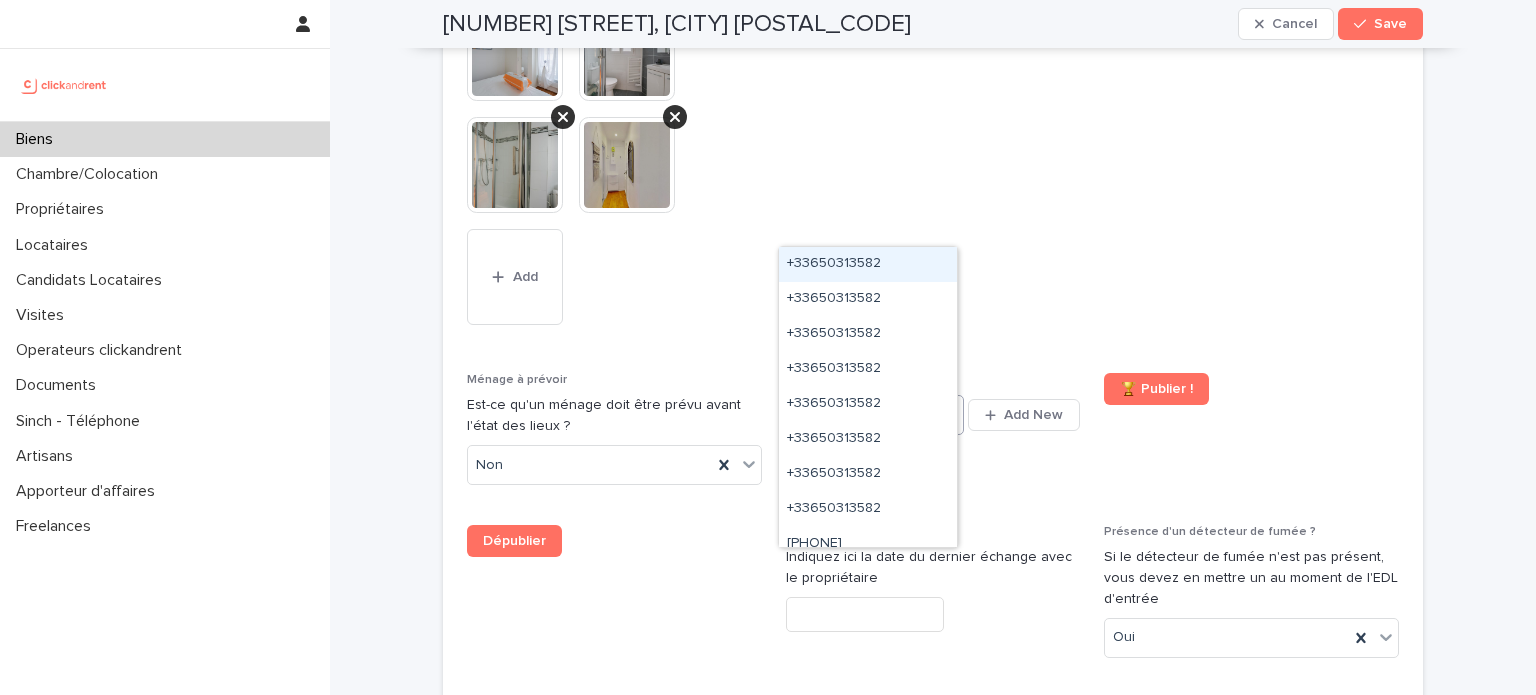 click on "Select..." at bounding box center [862, 415] 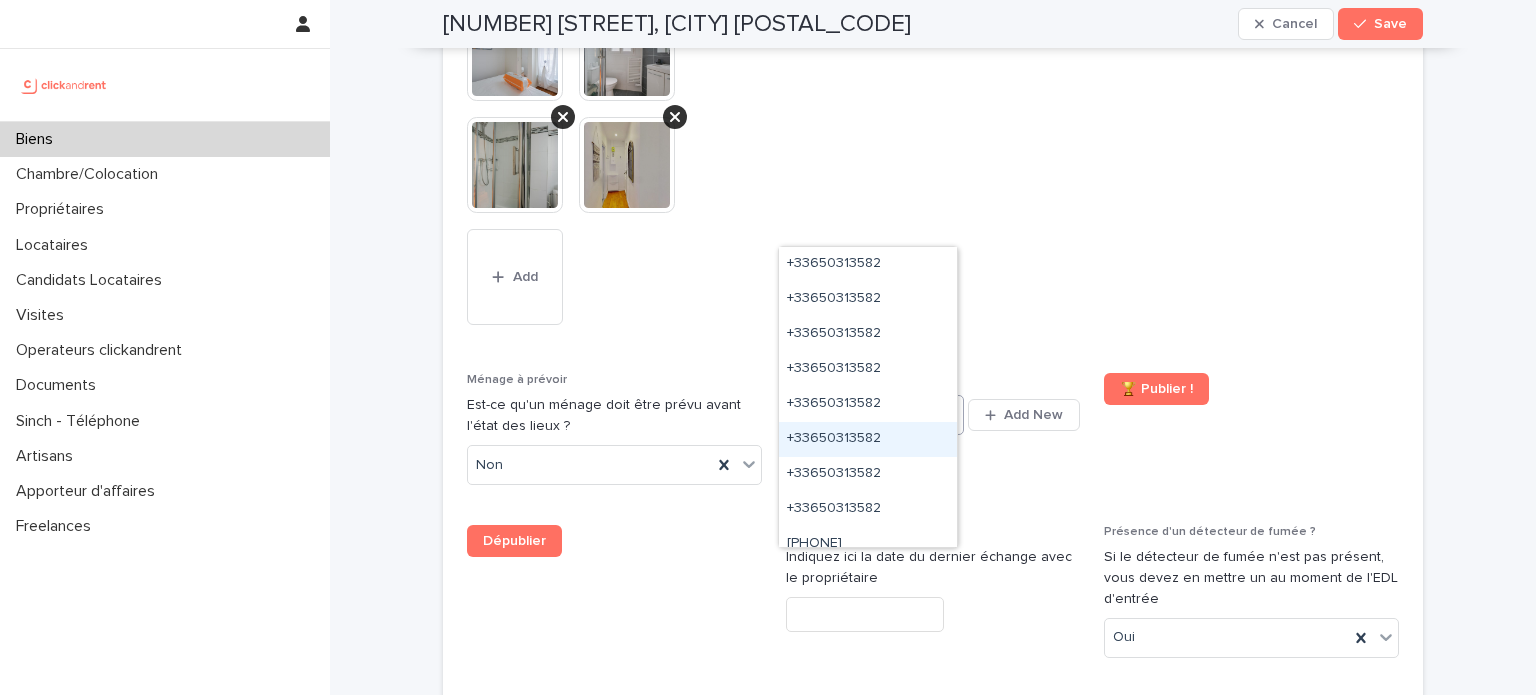 scroll, scrollTop: 470, scrollLeft: 0, axis: vertical 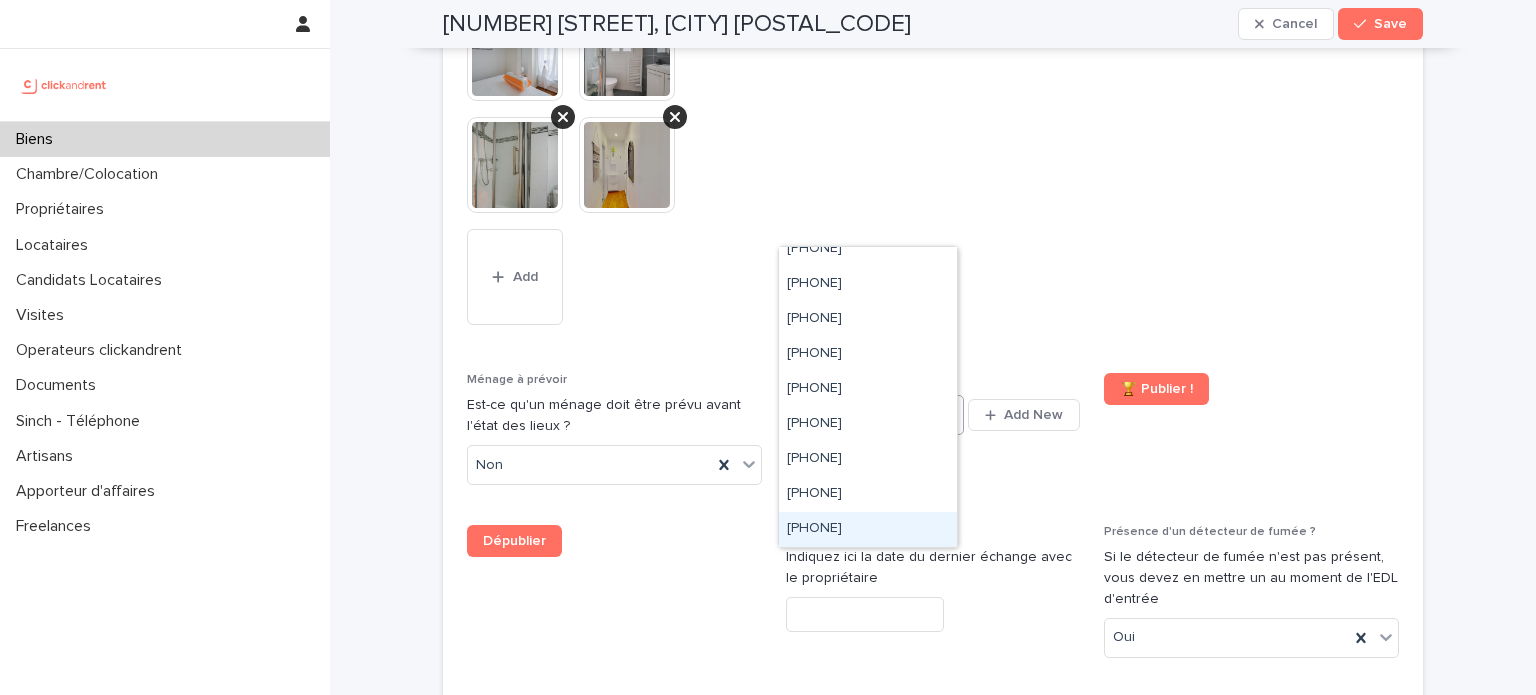 click on "[PHONE]" at bounding box center [868, 529] 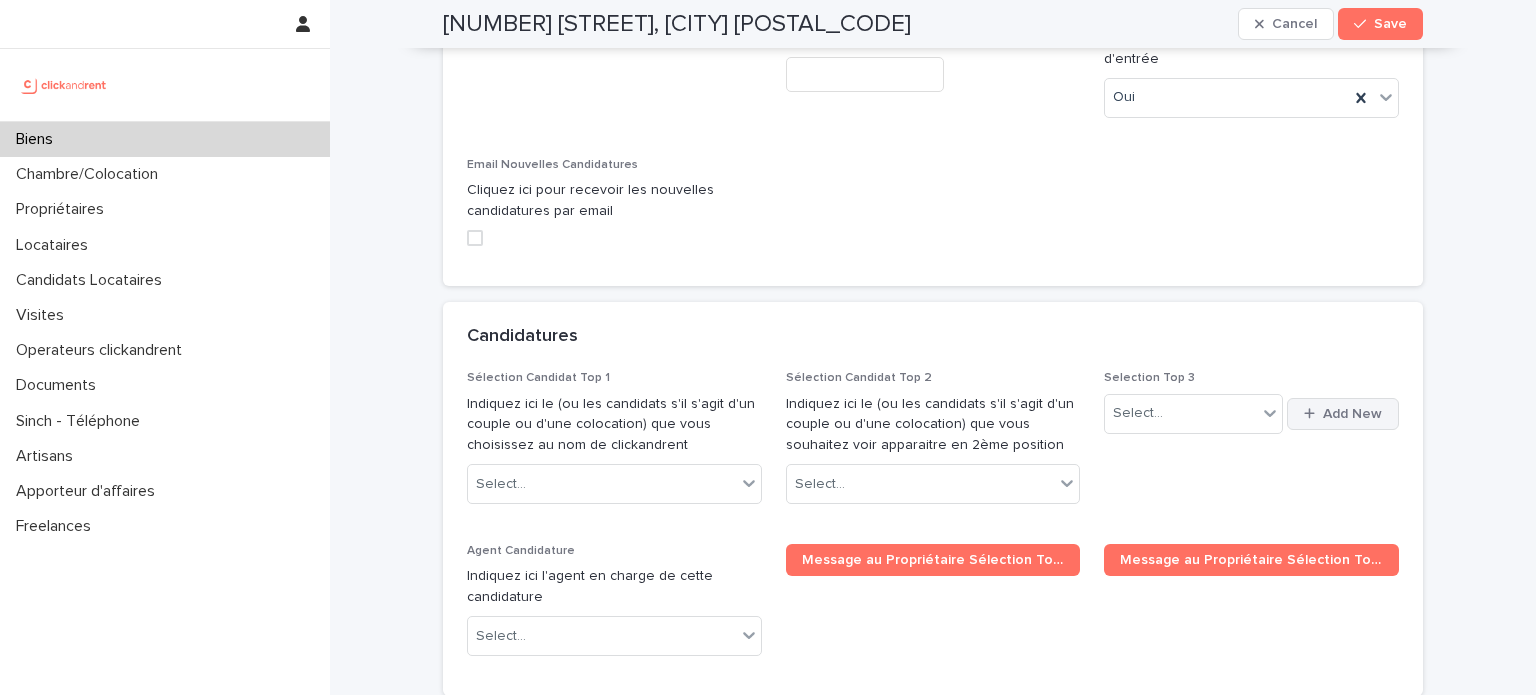 scroll, scrollTop: 9468, scrollLeft: 0, axis: vertical 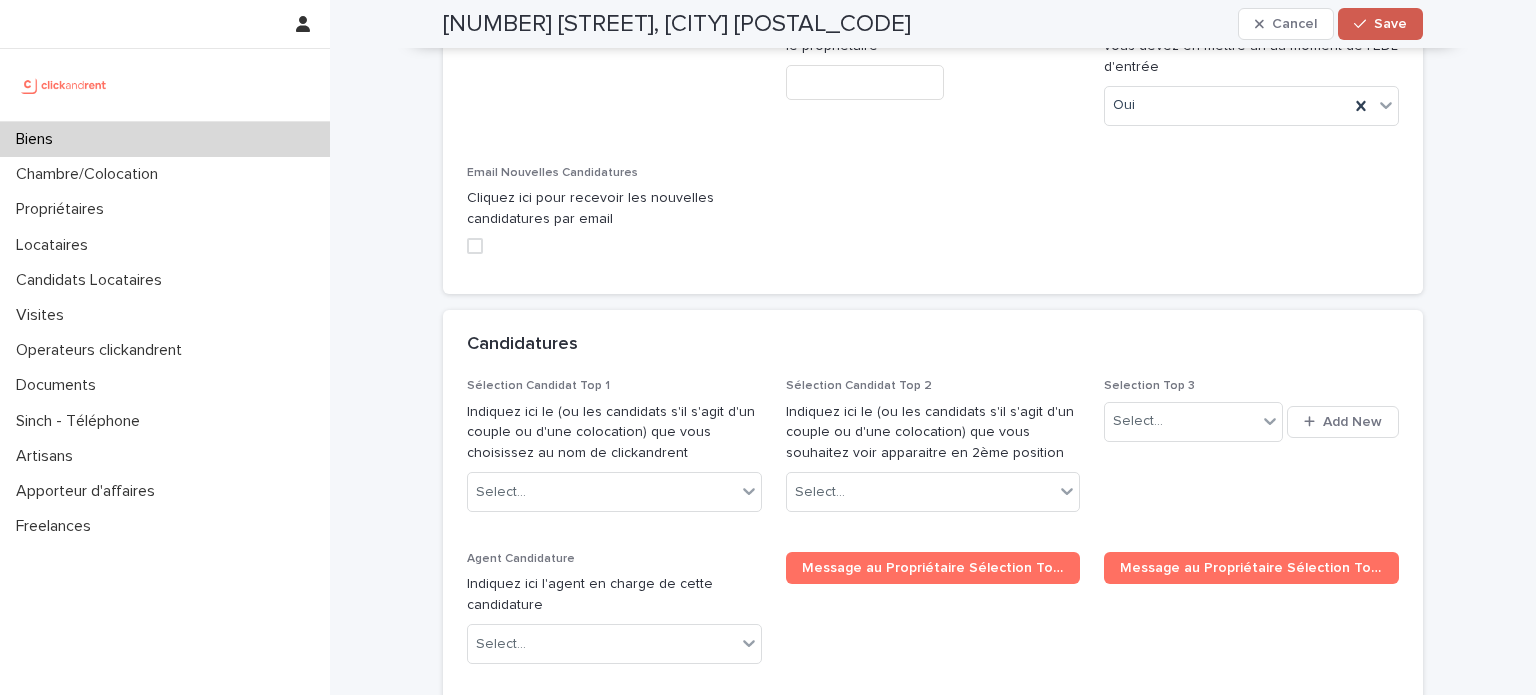 click on "Save" at bounding box center (1380, 24) 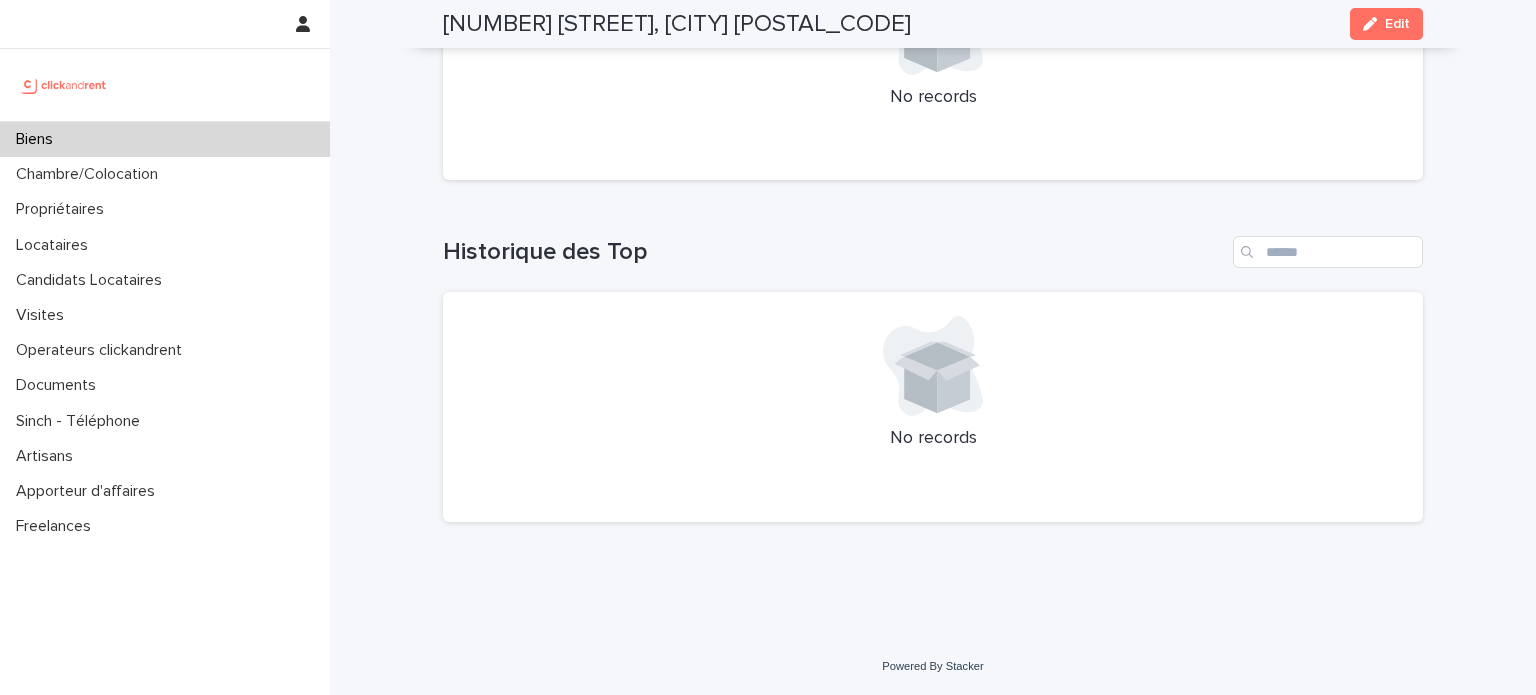 scroll, scrollTop: 7839, scrollLeft: 0, axis: vertical 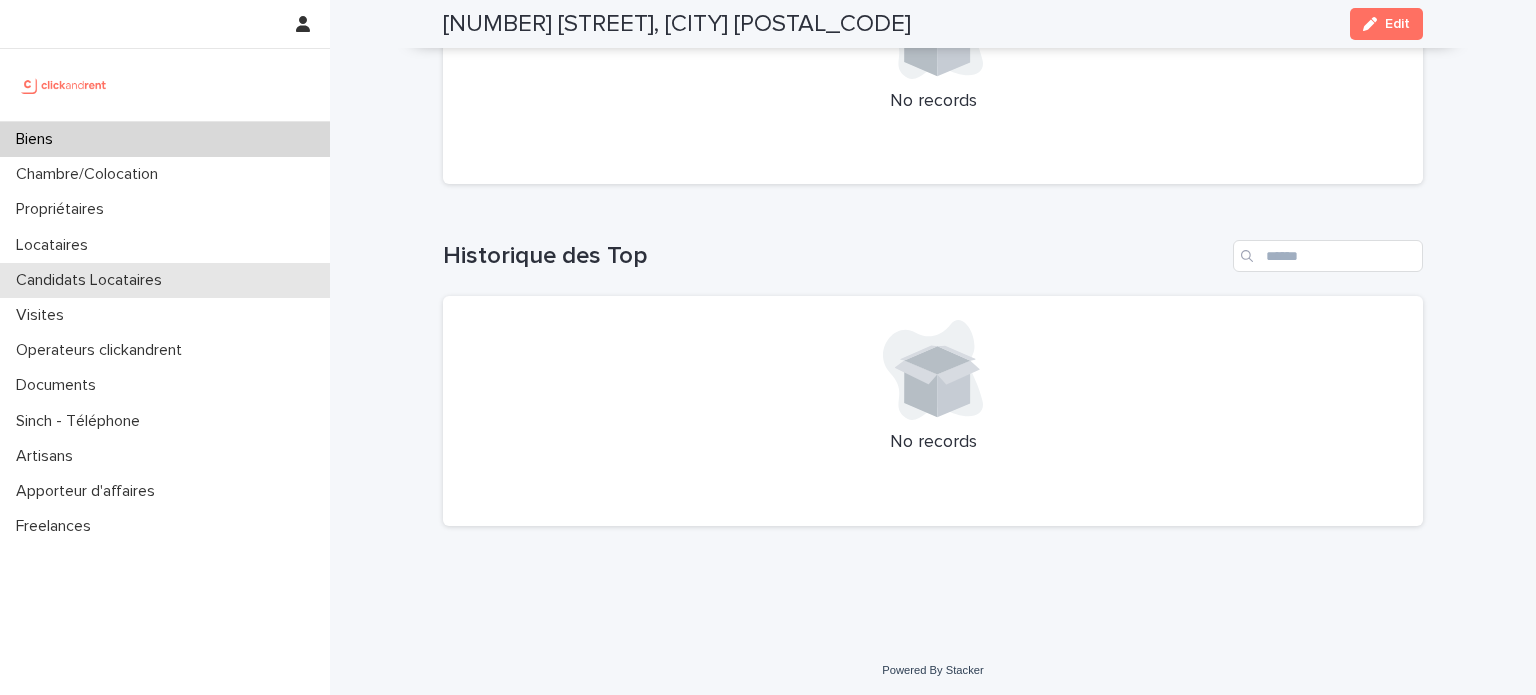 click on "Candidats Locataires" at bounding box center (93, 280) 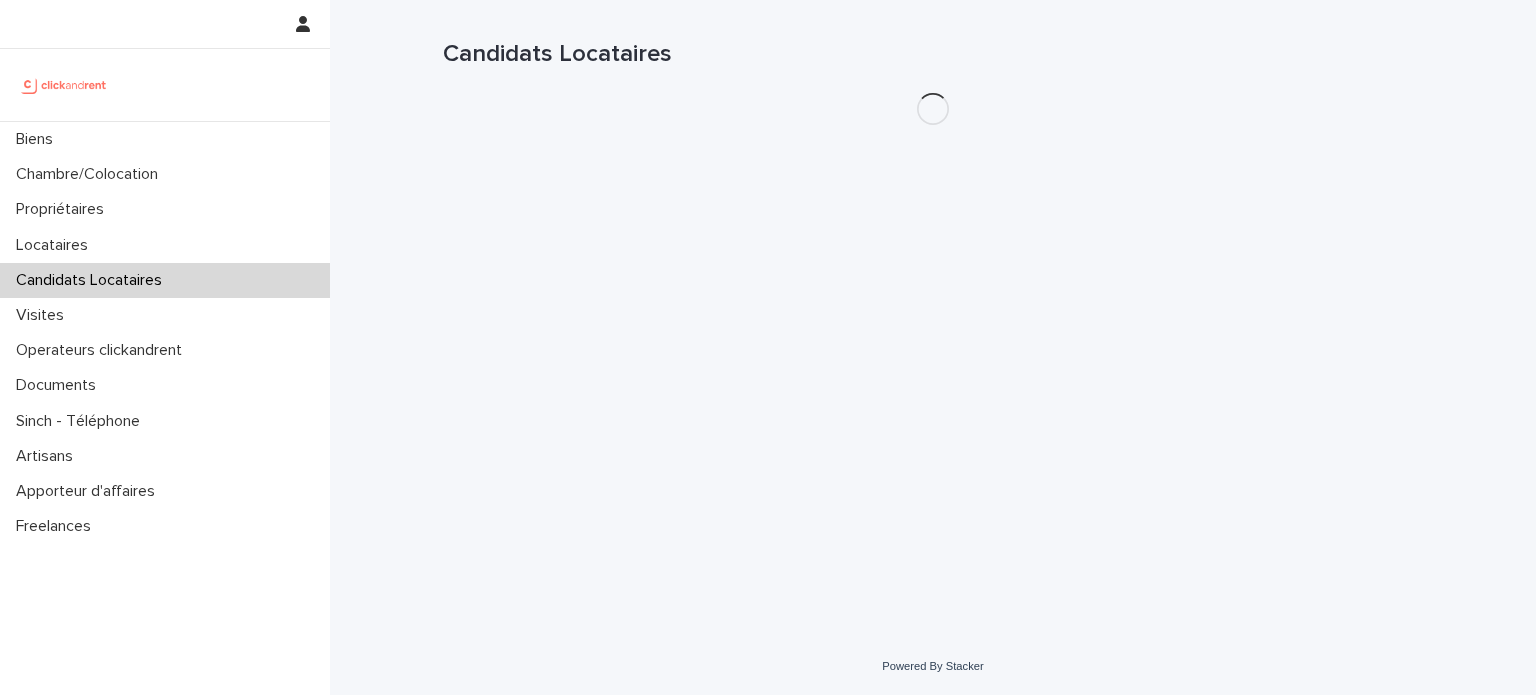 scroll, scrollTop: 0, scrollLeft: 0, axis: both 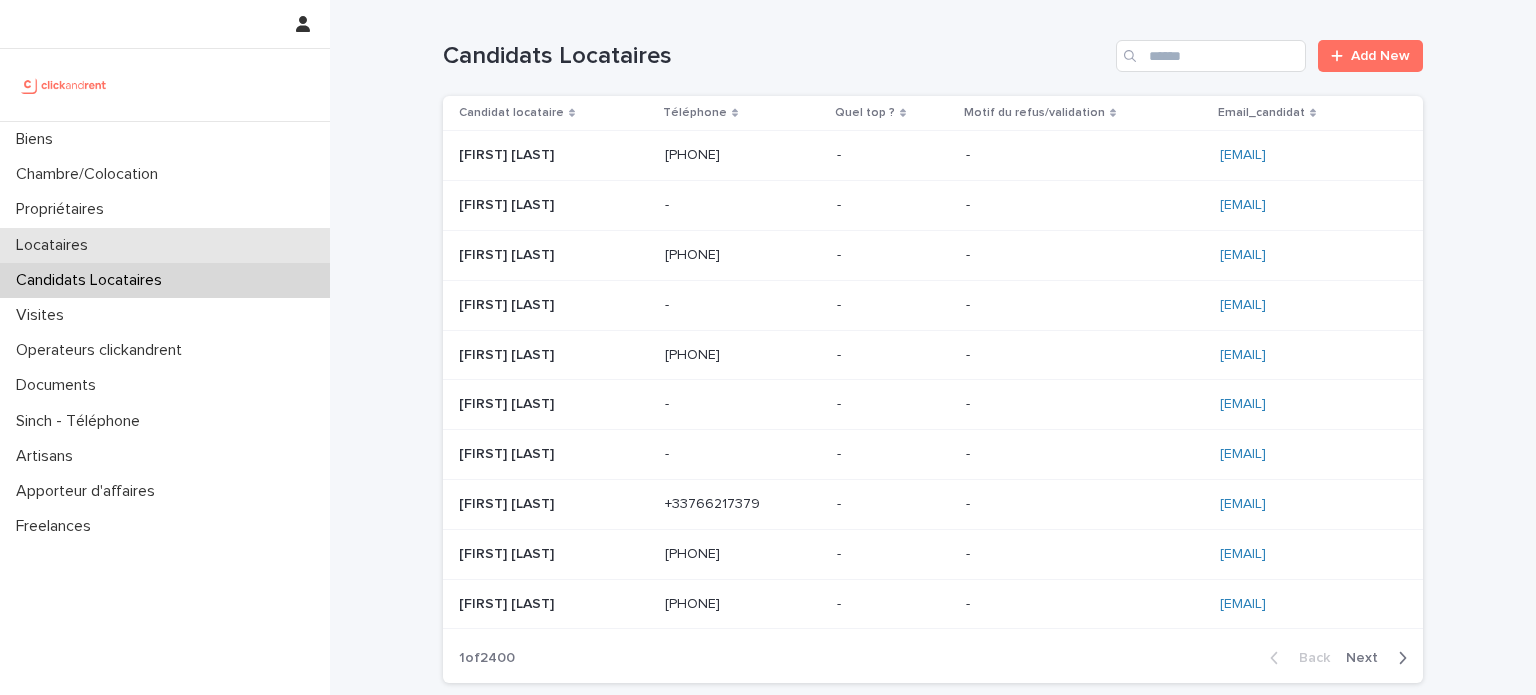 click on "Locataires" at bounding box center (56, 245) 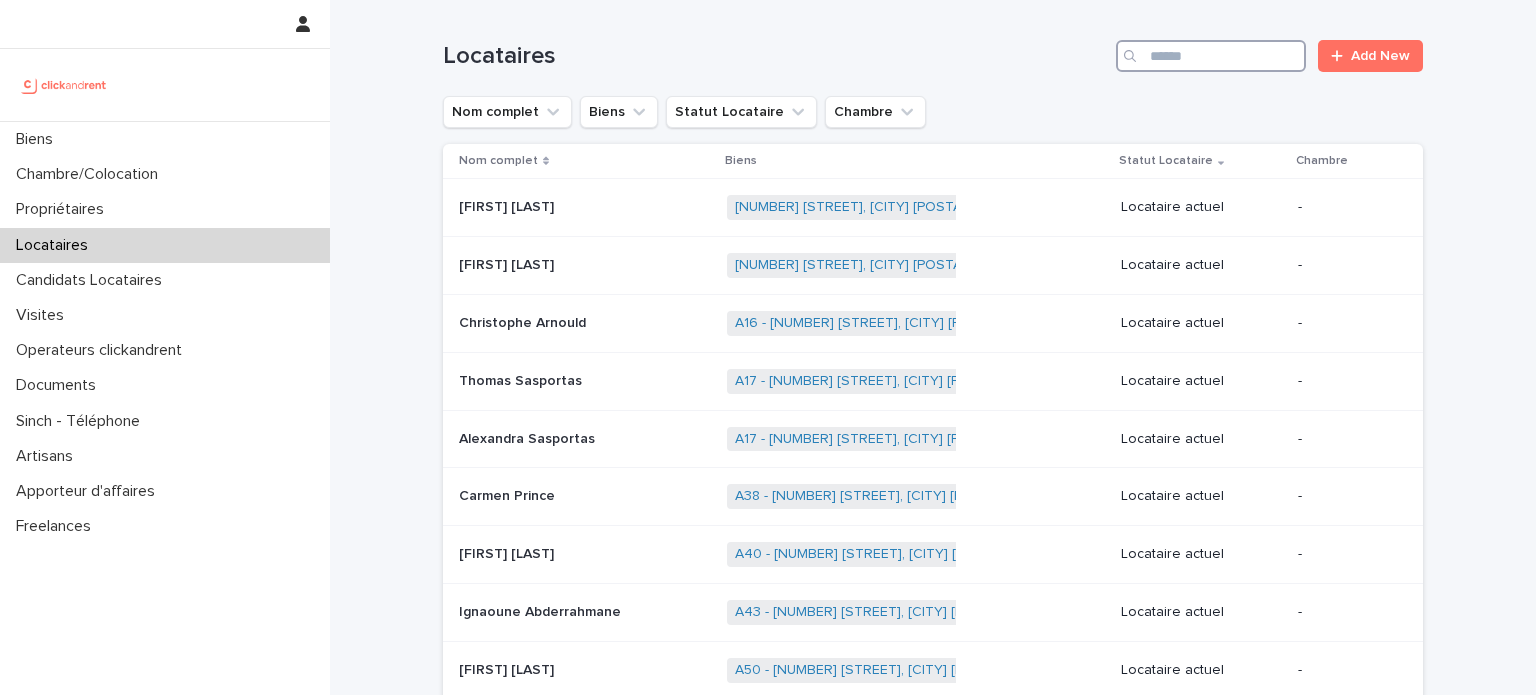 click at bounding box center [1211, 56] 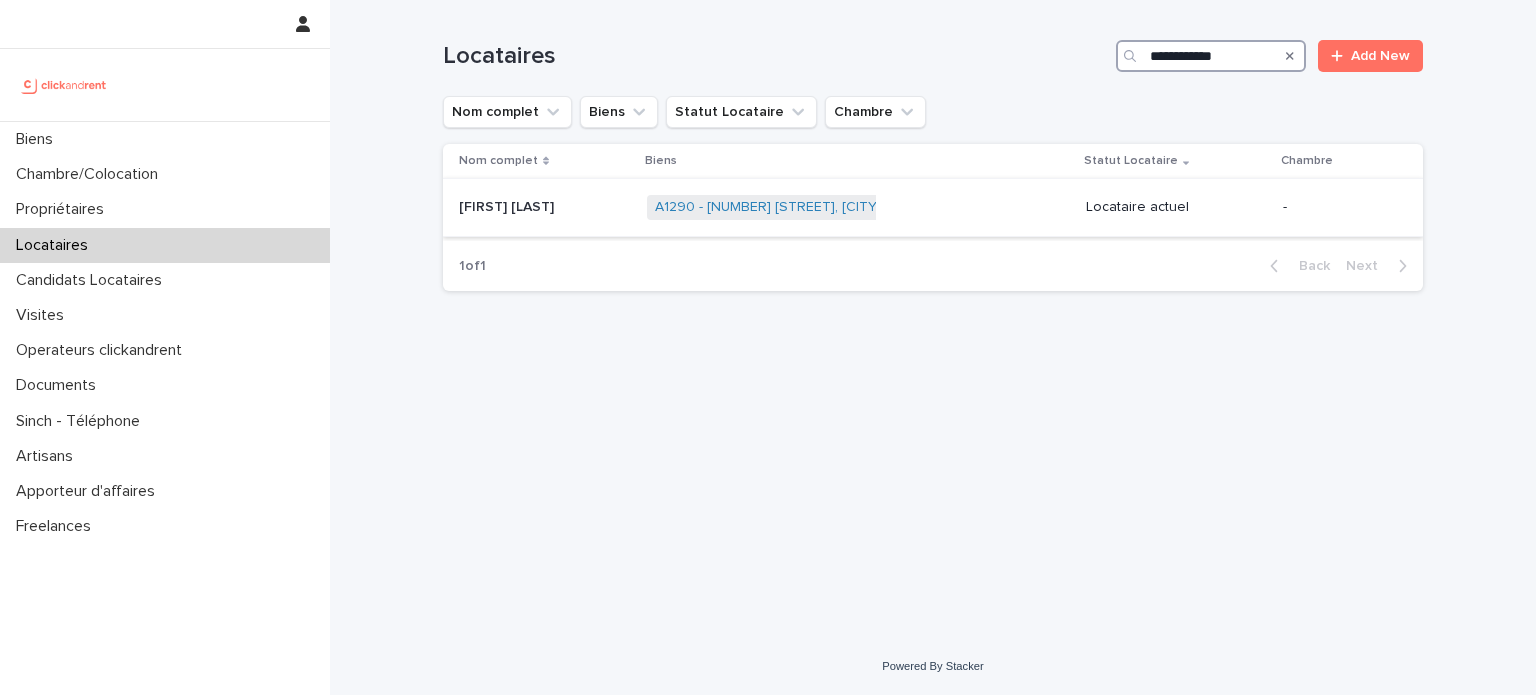 type on "**********" 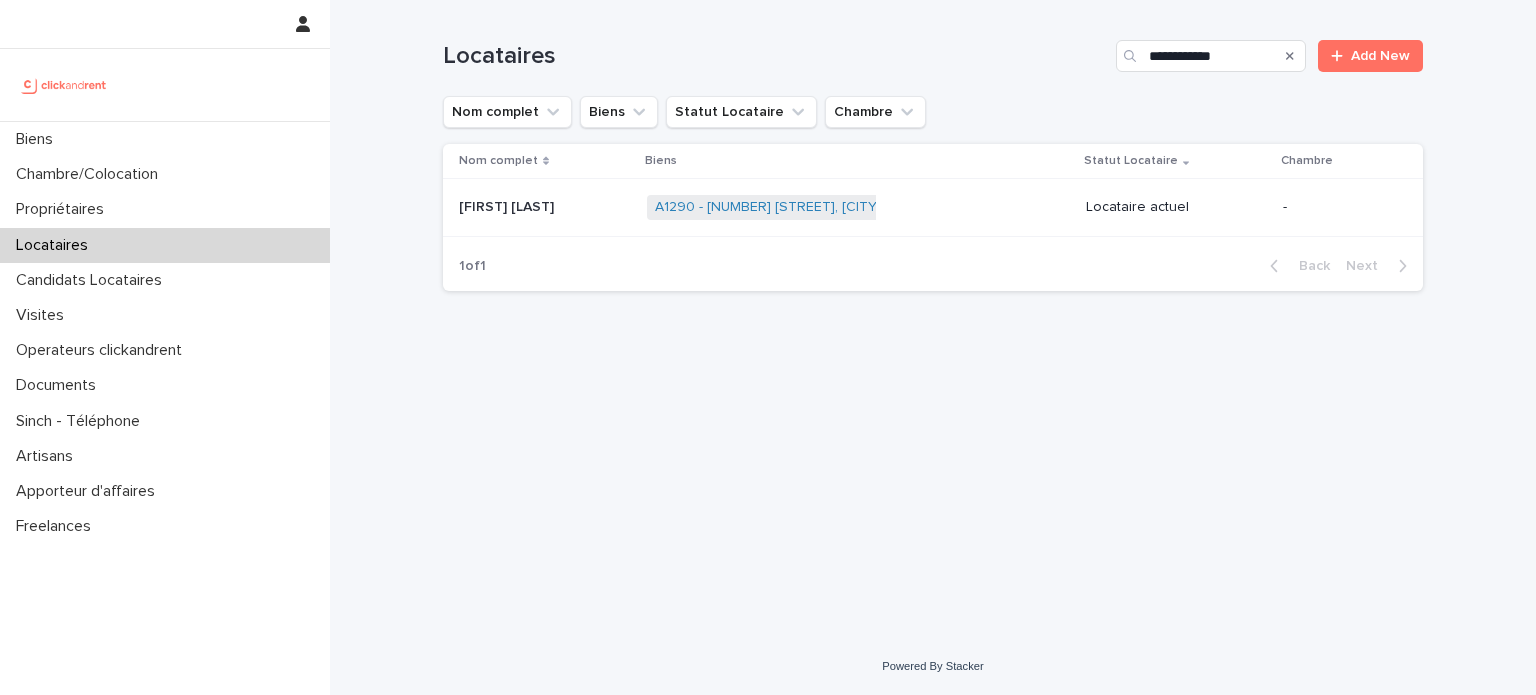 click on "A1290 - [NUMBER] [STREET], [CITY] [POSTAL_CODE] + 0" at bounding box center [858, 207] 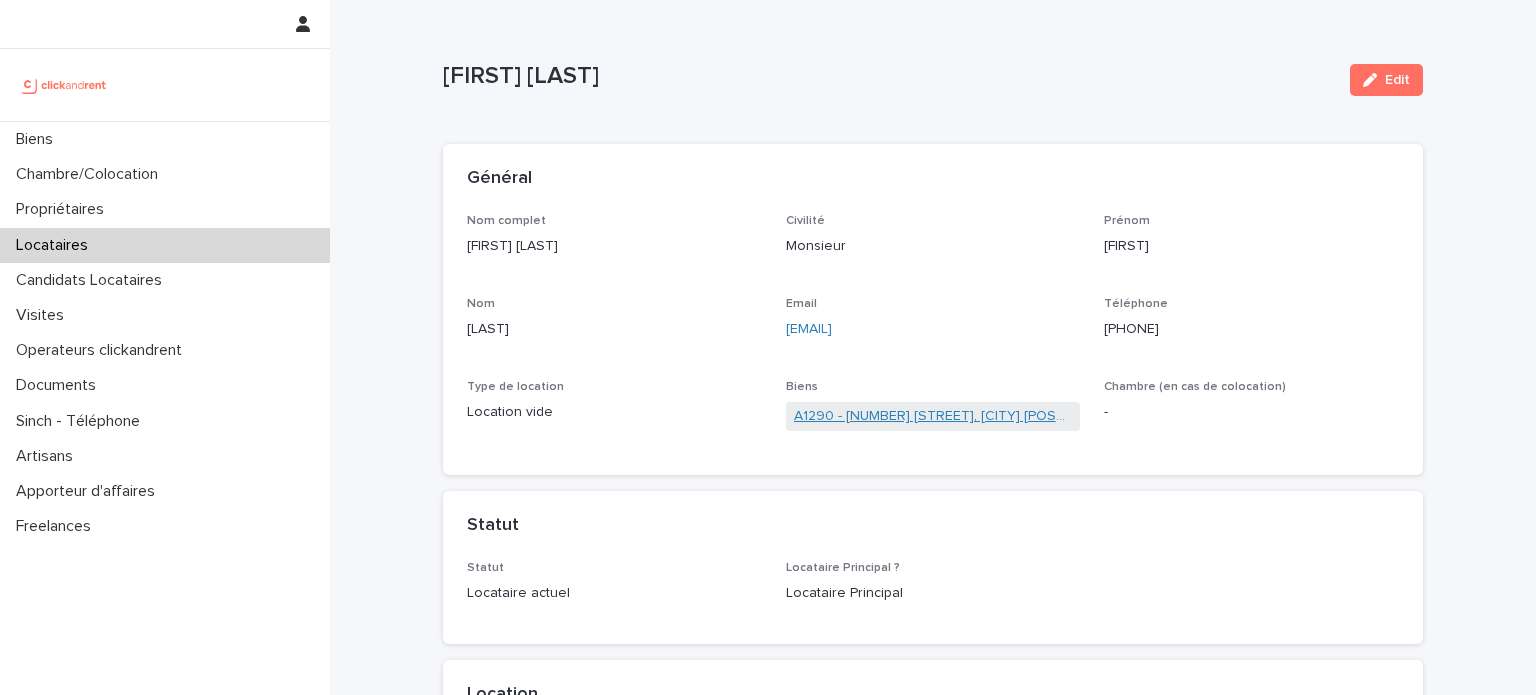 click on "A1290 - [NUMBER] [STREET], [CITY] [POSTAL_CODE]" at bounding box center [933, 416] 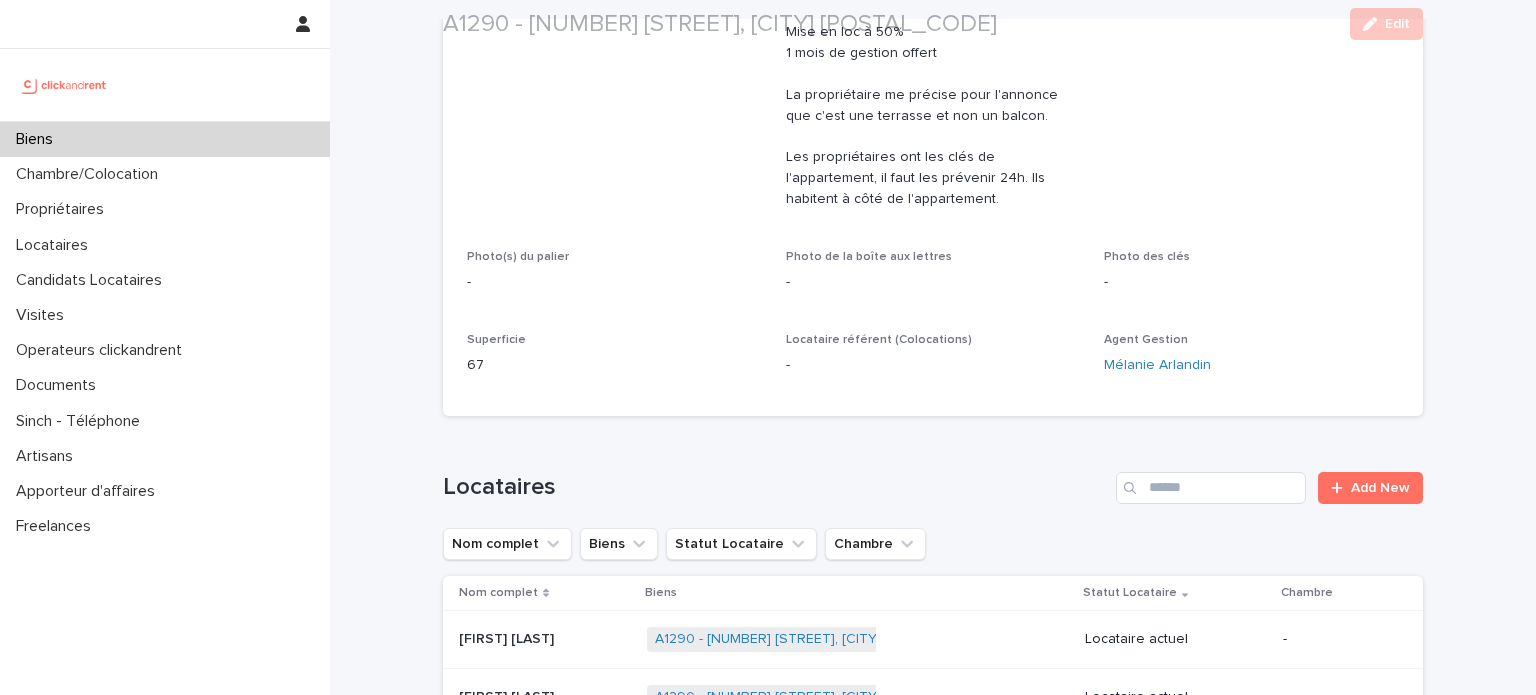 scroll, scrollTop: 490, scrollLeft: 0, axis: vertical 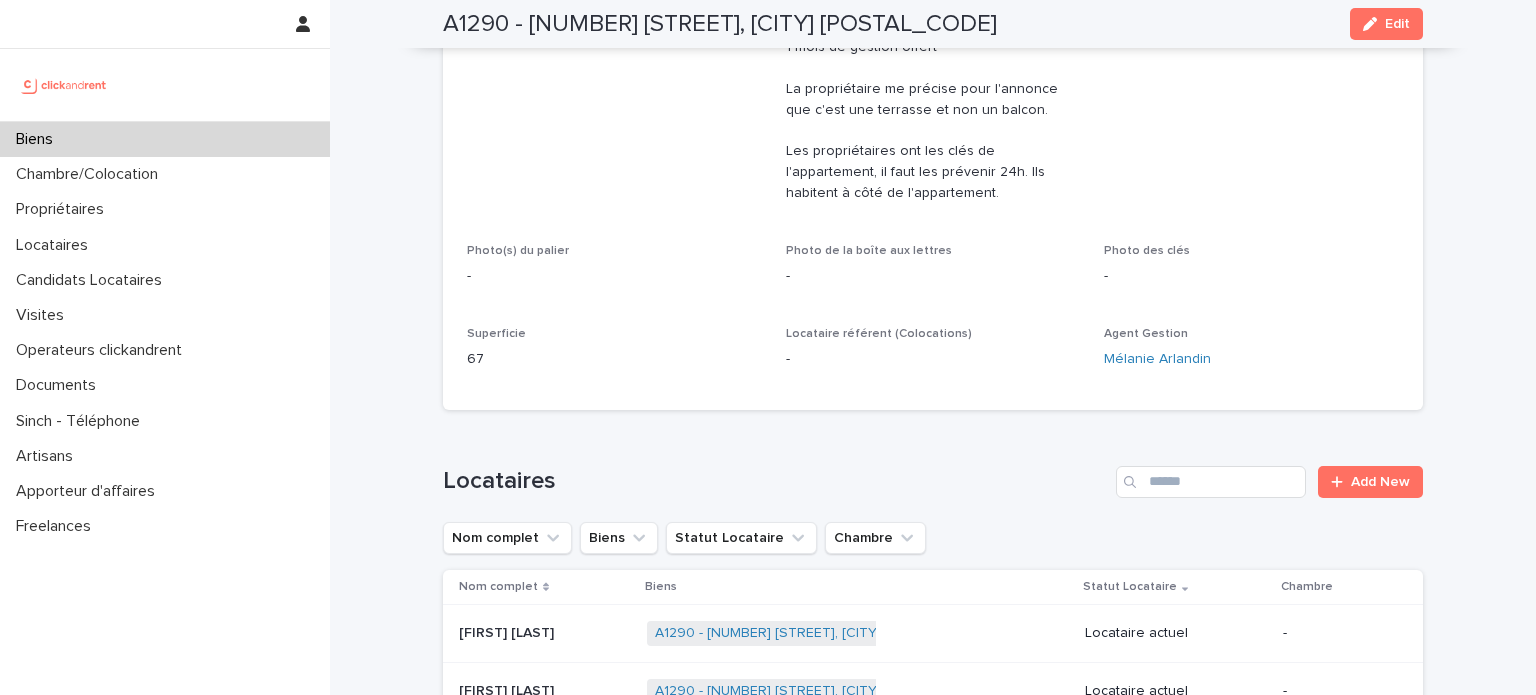 click on "A1290 - [NUMBER] [STREET], [CITY] [POSTAL_CODE] + 0" at bounding box center [858, 633] 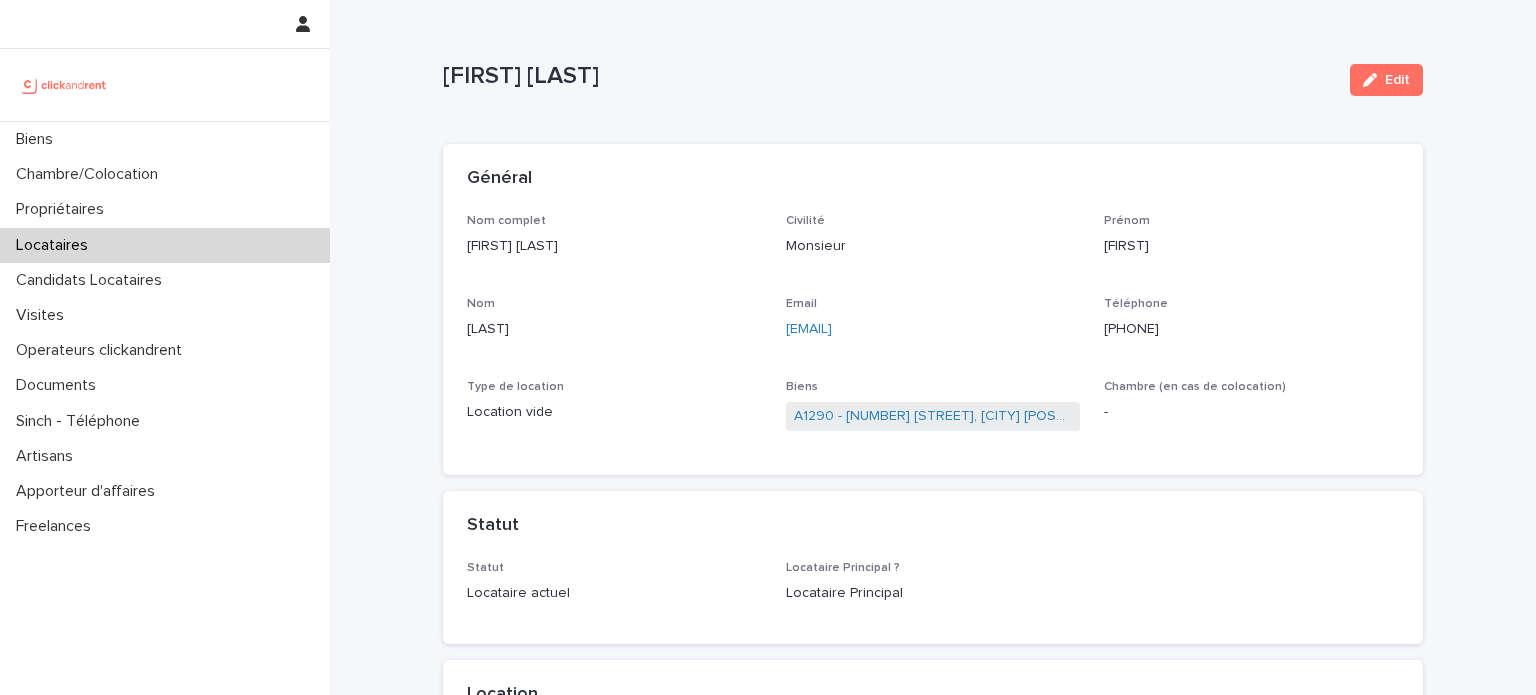 scroll, scrollTop: 0, scrollLeft: 0, axis: both 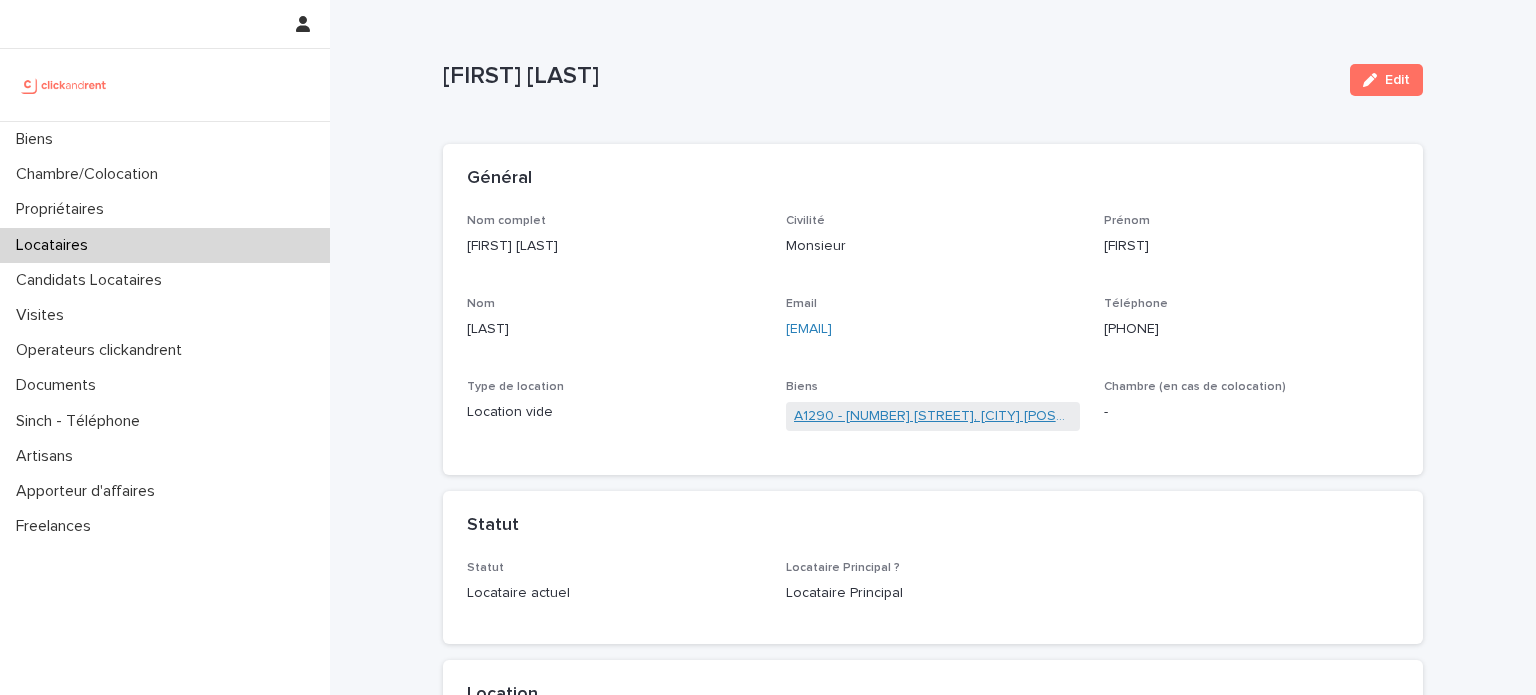 click on "A1290 - [NUMBER] [STREET], [CITY] [POSTAL_CODE]" at bounding box center [933, 416] 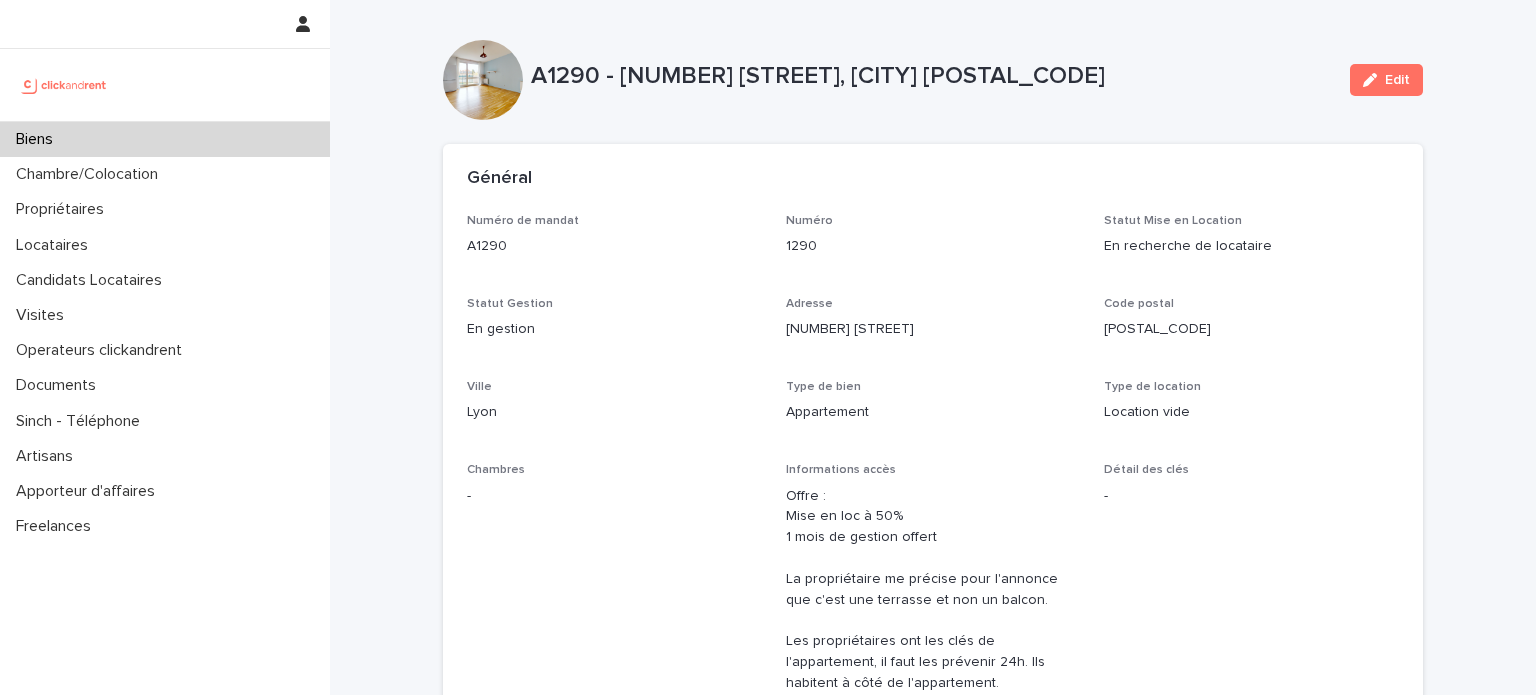 click on "Loading... Saving… Loading... Saving… Loading... Saving… Général Numéro de mandat [NUMBER] Numéro [NUMBER] Statut Mise en Location En recherche de locataire Statut Gestion En gestion Adresse [NUMBER] [STREET] Code postal [POSTAL_CODE] Ville [CITY] Type de bien Appartement Type de location Location vide Chambres - Informations accès Offre :
Mise en loc à 50%
1 mois de gestion offert
La propriétaire me précise pour l'annonce que c'est une terrasse et non un balcon.
Les propriétaires ont les clés de l'appartement, il faut les prévenir 24h. Ils habitent à côté de l'appartement. Détail des clés - Photo(s) du palier - Photo de la boîte aux lettres - Photo des clés - Superficie 67 Locataire référent (Colocations) - Agent Gestion [FIRST] [LAST]   Loading... Saving… Locataires" at bounding box center [933, 4266] 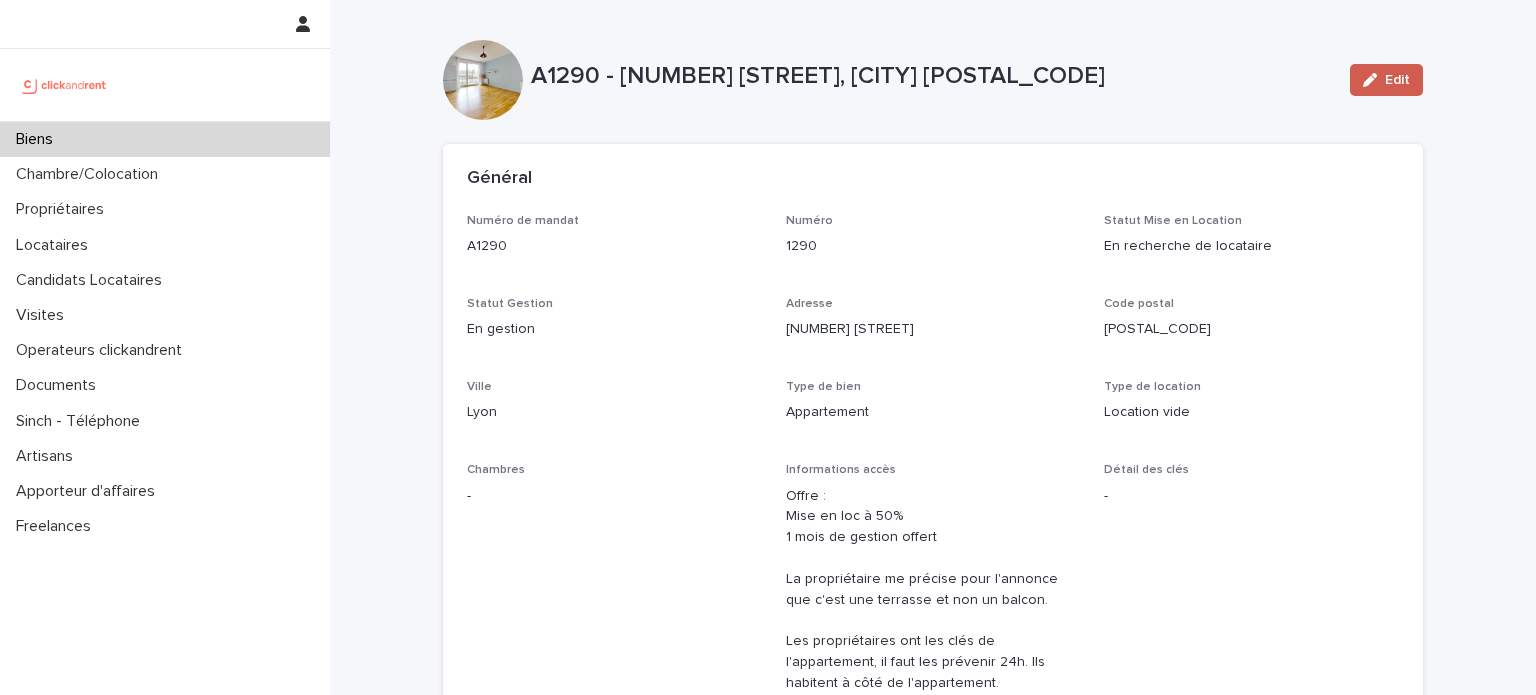 click on "Edit" at bounding box center (1397, 80) 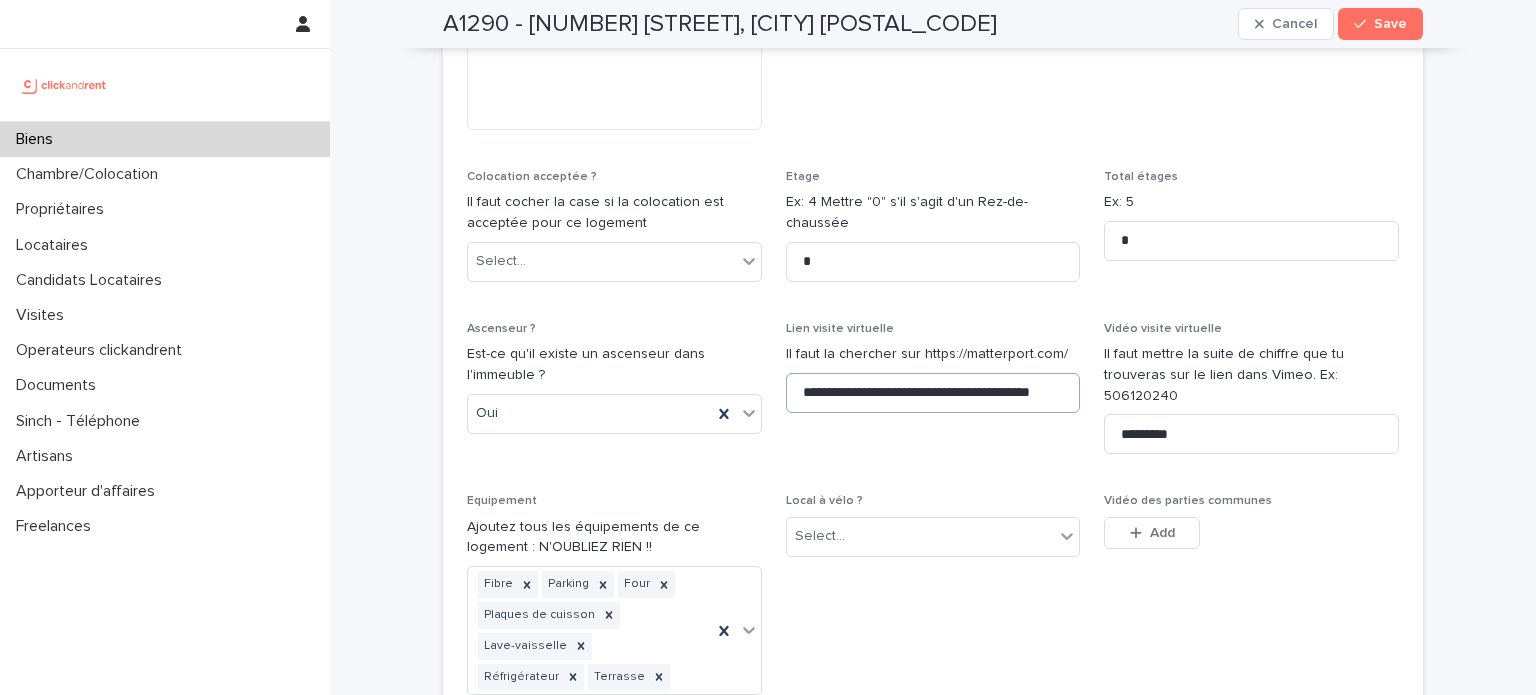 scroll, scrollTop: 6856, scrollLeft: 0, axis: vertical 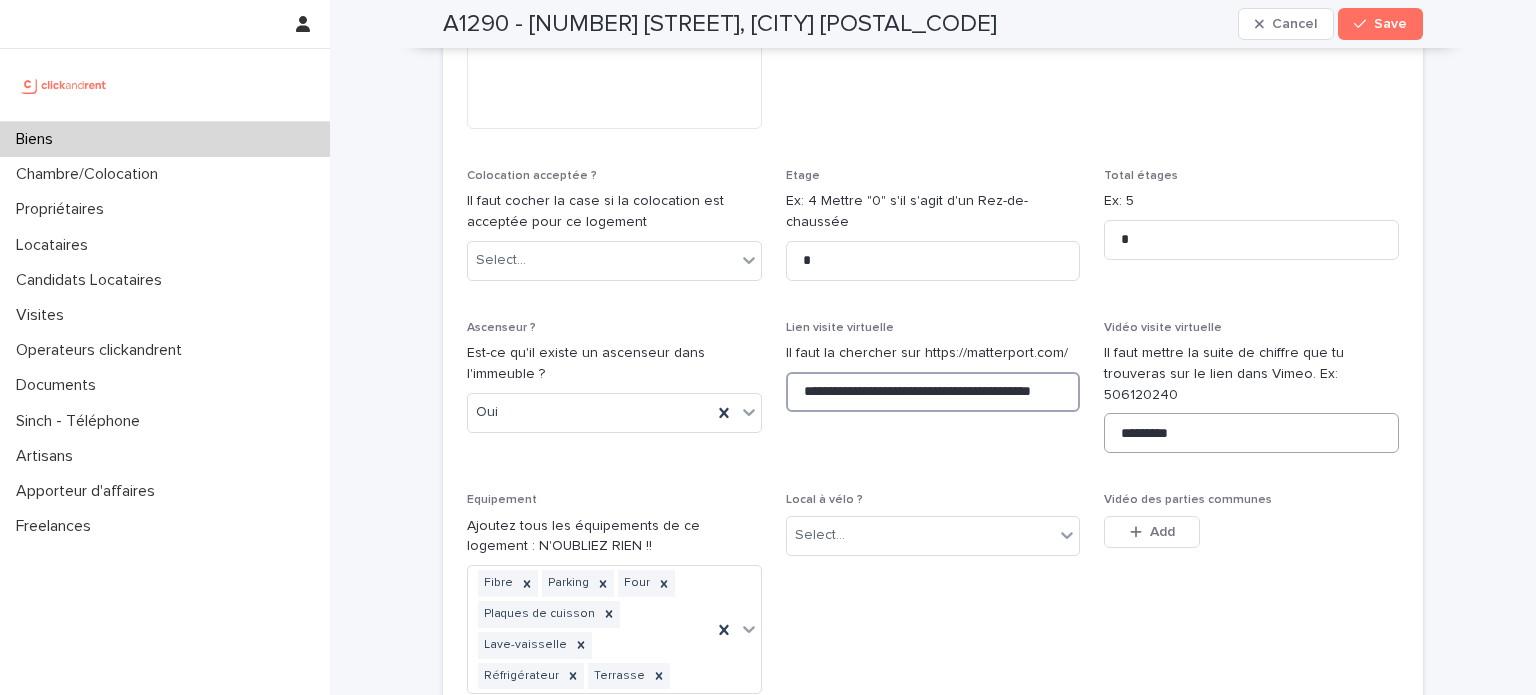 drag, startPoint x: 792, startPoint y: 263, endPoint x: 1140, endPoint y: 299, distance: 349.85712 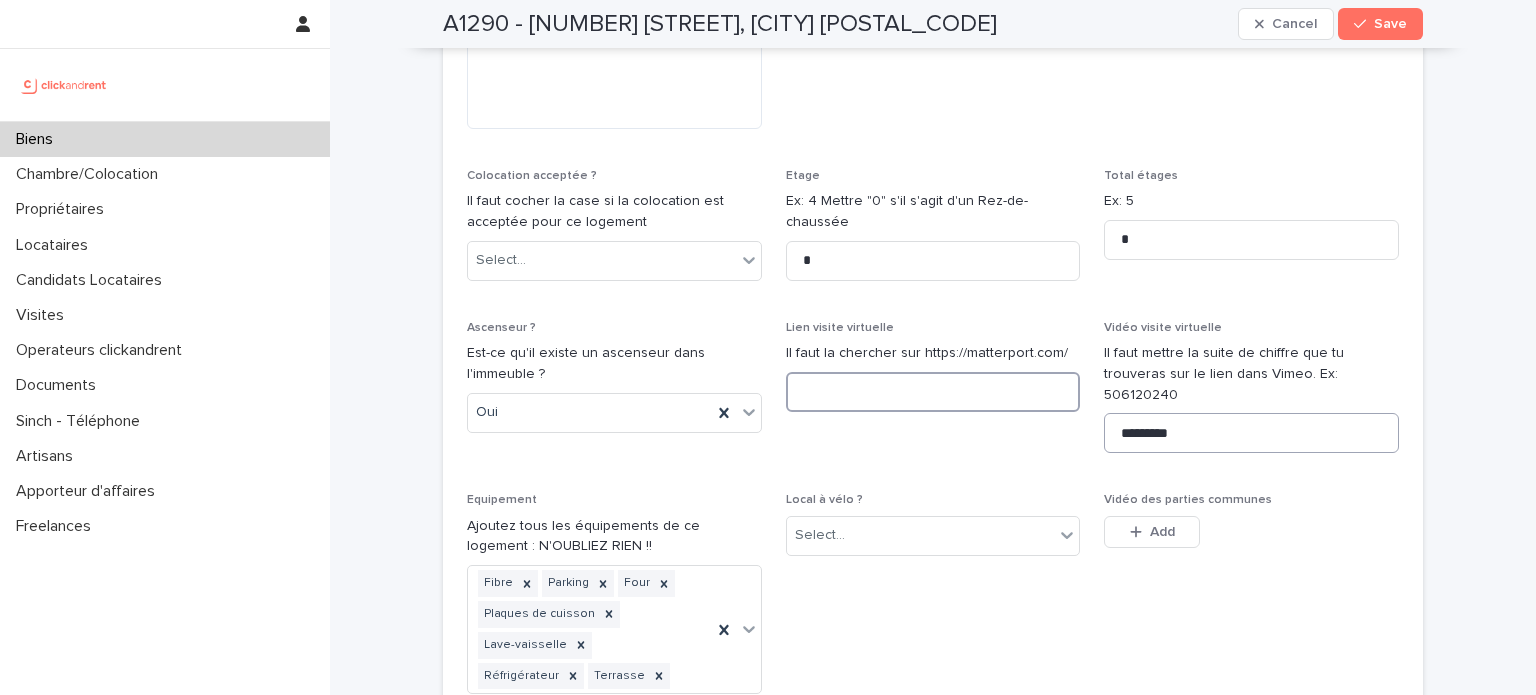 scroll, scrollTop: 0, scrollLeft: 0, axis: both 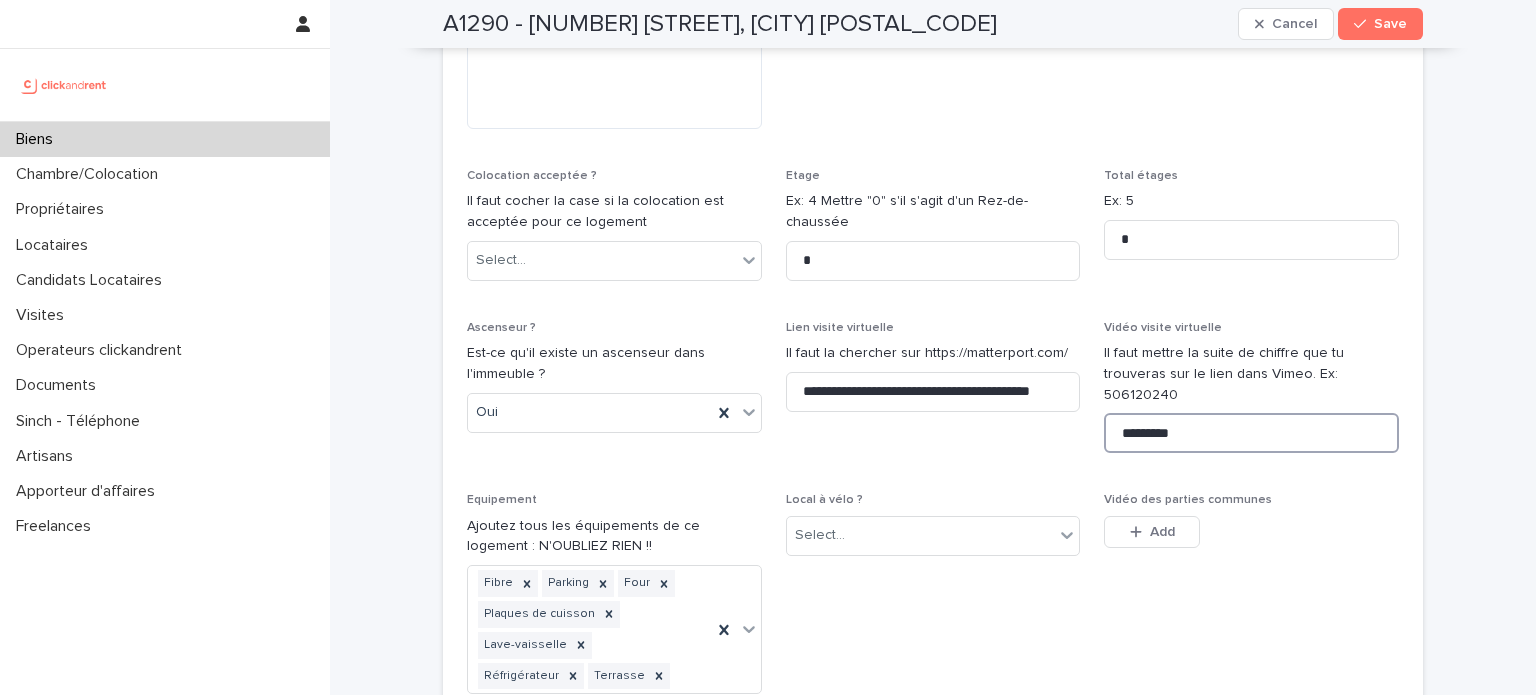 click on "*********" at bounding box center [1251, 433] 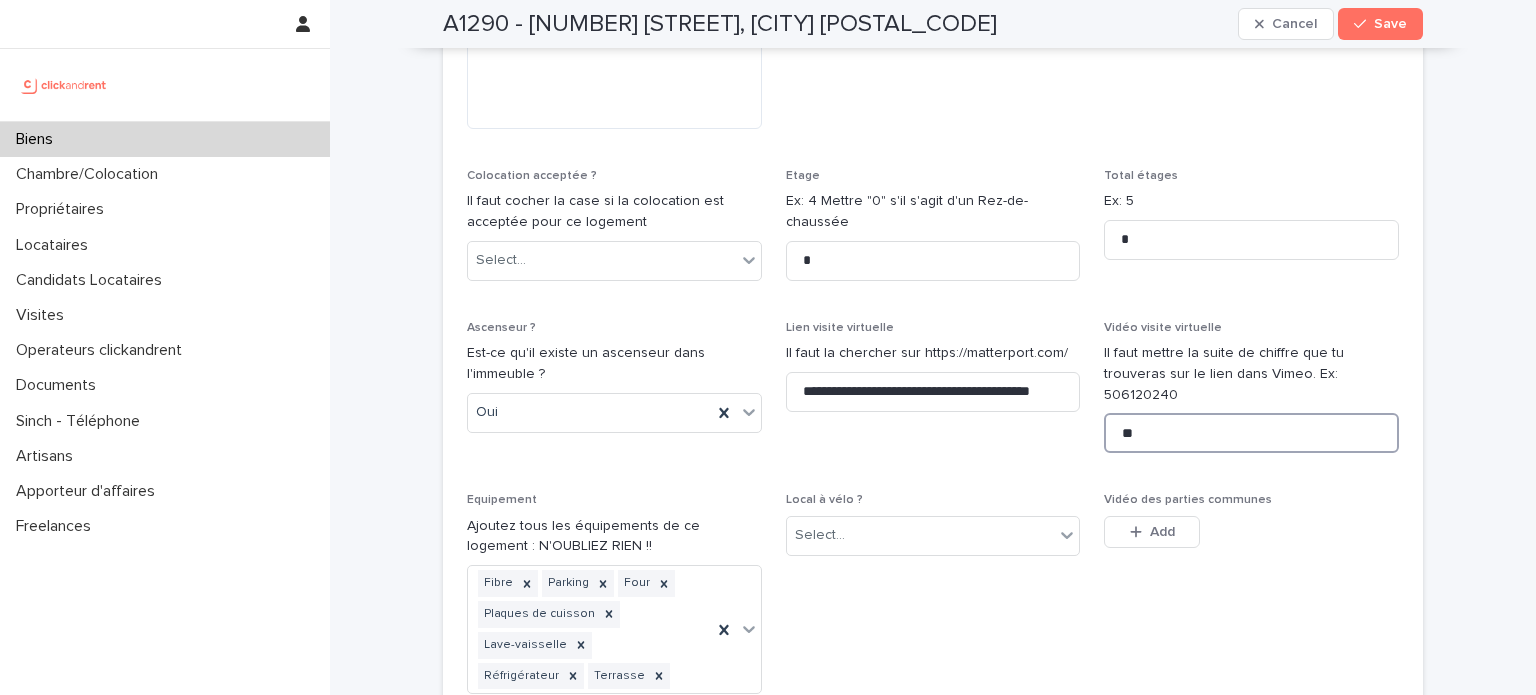 type on "*" 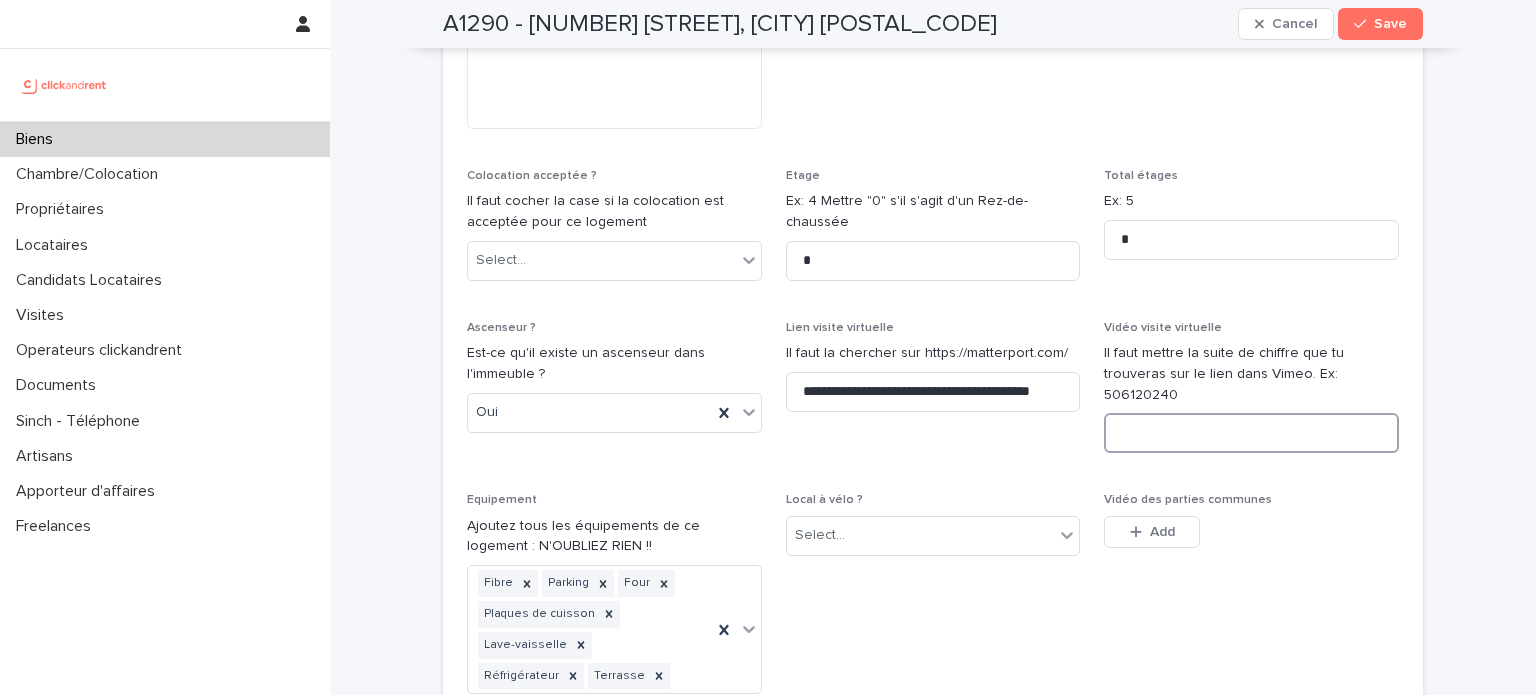 paste on "**********" 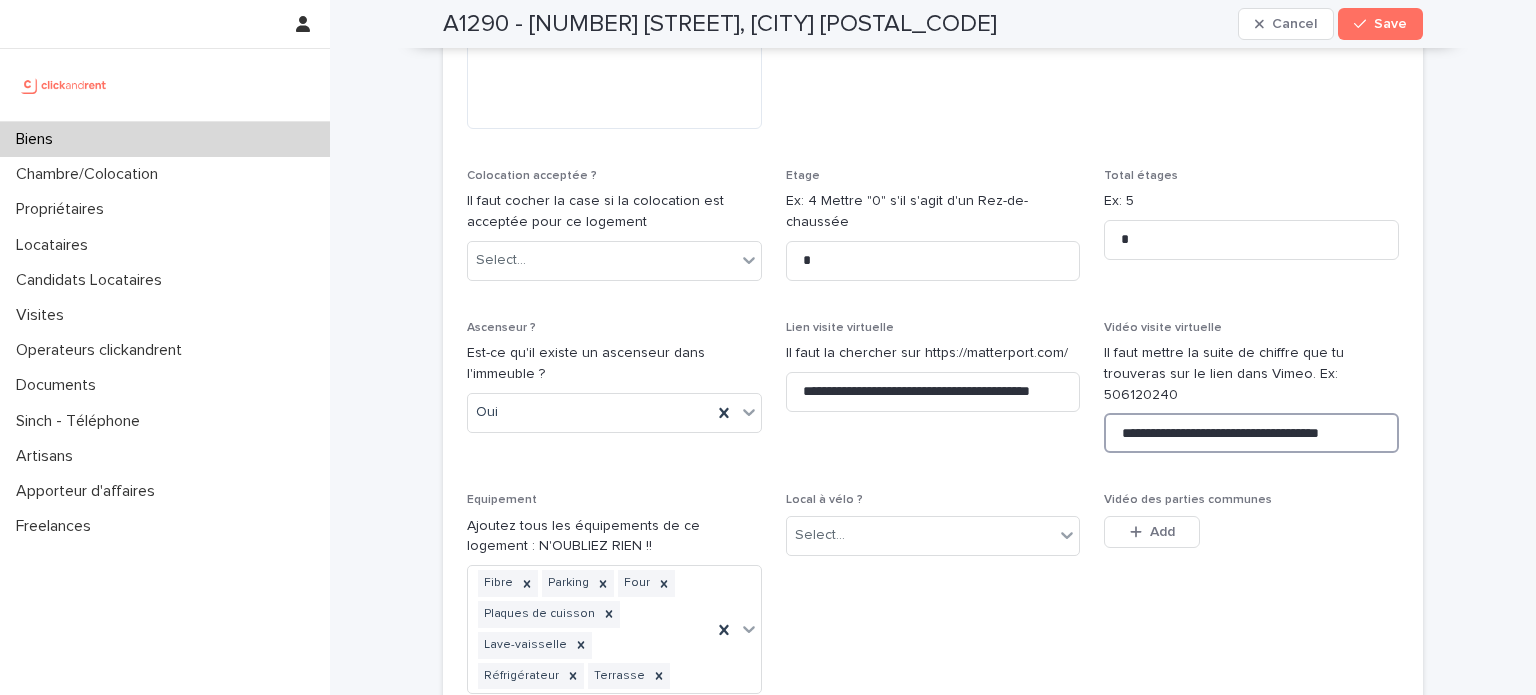 scroll, scrollTop: 0, scrollLeft: 0, axis: both 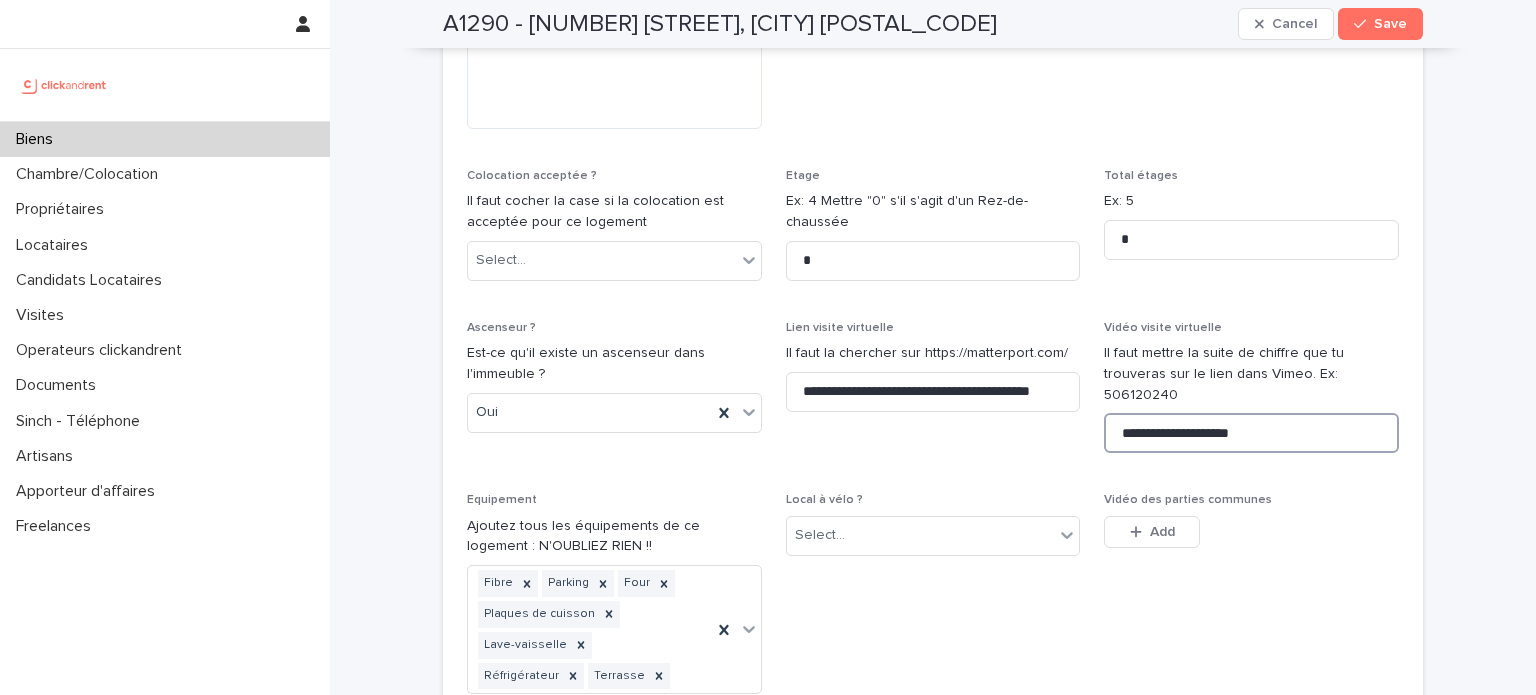 click on "**********" at bounding box center [1251, 433] 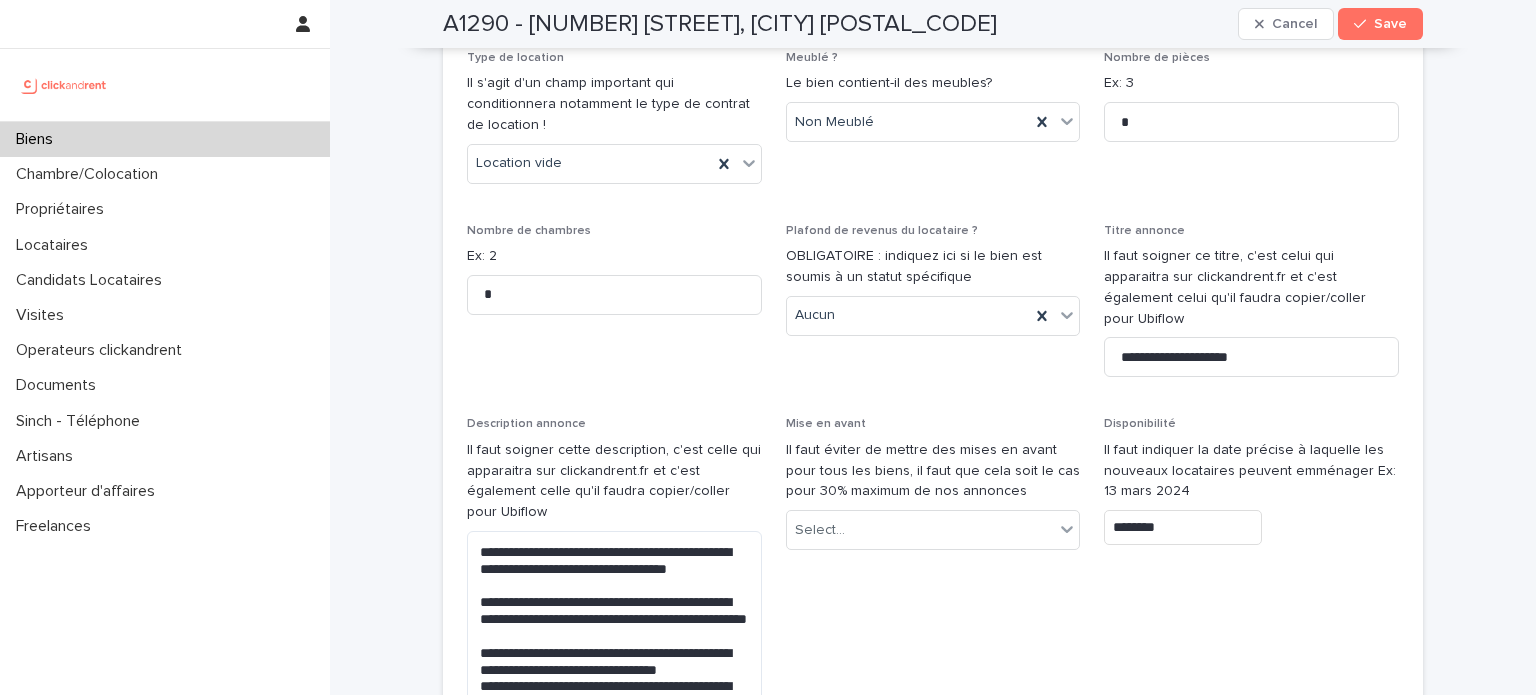 scroll, scrollTop: 5891, scrollLeft: 0, axis: vertical 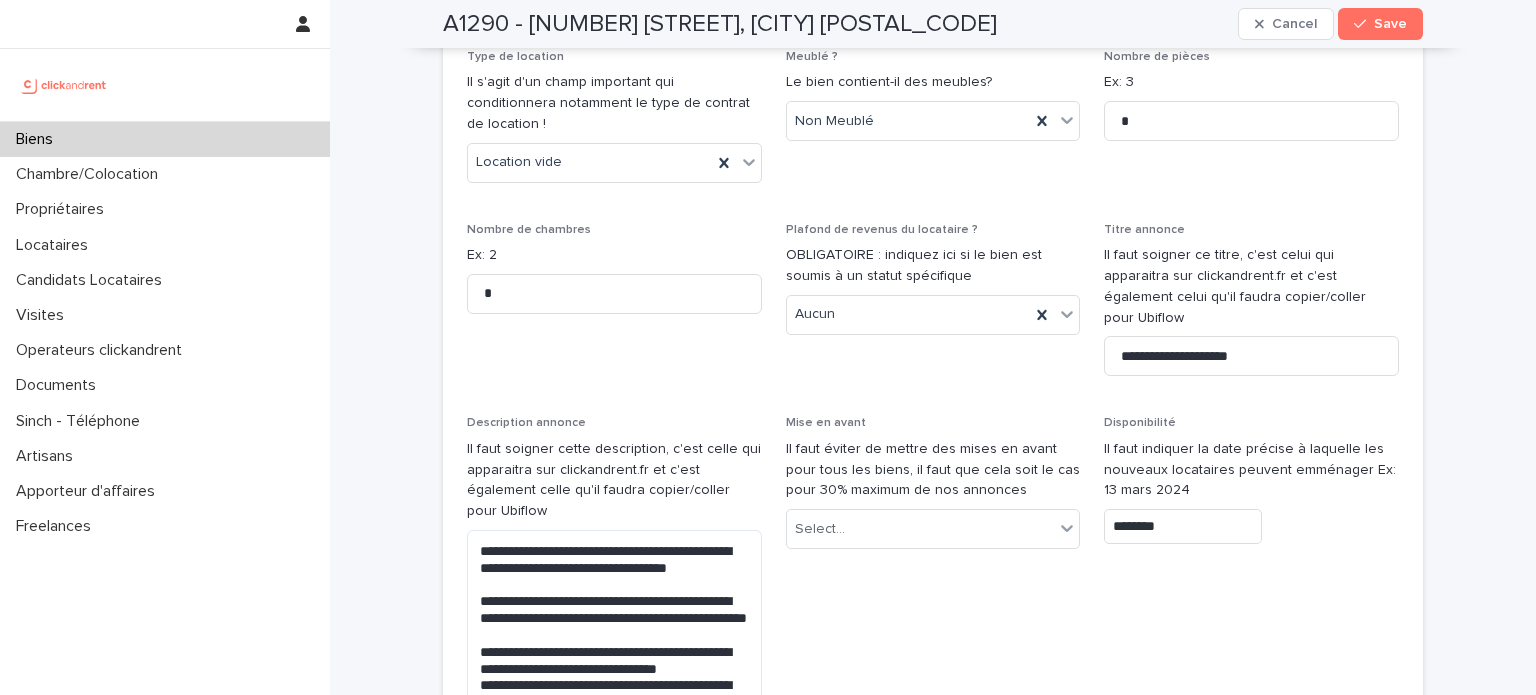 type on "**********" 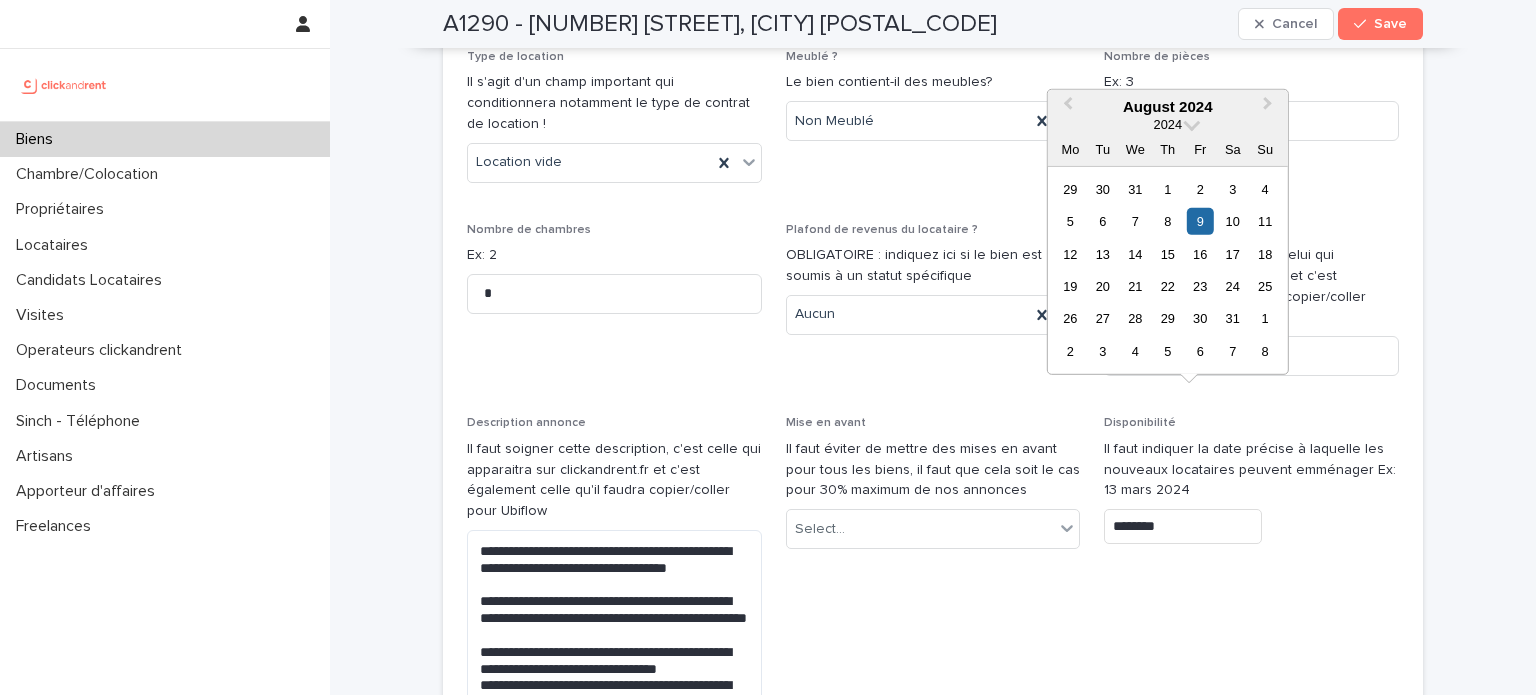 click on "********" at bounding box center [1183, 526] 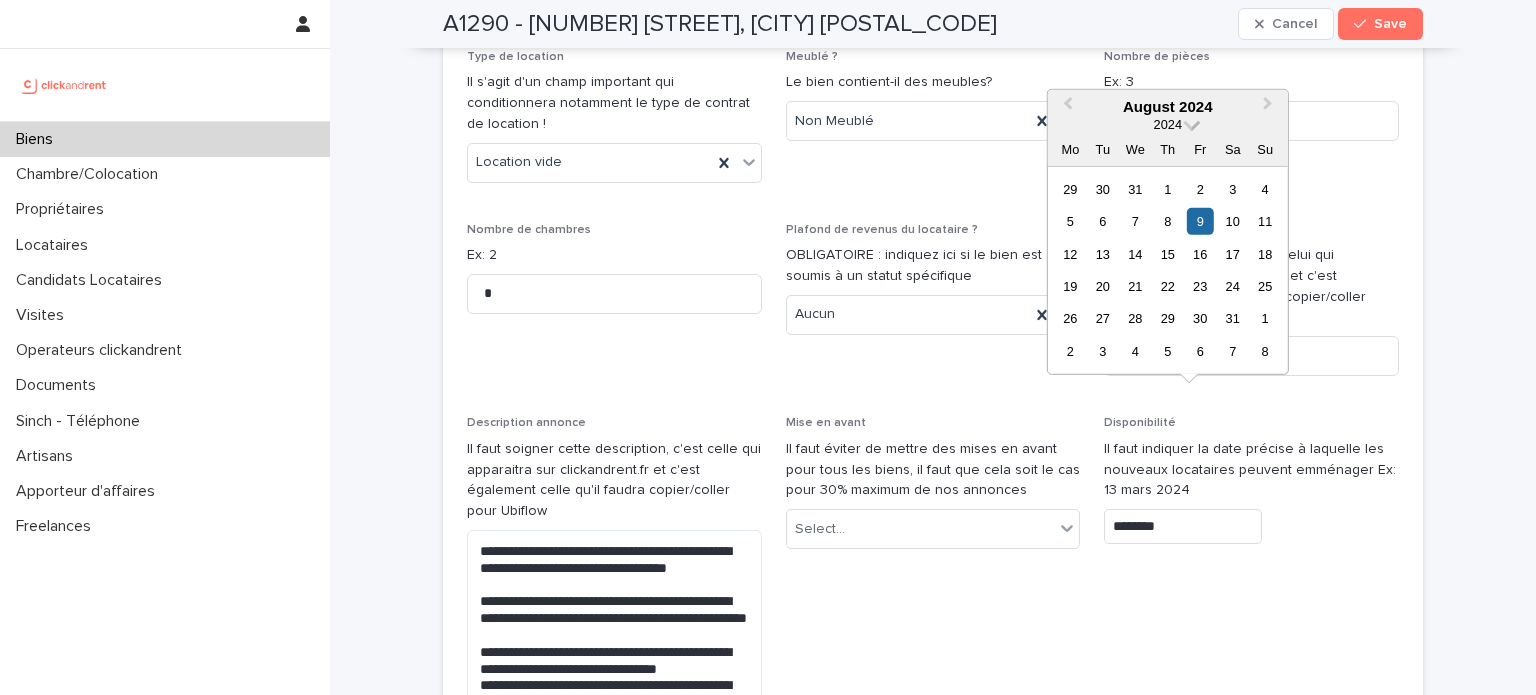 click at bounding box center (1192, 122) 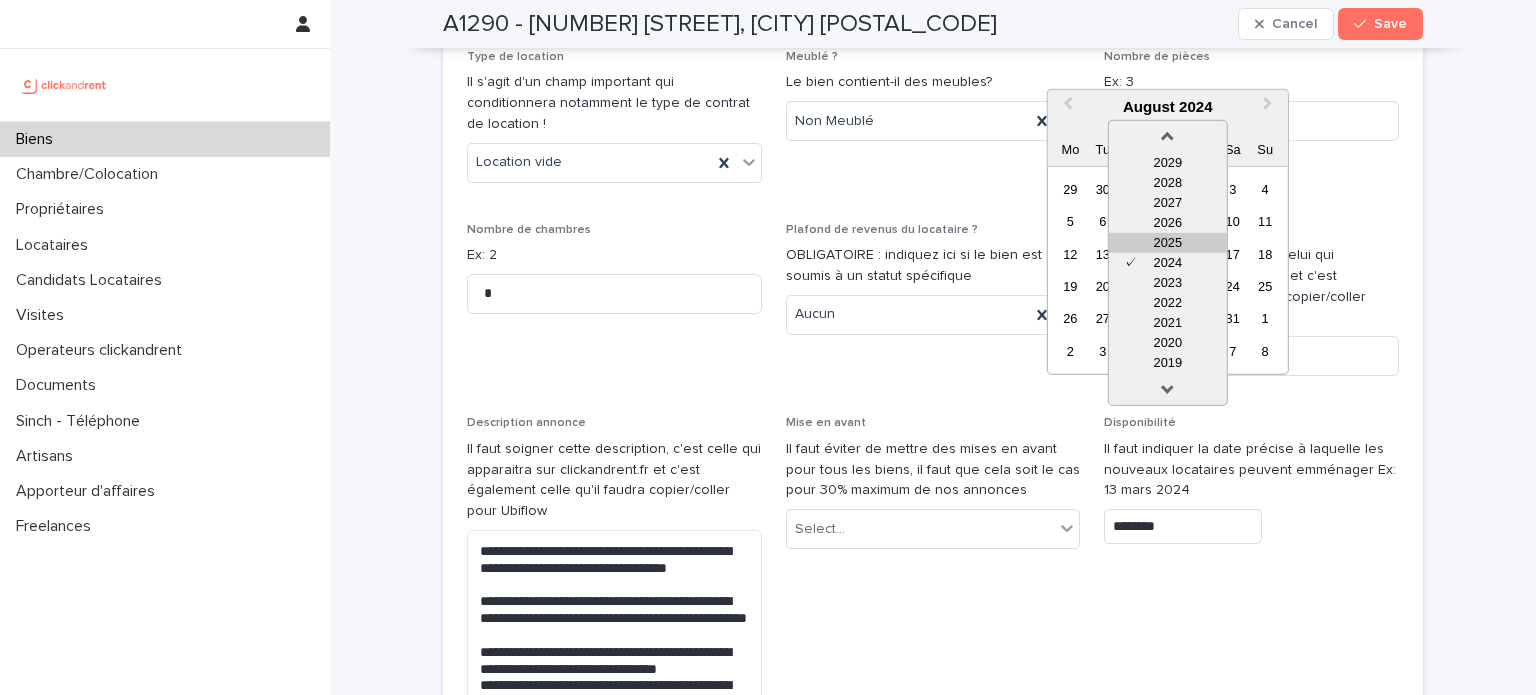 click on "2025" at bounding box center (1168, 242) 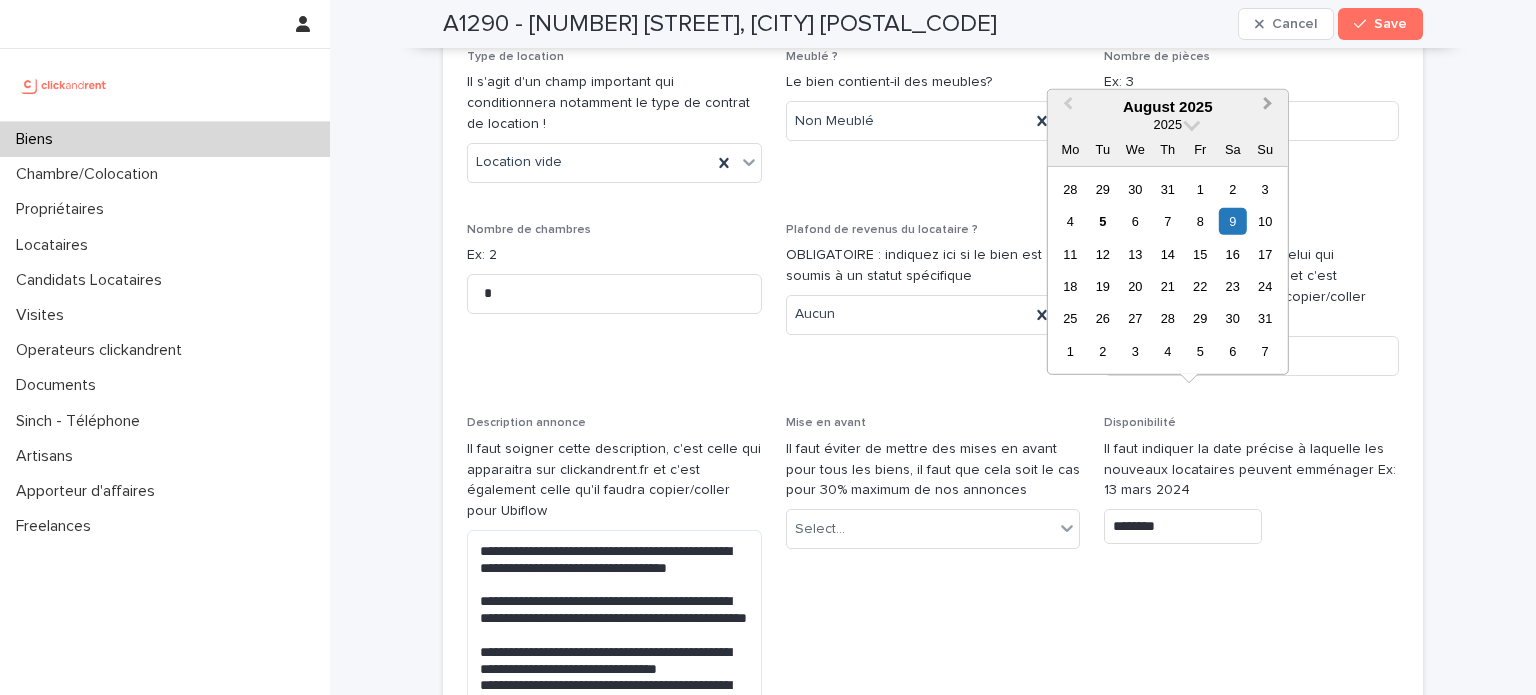 click on "Next Month" at bounding box center [1268, 106] 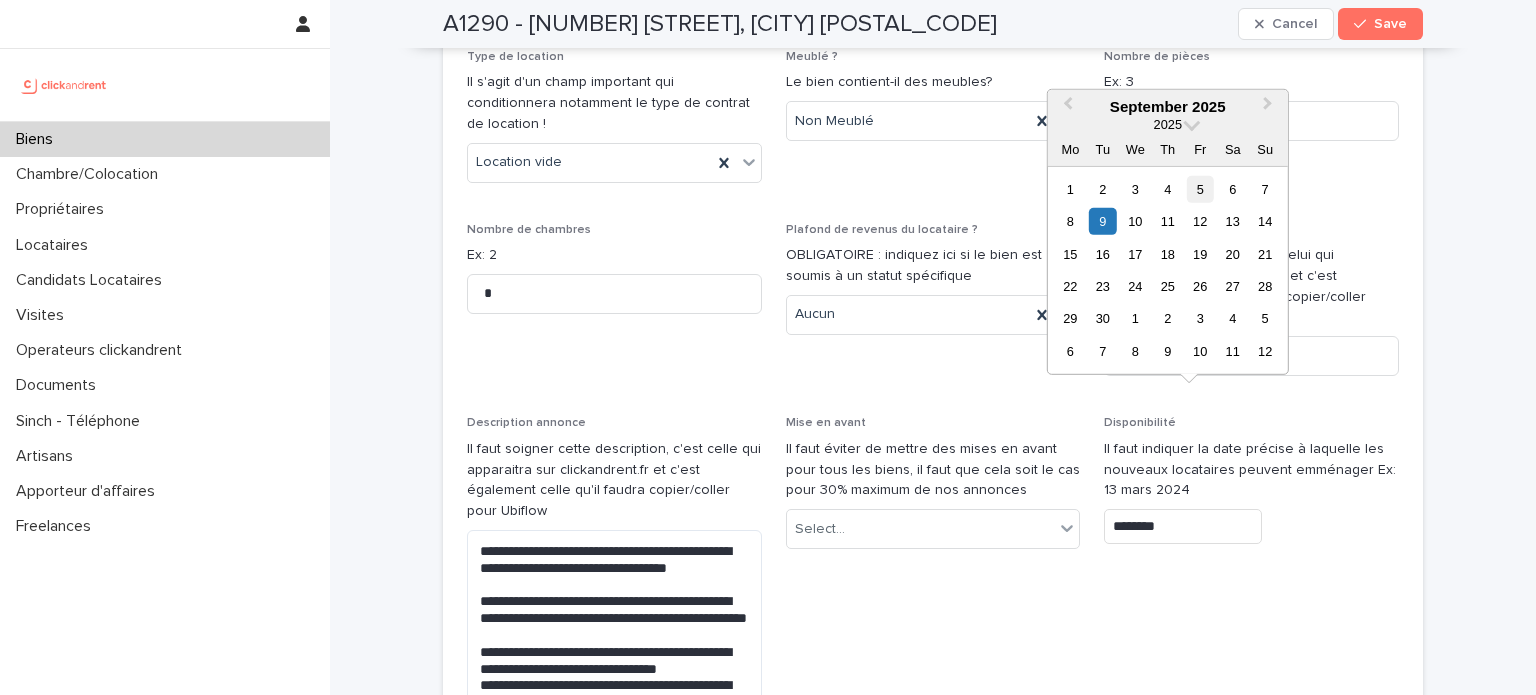 click on "5" at bounding box center (1200, 188) 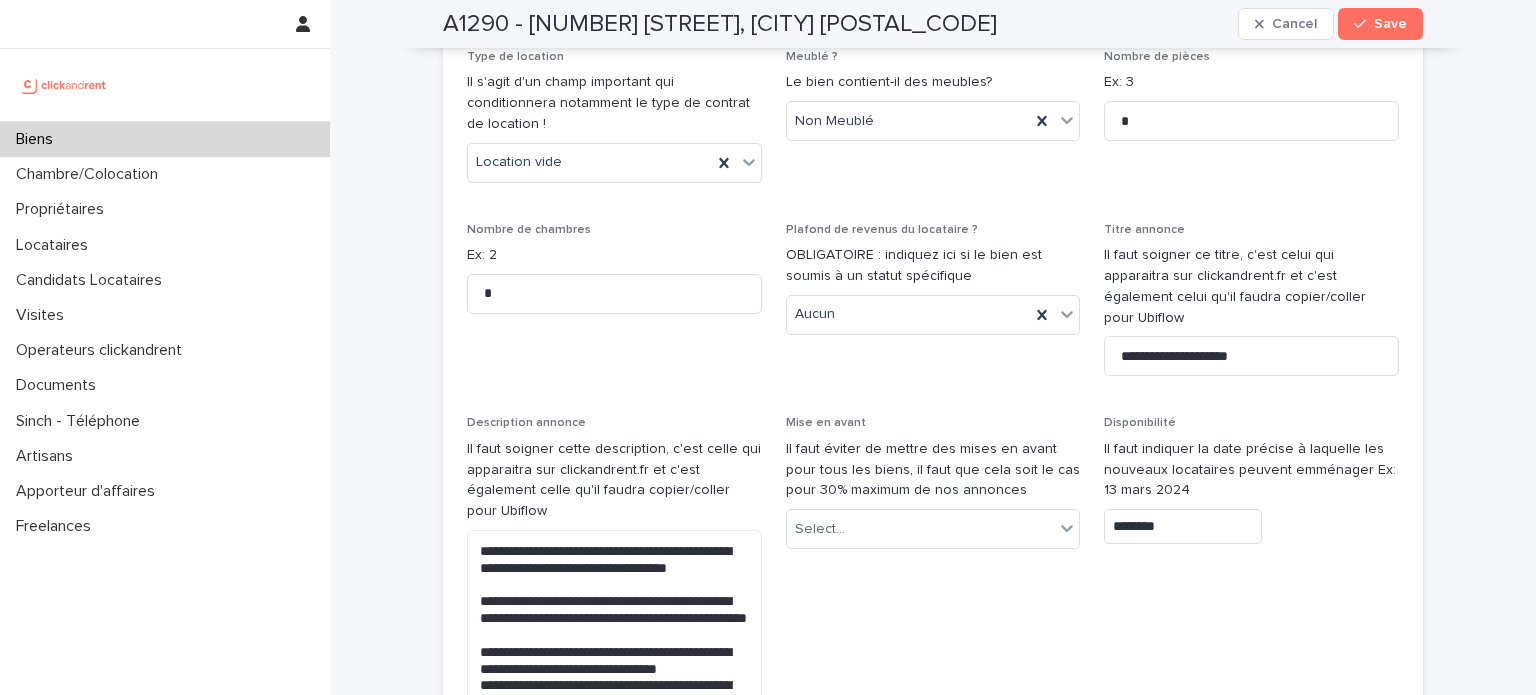 type on "********" 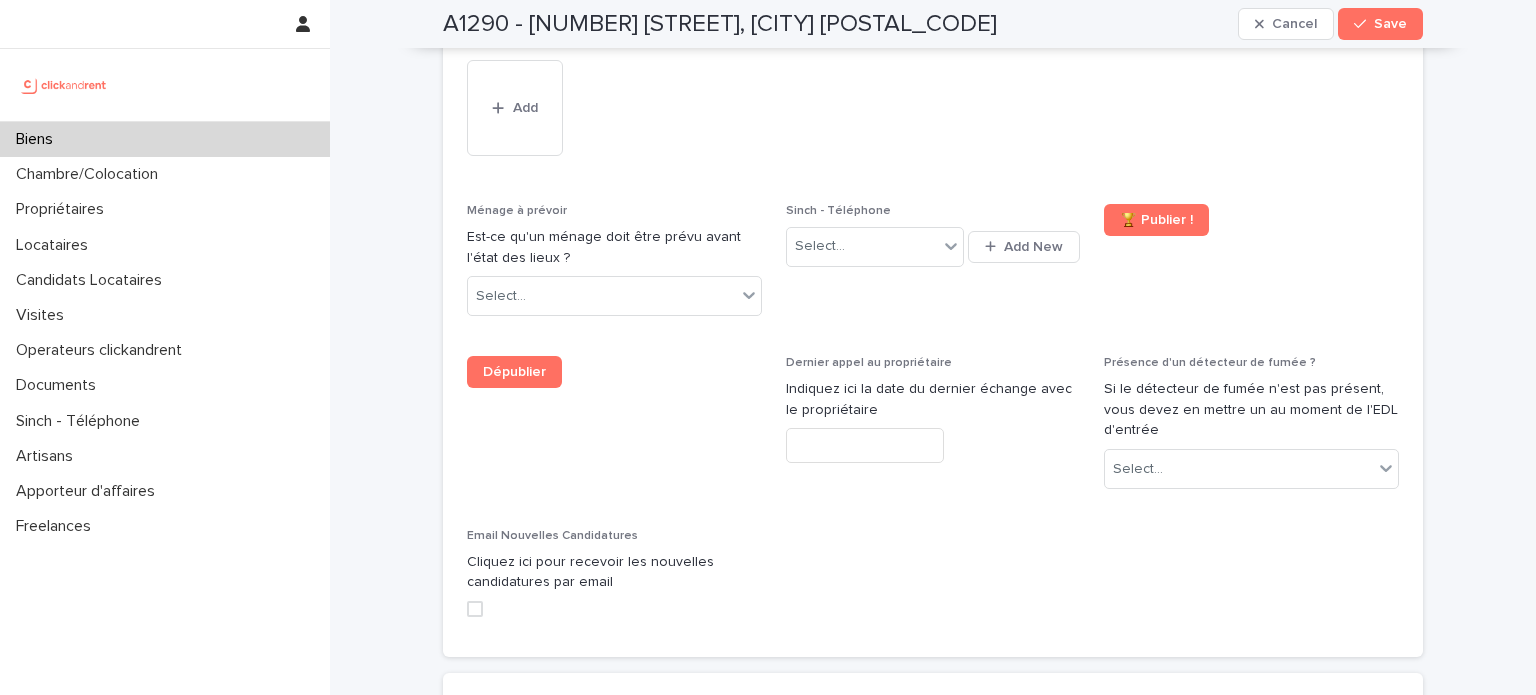 scroll, scrollTop: 9058, scrollLeft: 0, axis: vertical 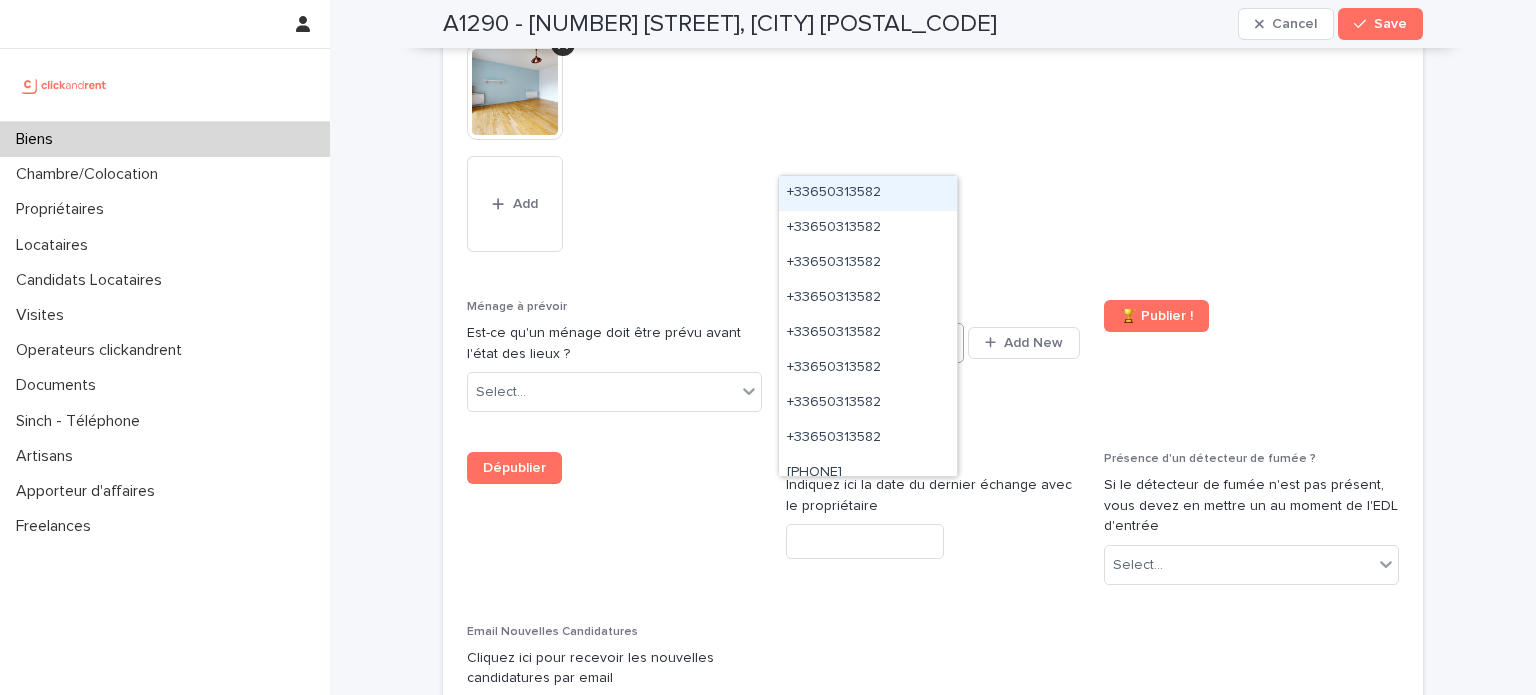 click on "Select..." at bounding box center (862, 342) 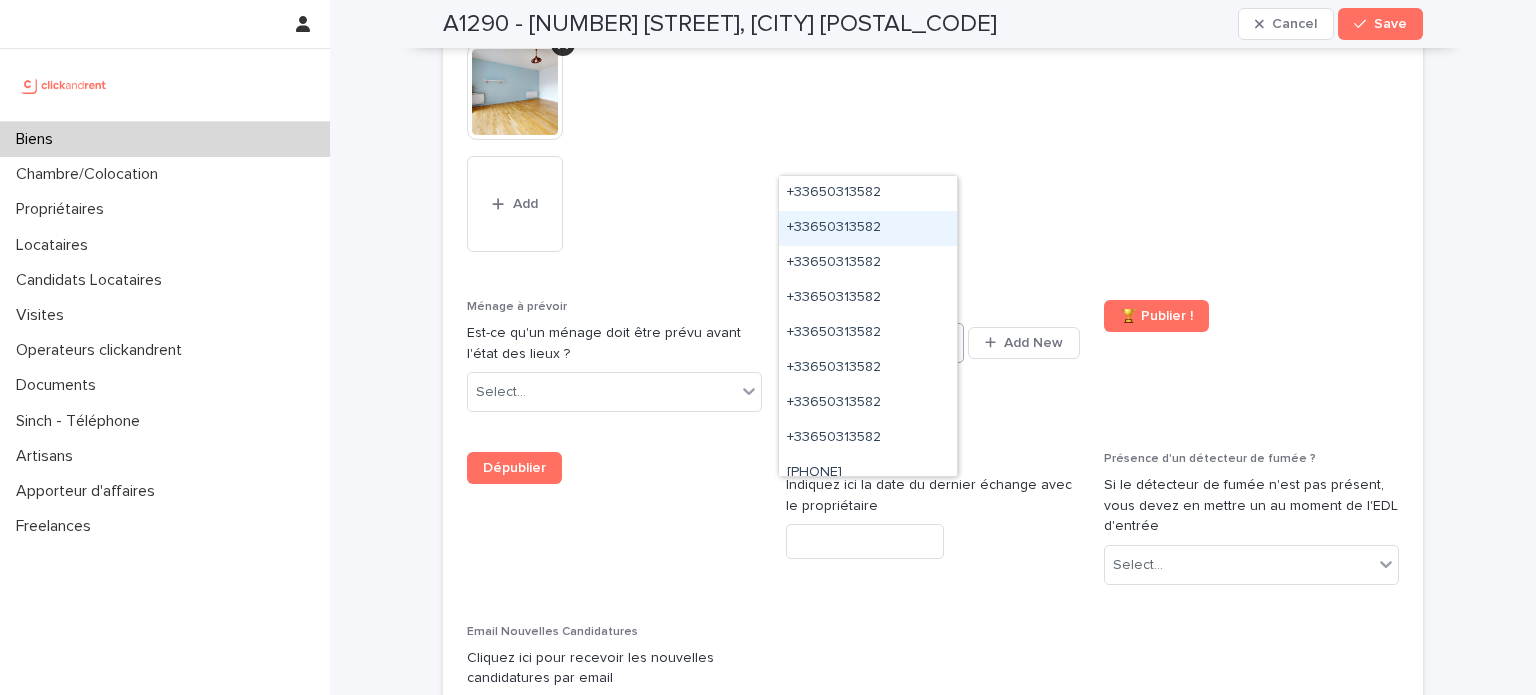 scroll, scrollTop: 435, scrollLeft: 0, axis: vertical 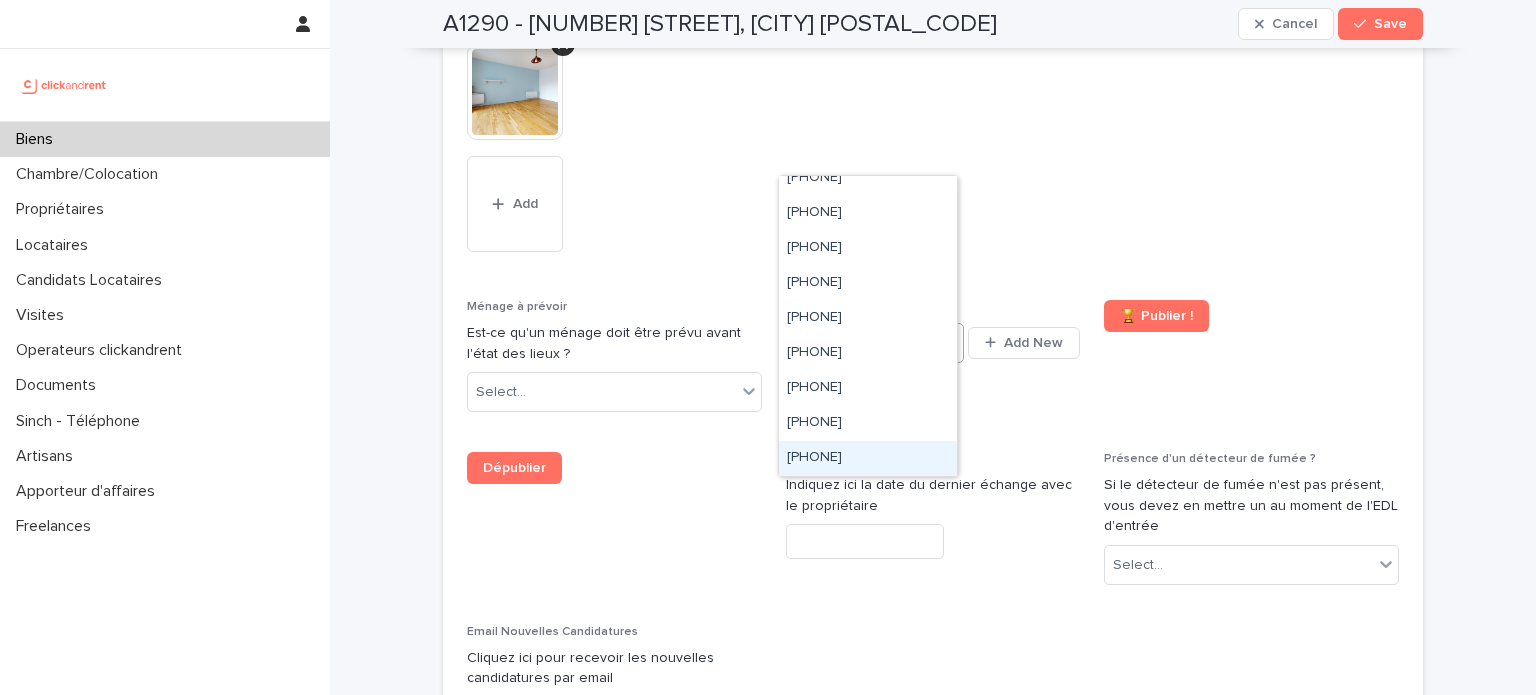 click on "[PHONE]" at bounding box center (868, 458) 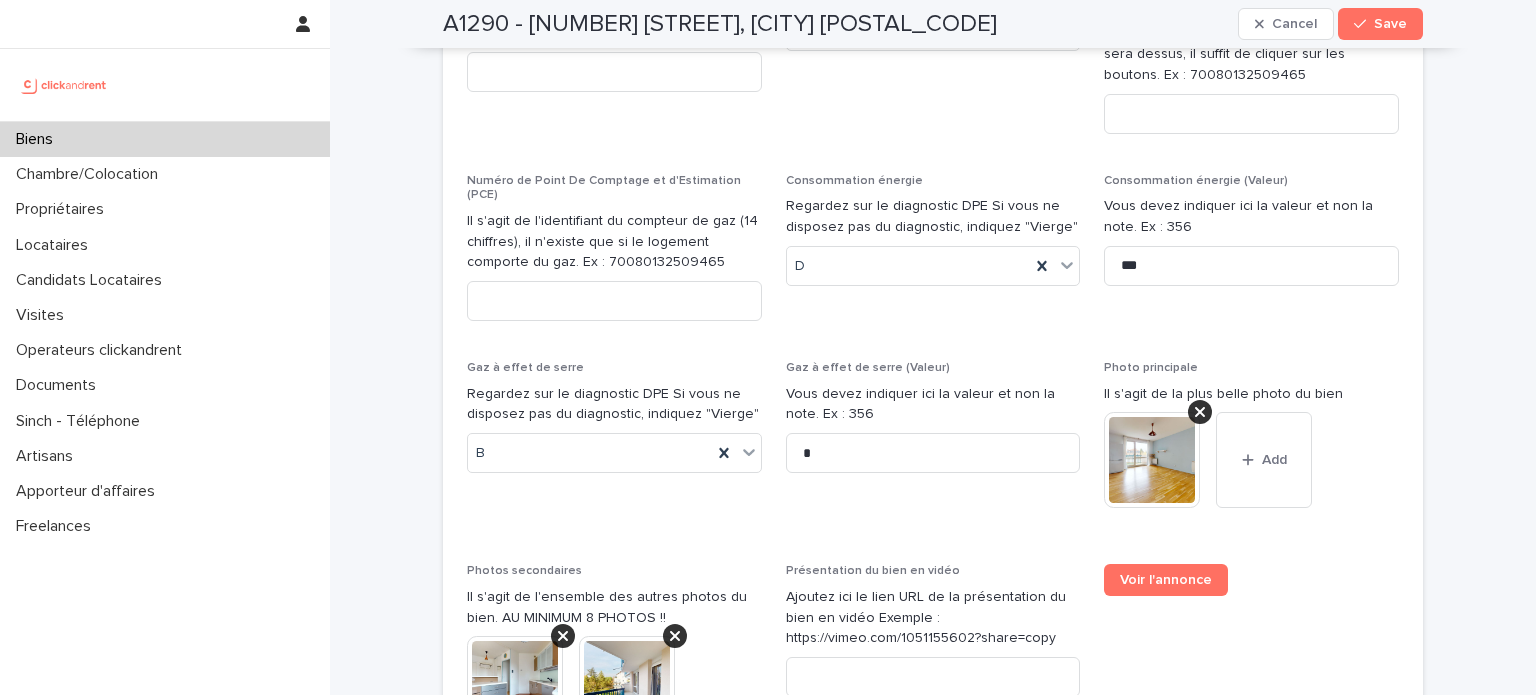 scroll, scrollTop: 8014, scrollLeft: 0, axis: vertical 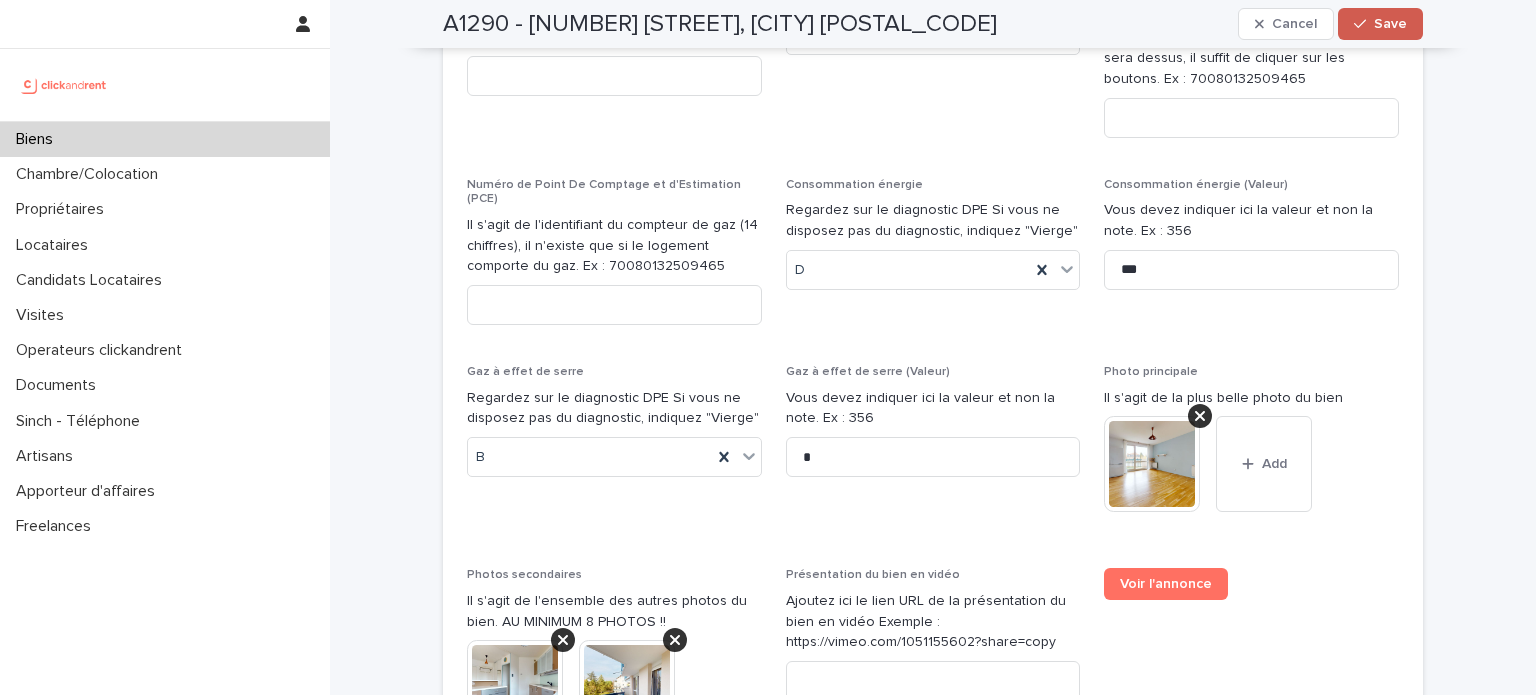 click on "Save" at bounding box center (1390, 24) 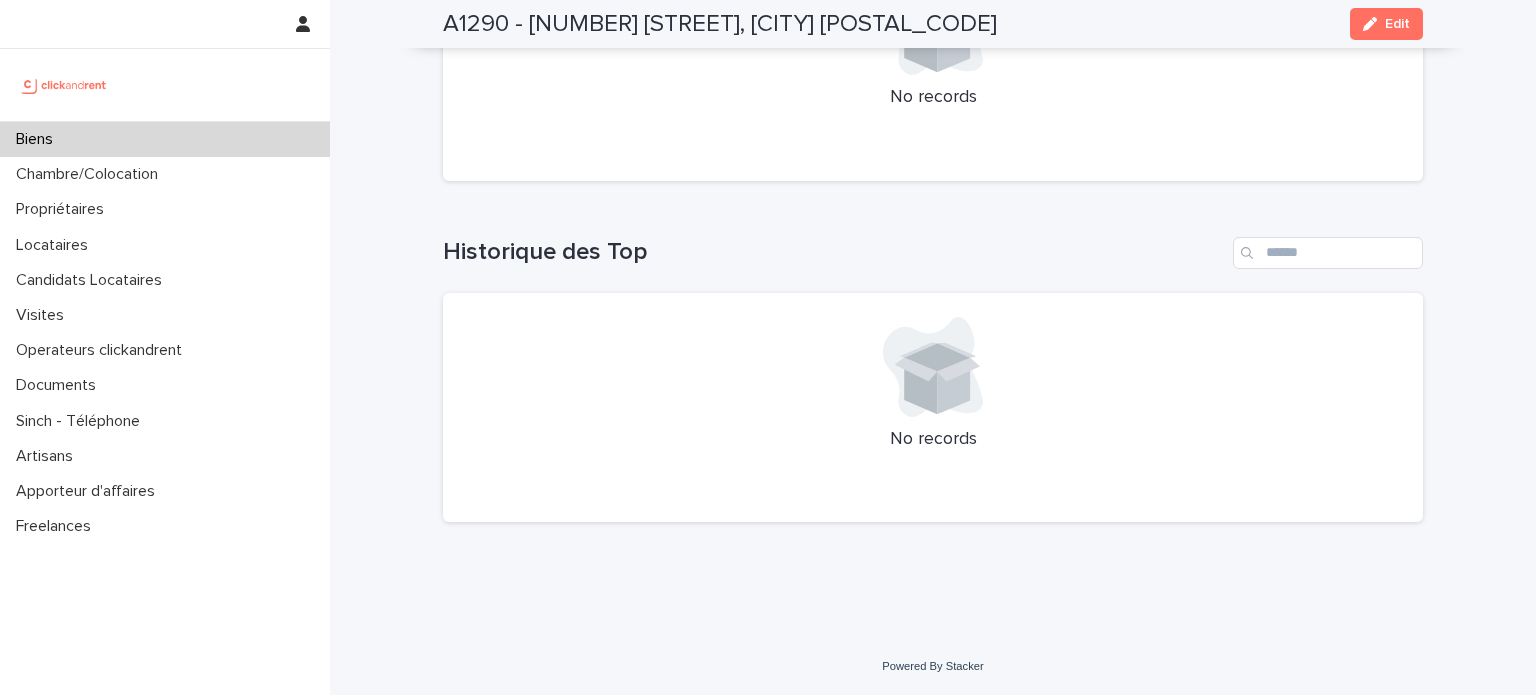 scroll, scrollTop: 7978, scrollLeft: 0, axis: vertical 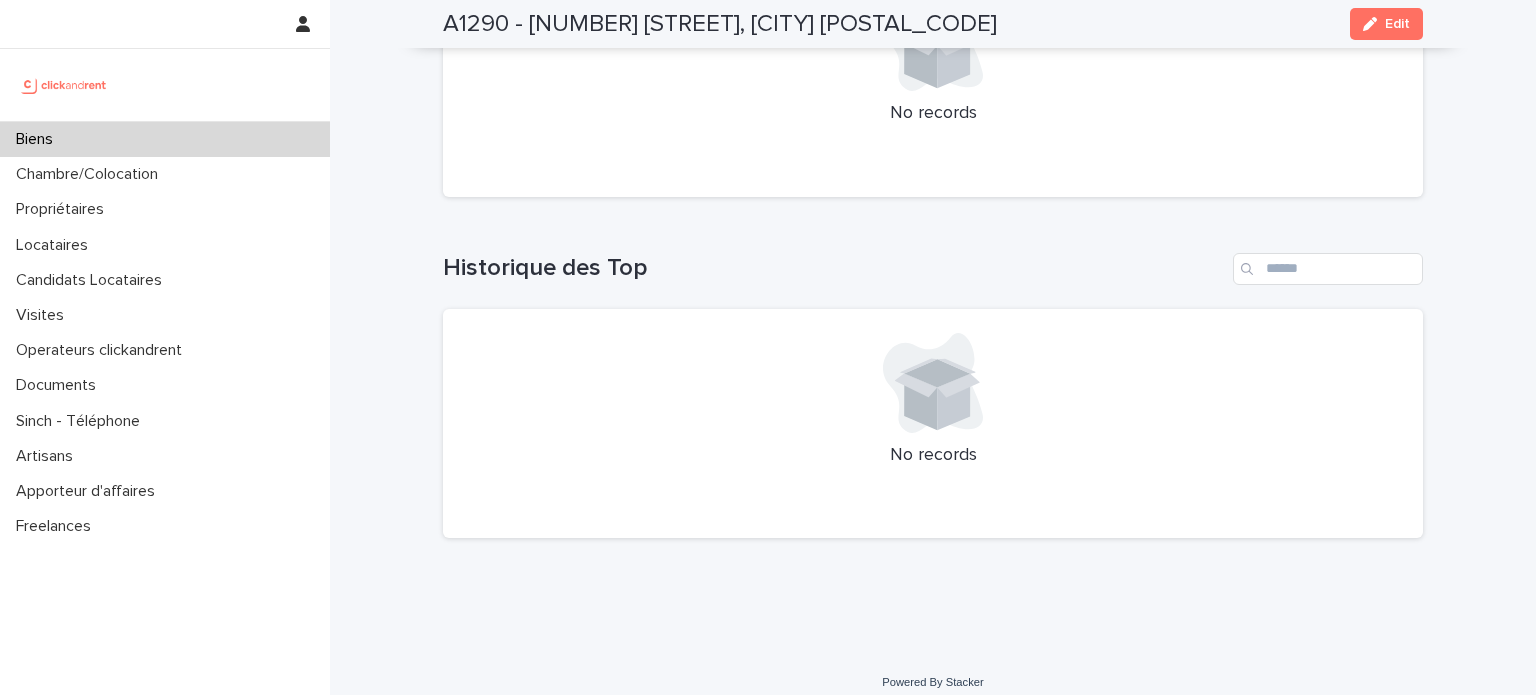 click on "Biens" at bounding box center (165, 139) 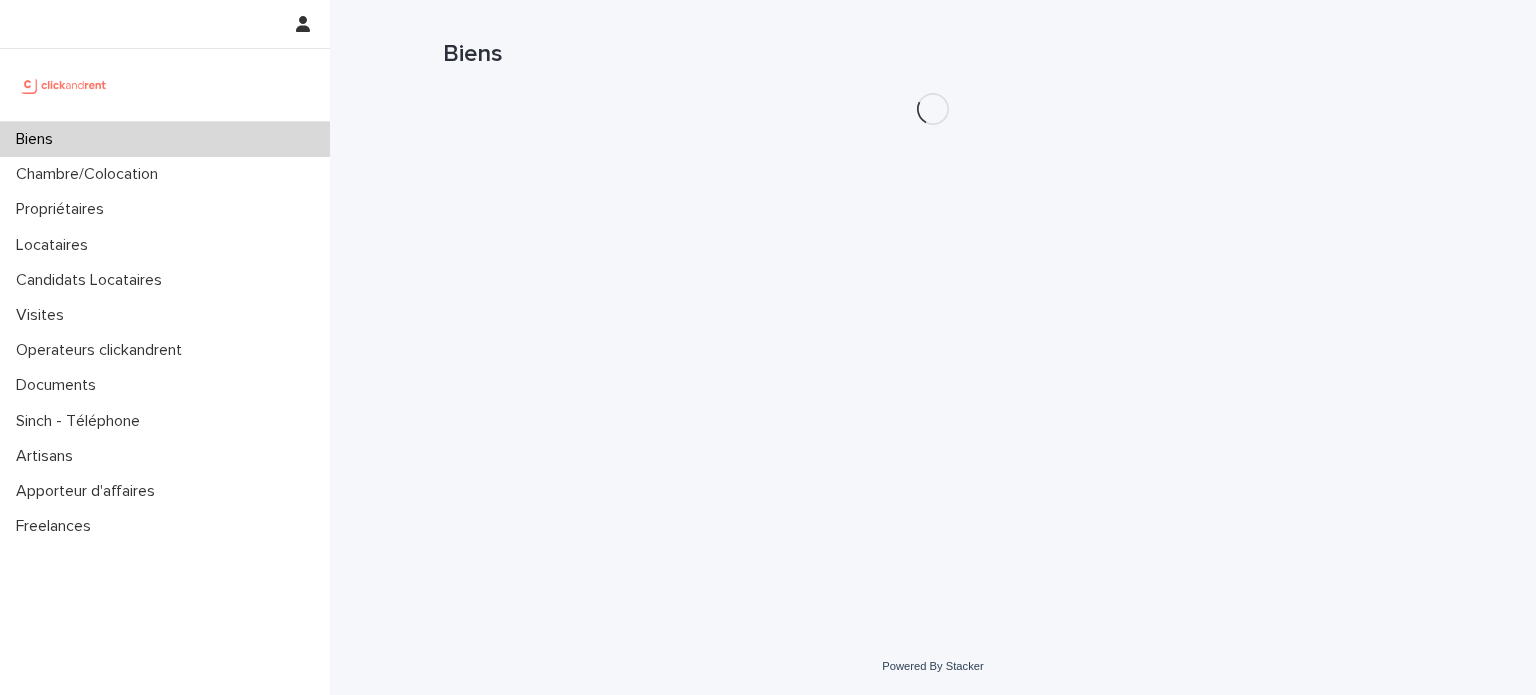 scroll, scrollTop: 0, scrollLeft: 0, axis: both 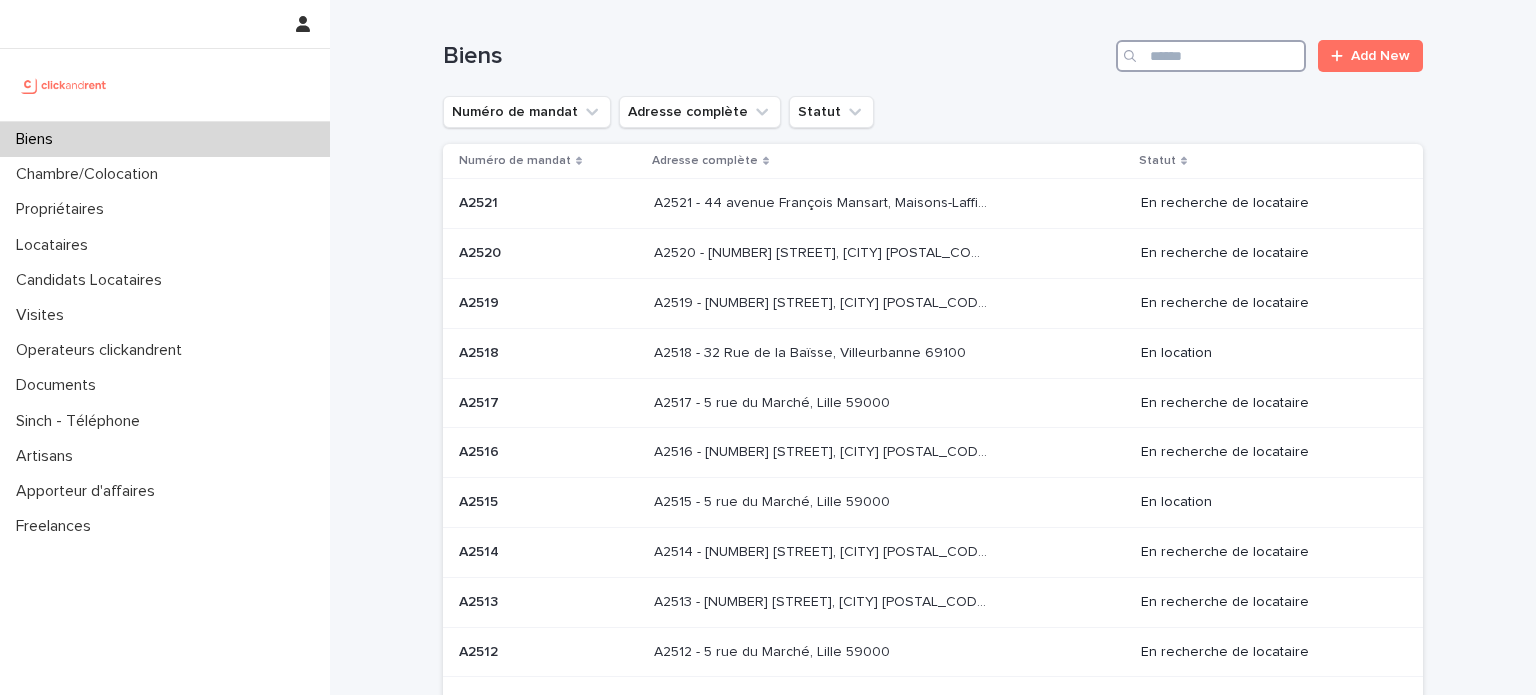 click at bounding box center (1211, 56) 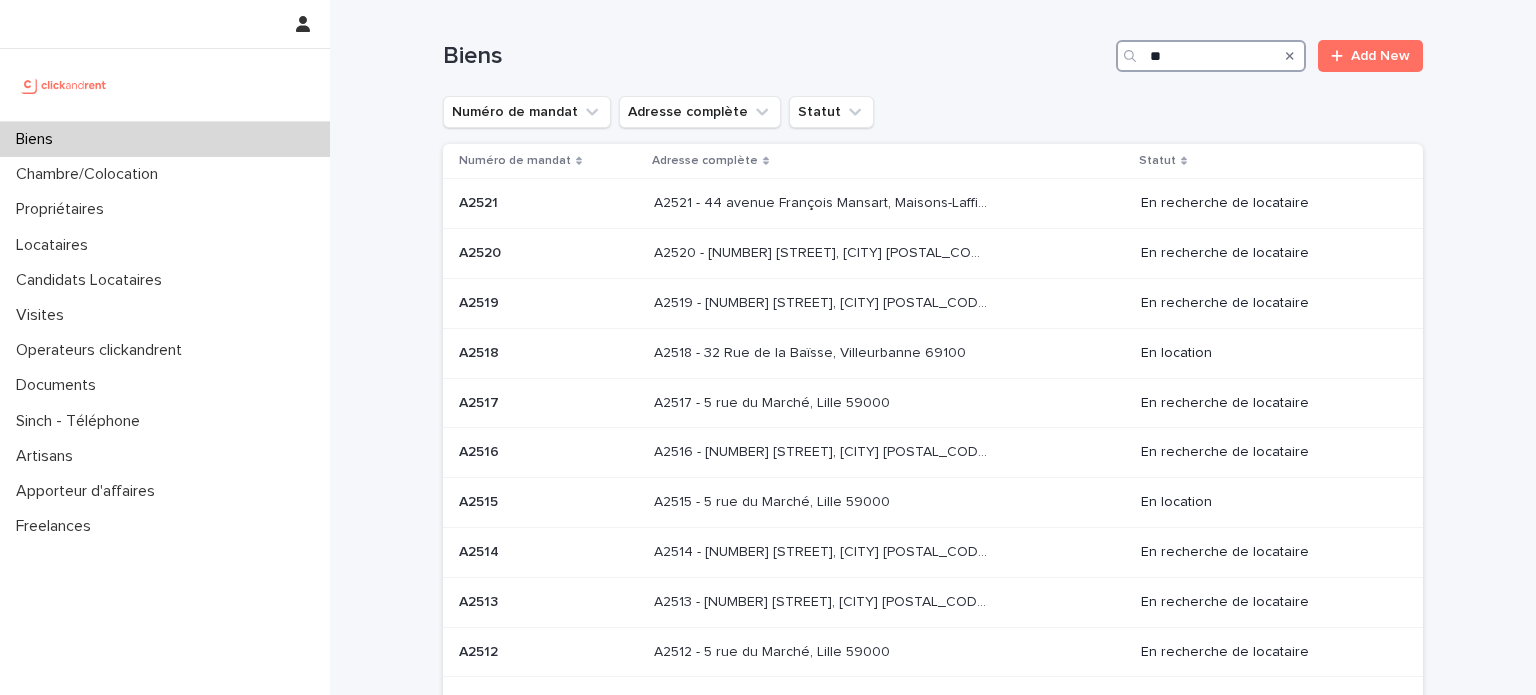 type on "*" 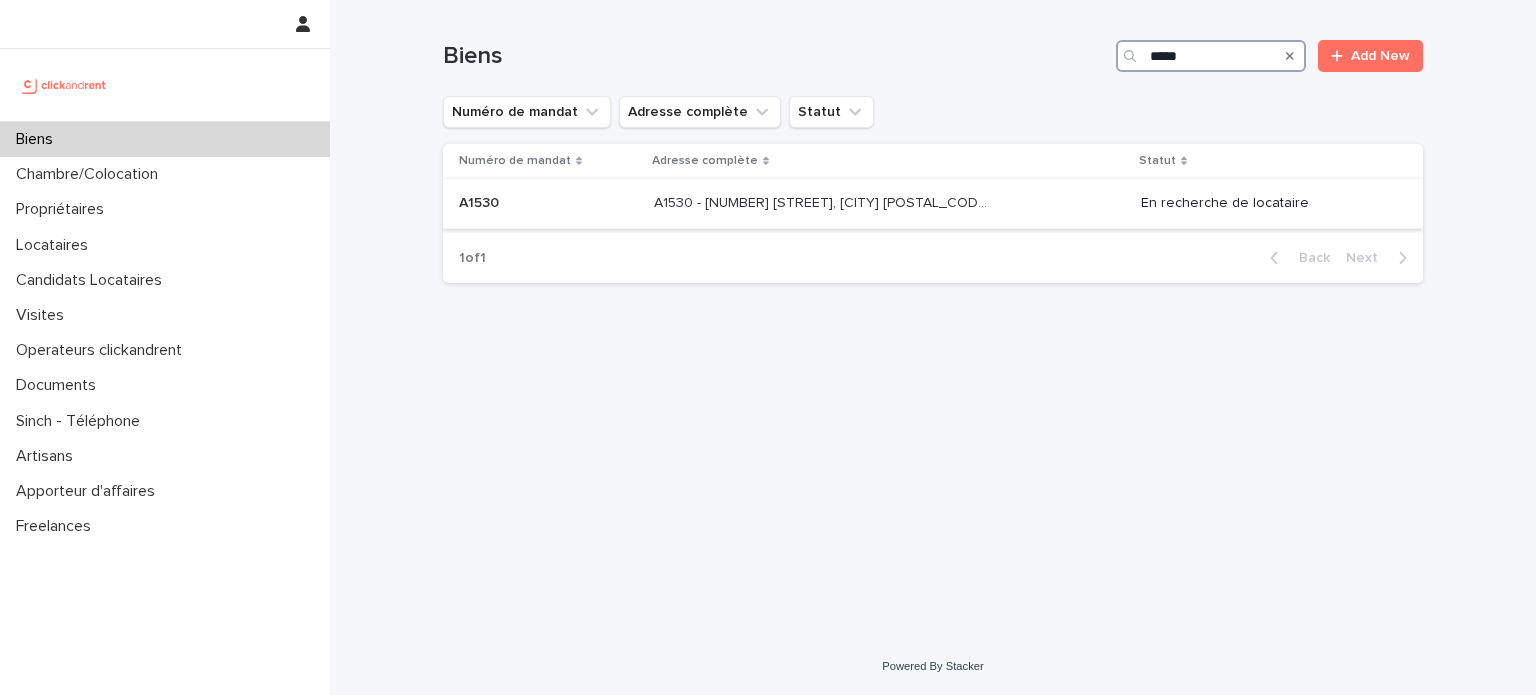 type on "*****" 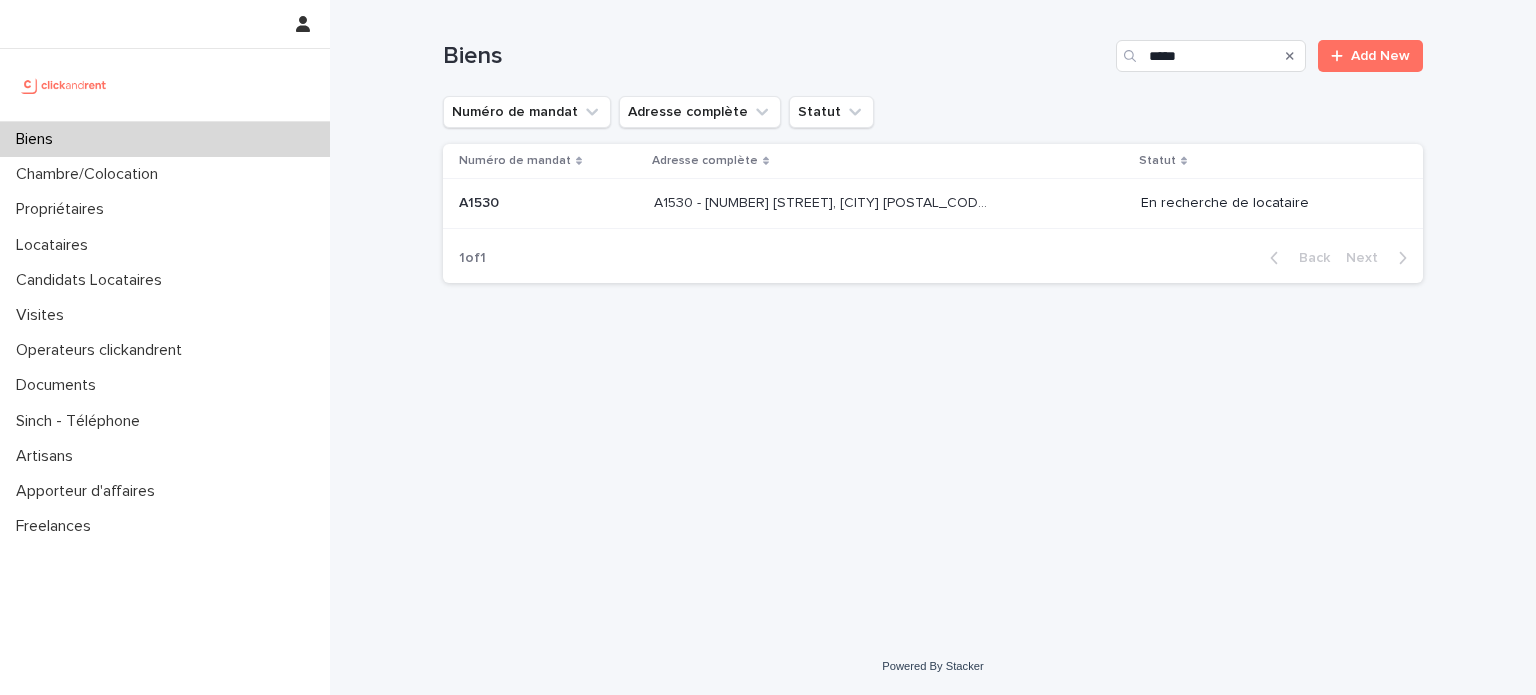 click on "[NUMBER] [STREET], [CITY] [POSTAL_CODE] [NUMBER] [STREET], [CITY] [POSTAL_CODE]" at bounding box center (889, 204) 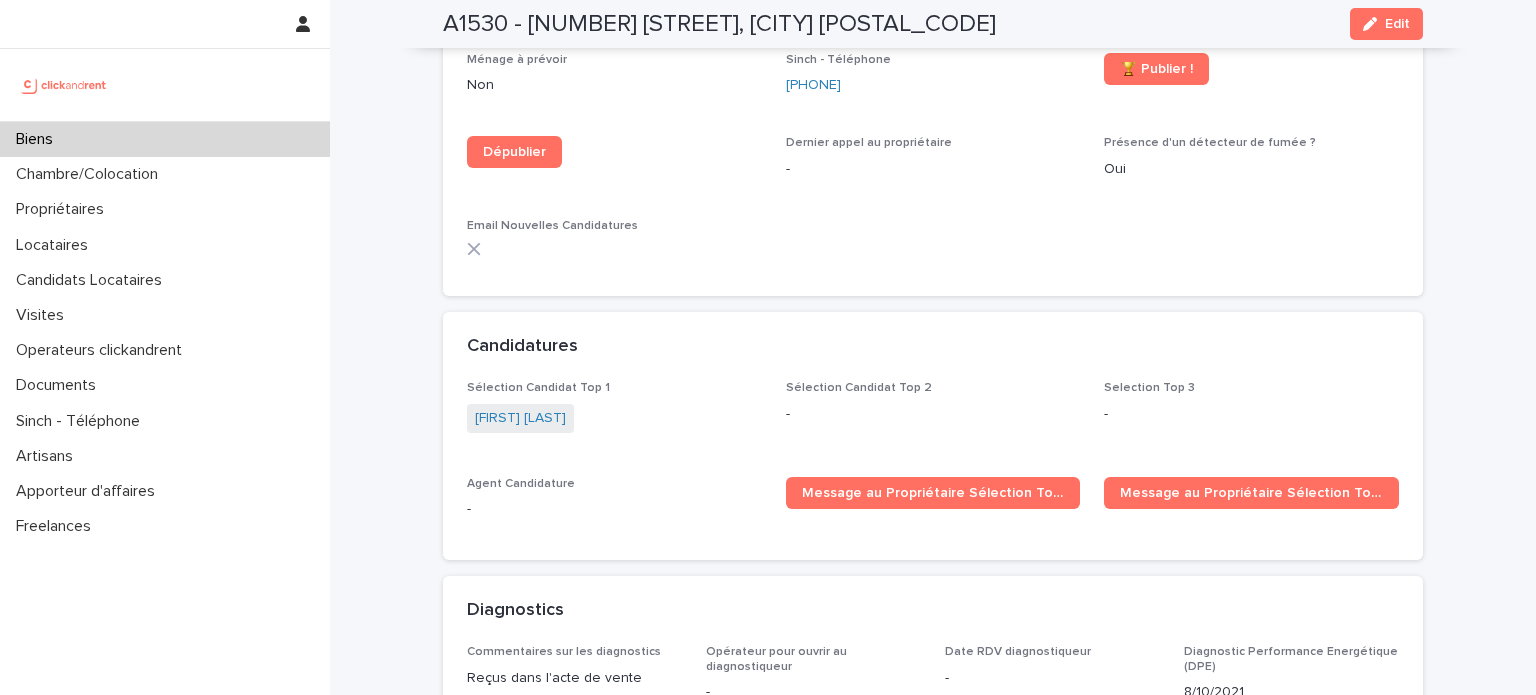 scroll, scrollTop: 5918, scrollLeft: 0, axis: vertical 